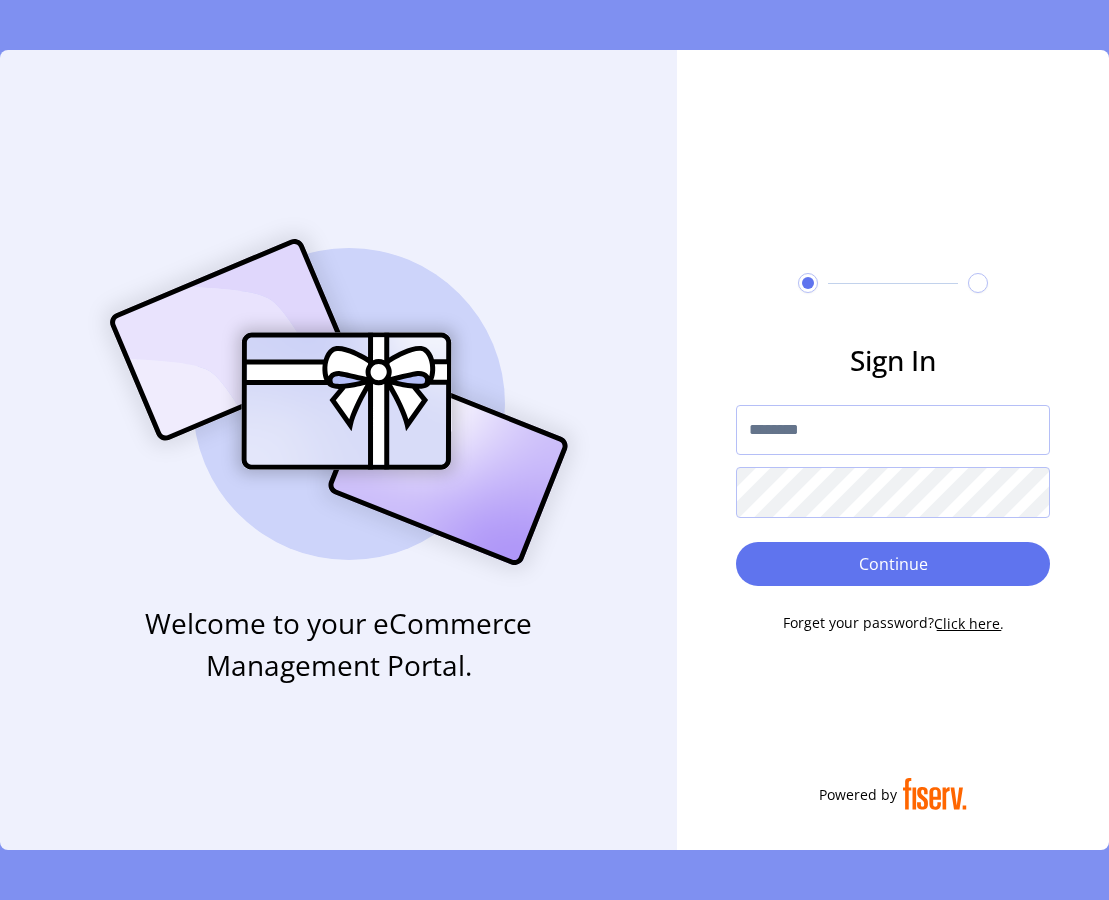 scroll, scrollTop: 0, scrollLeft: 0, axis: both 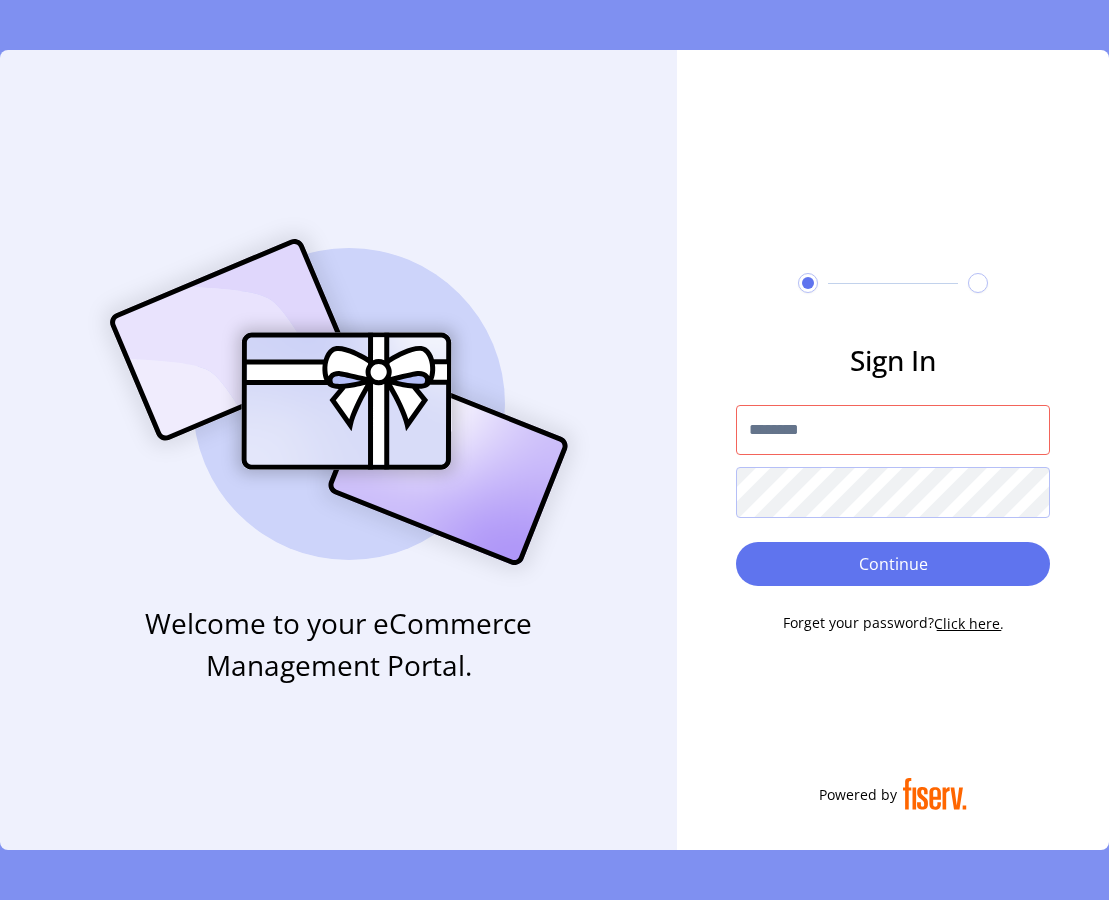 type on "*********" 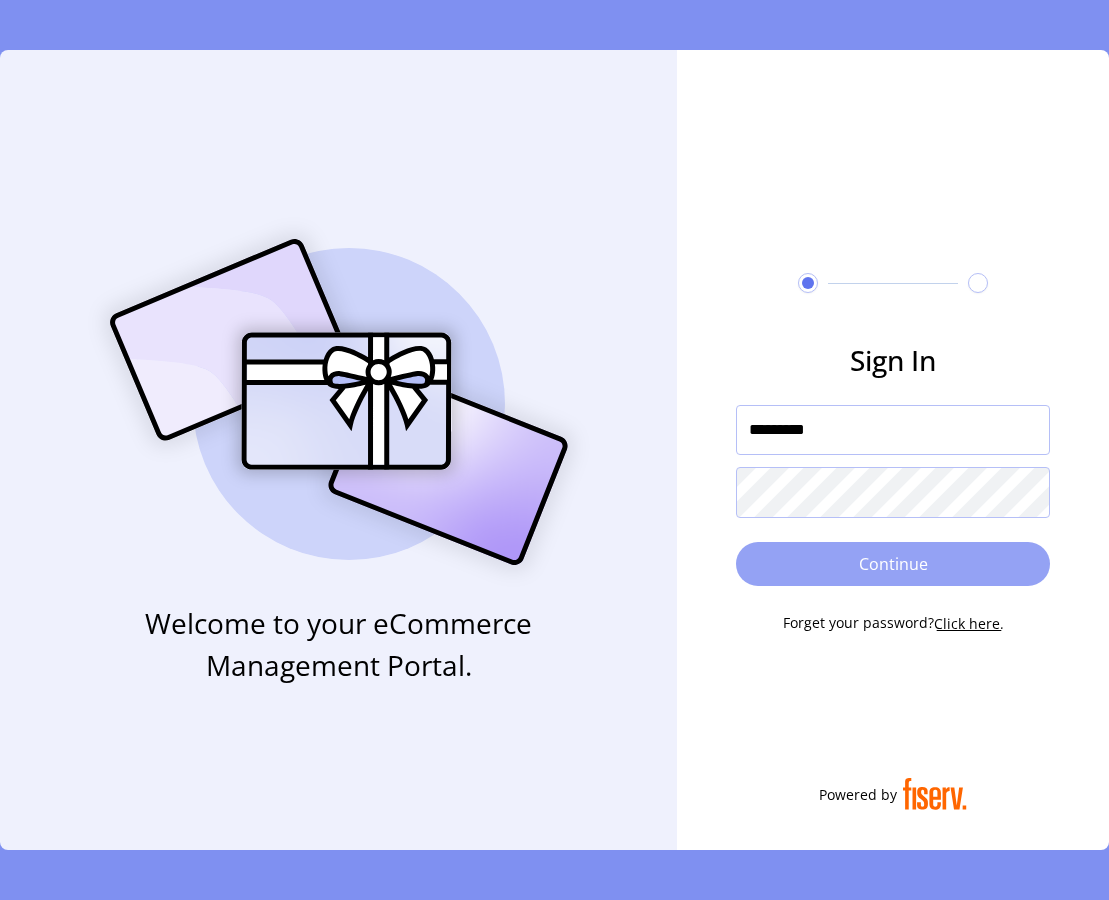 click on "Continue" at bounding box center (893, 564) 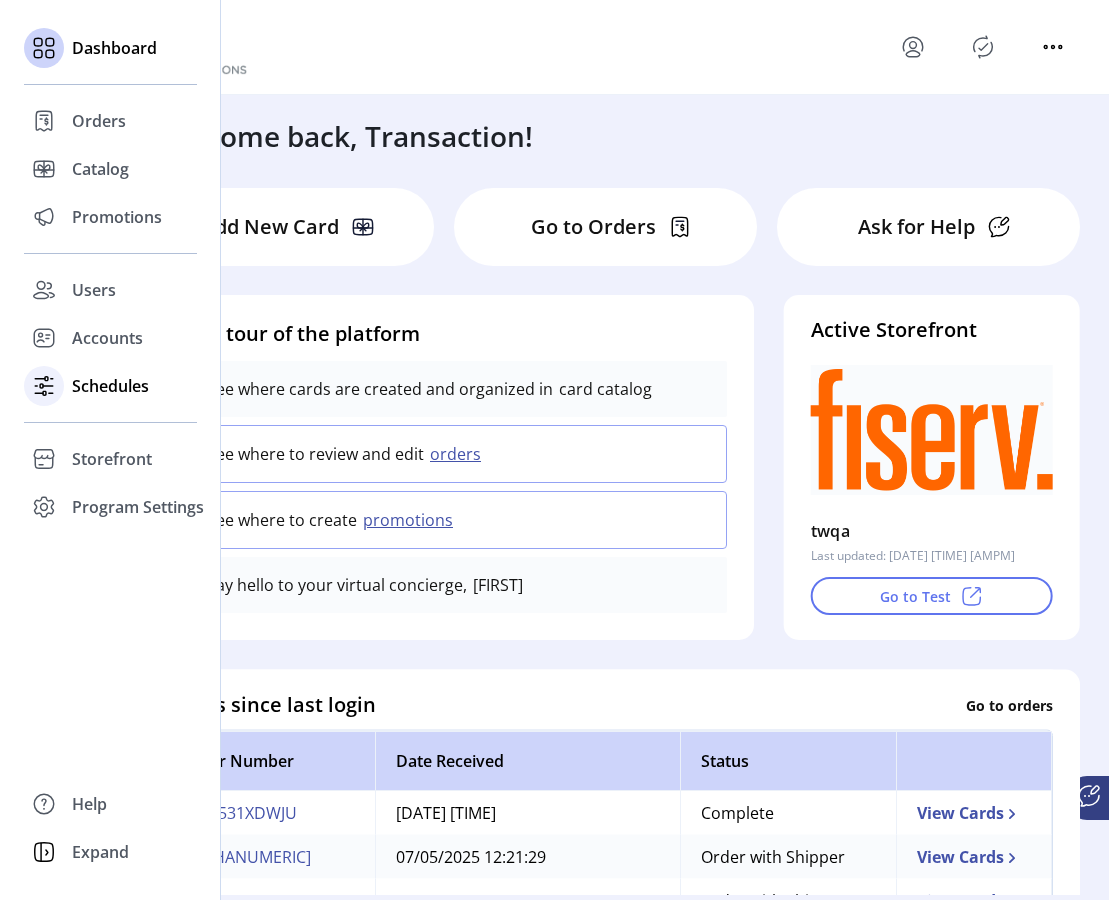 click on "Schedules" at bounding box center [99, 121] 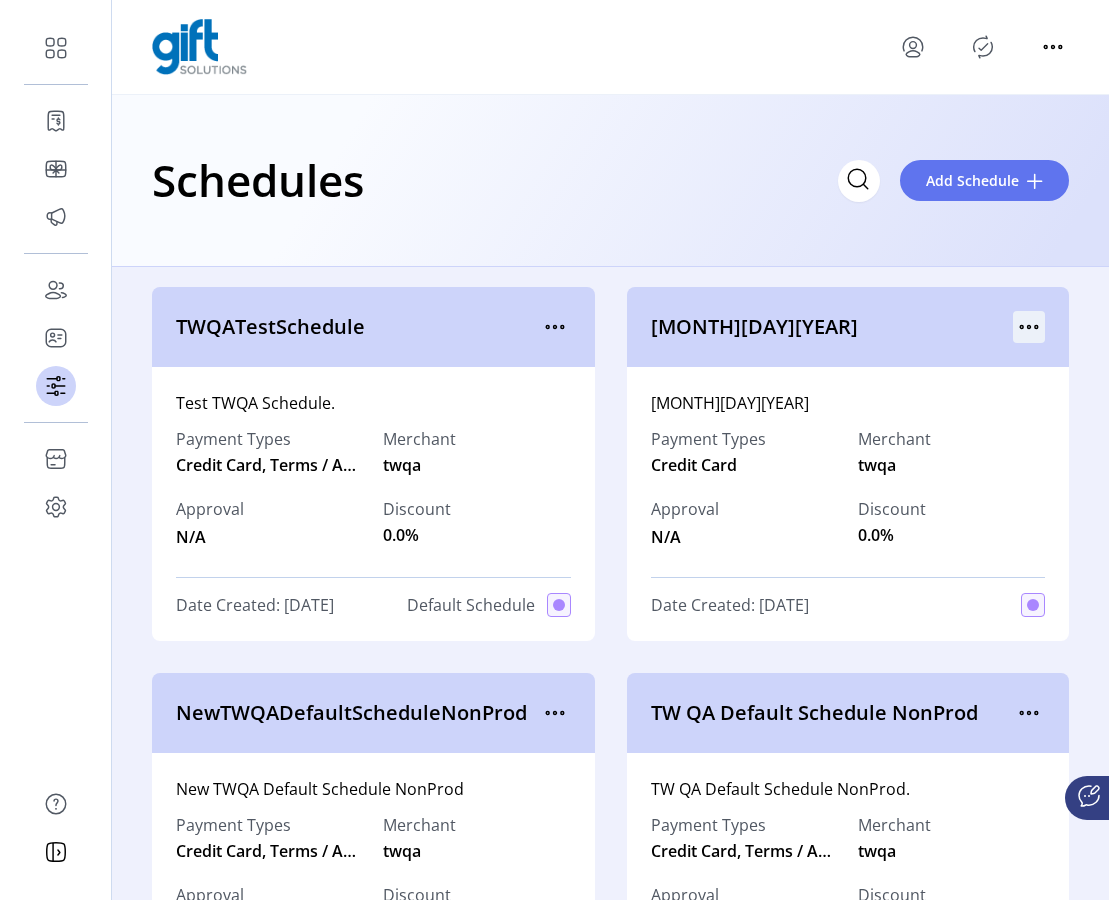 click at bounding box center (555, 327) 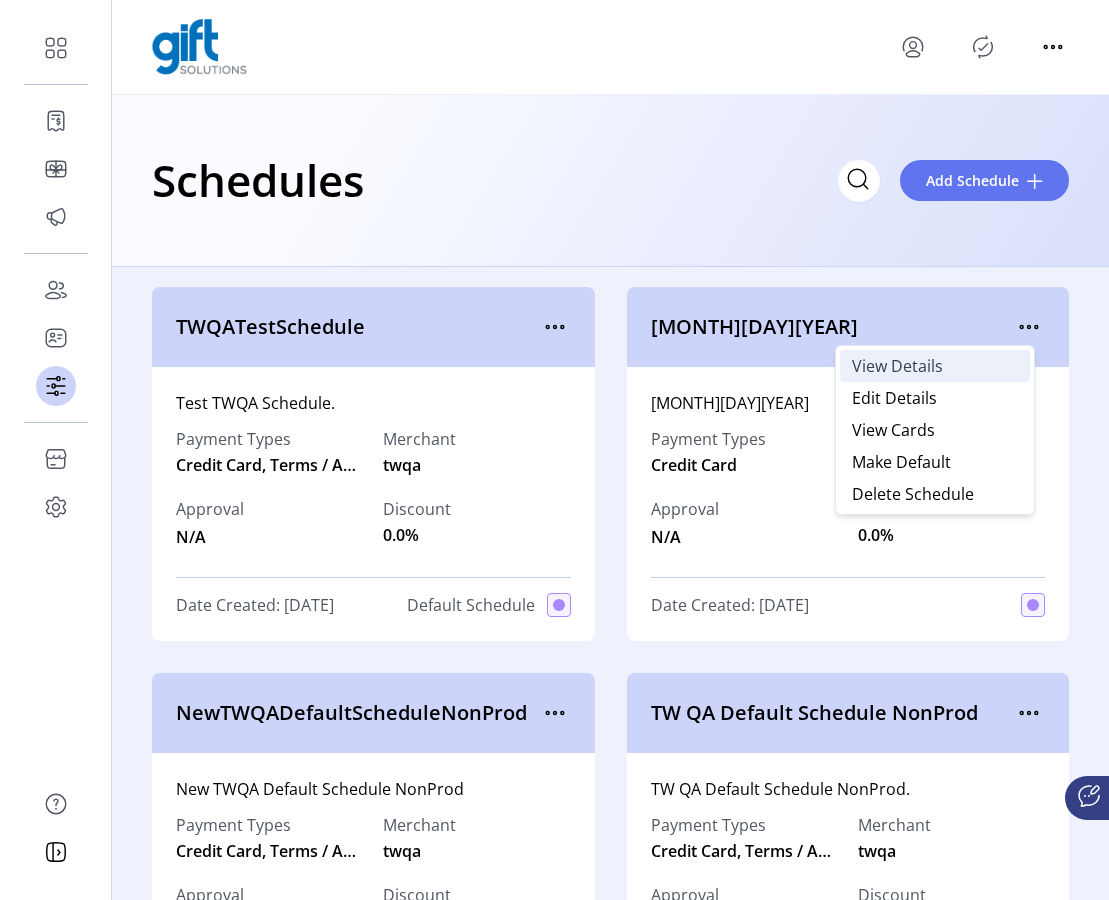 click on "View Details" at bounding box center [935, 366] 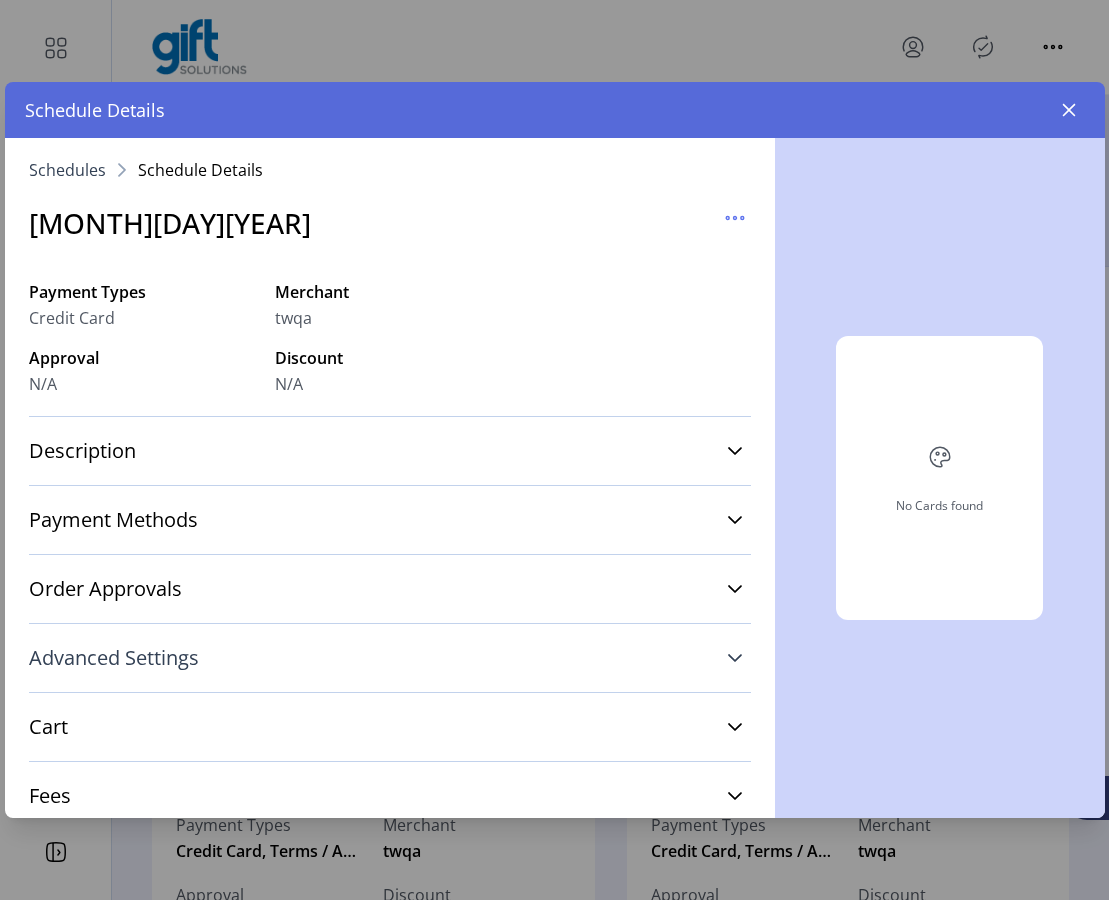click at bounding box center (735, 658) 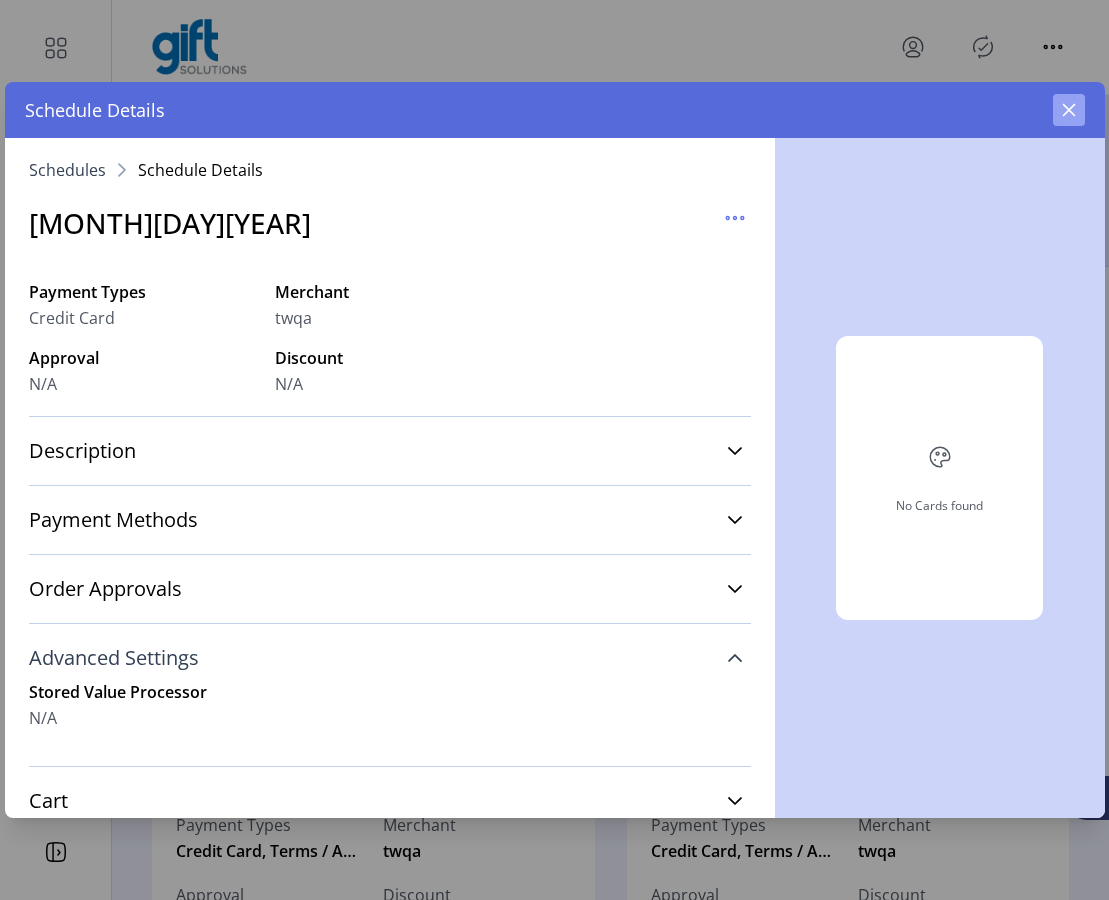 click at bounding box center (1069, 110) 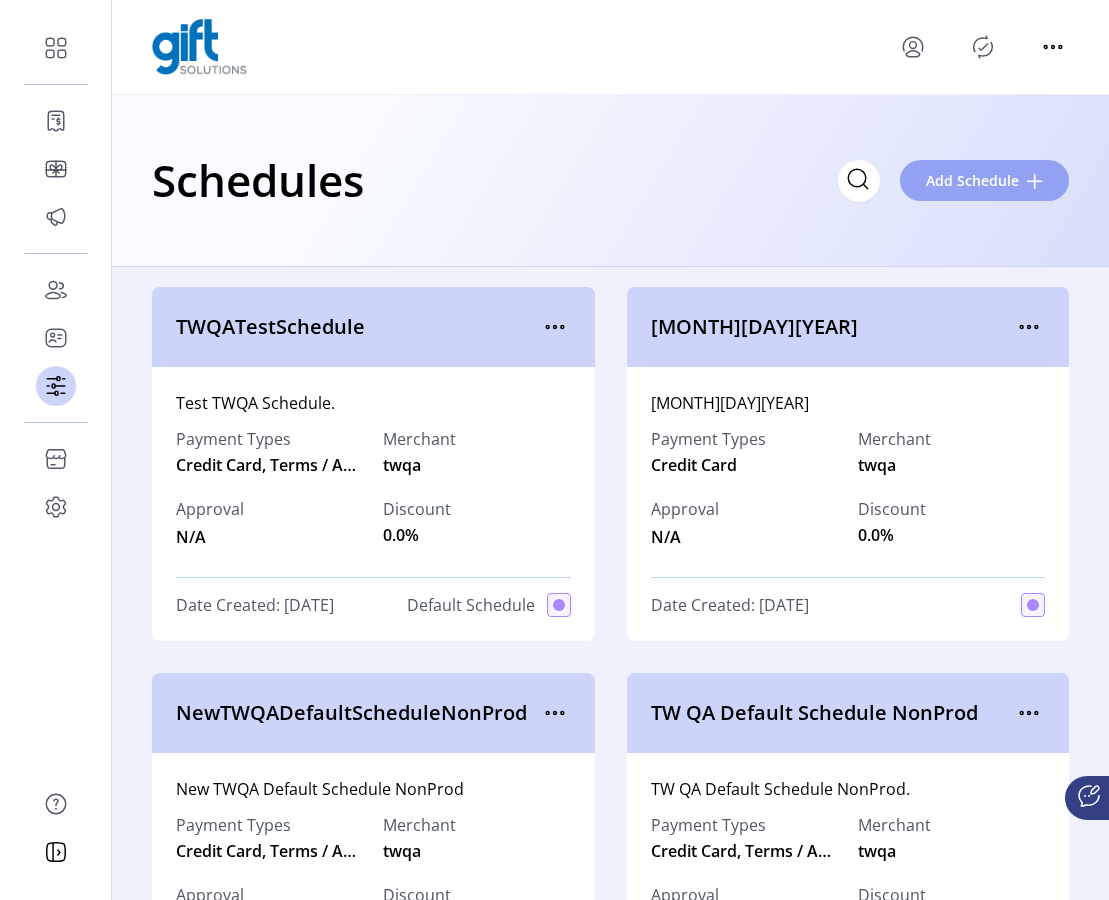 click on "Add Schedule" at bounding box center [984, 180] 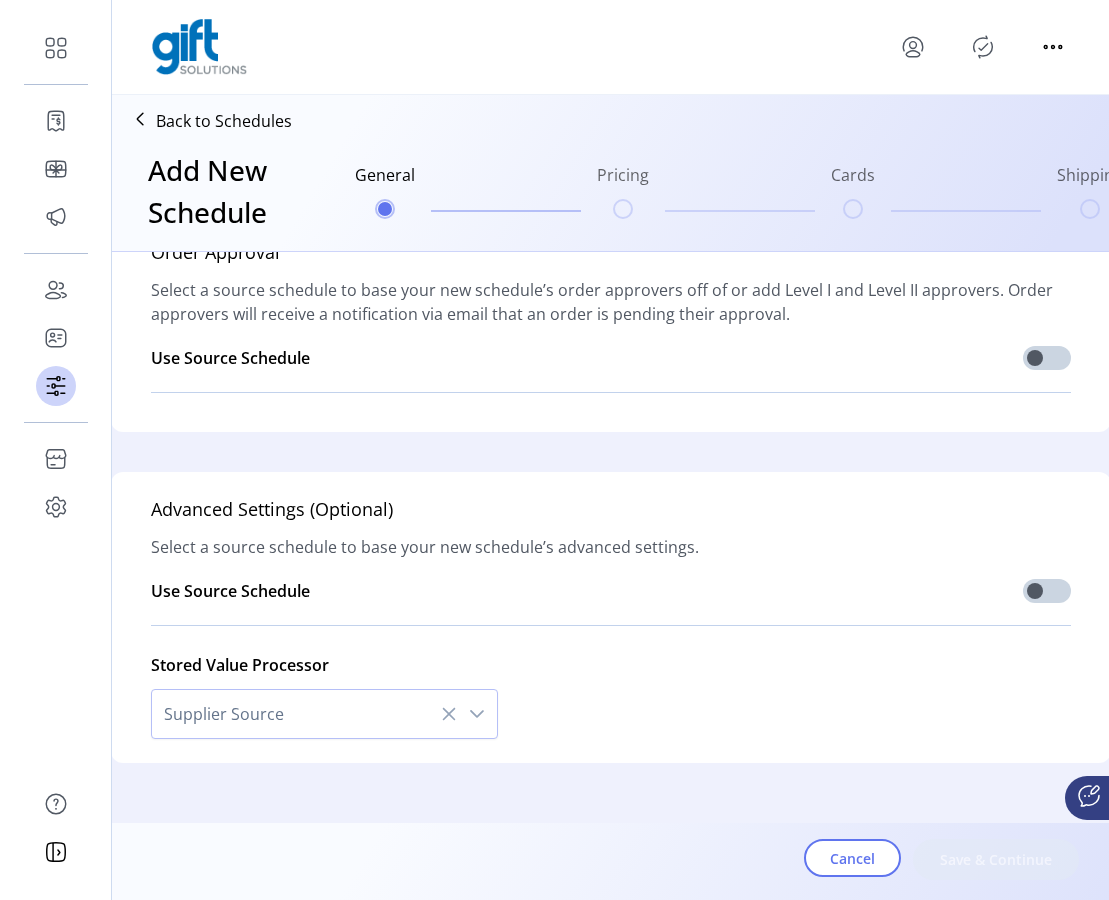 scroll, scrollTop: 1365, scrollLeft: 0, axis: vertical 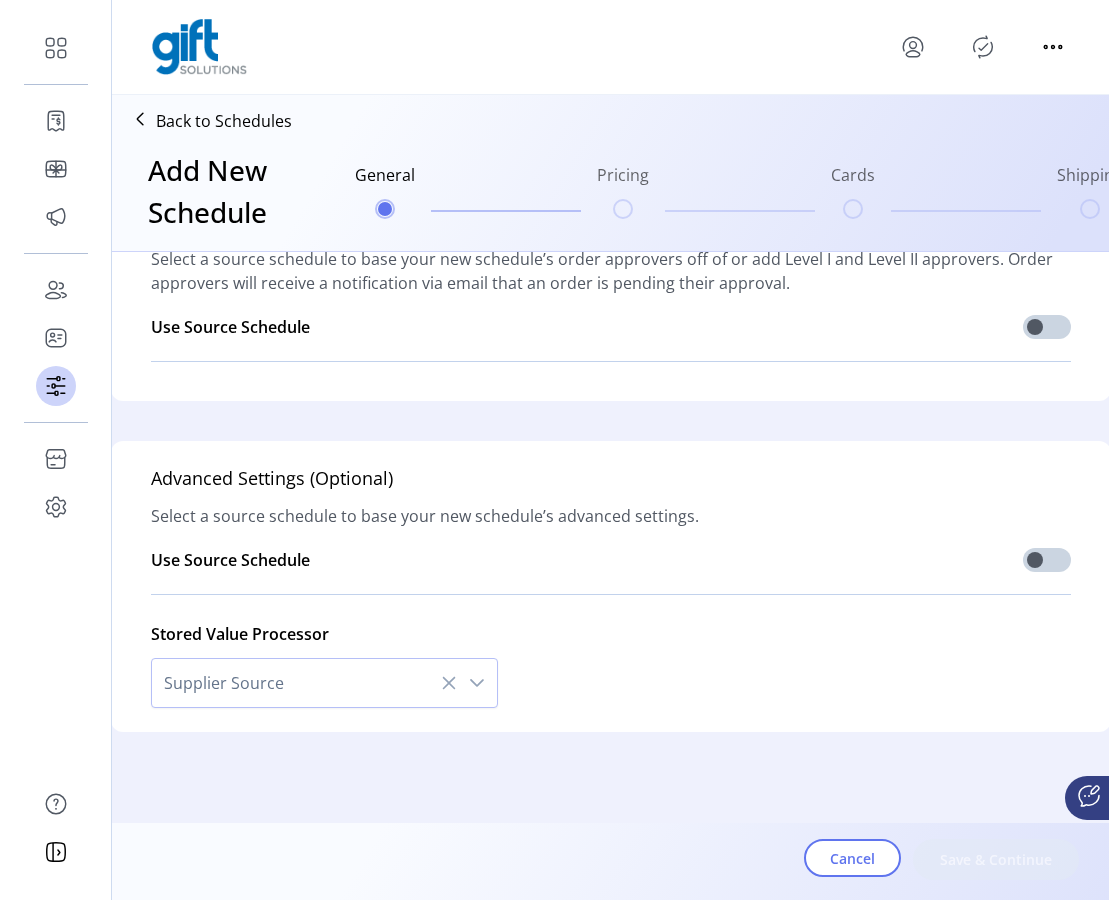click at bounding box center [477, 683] 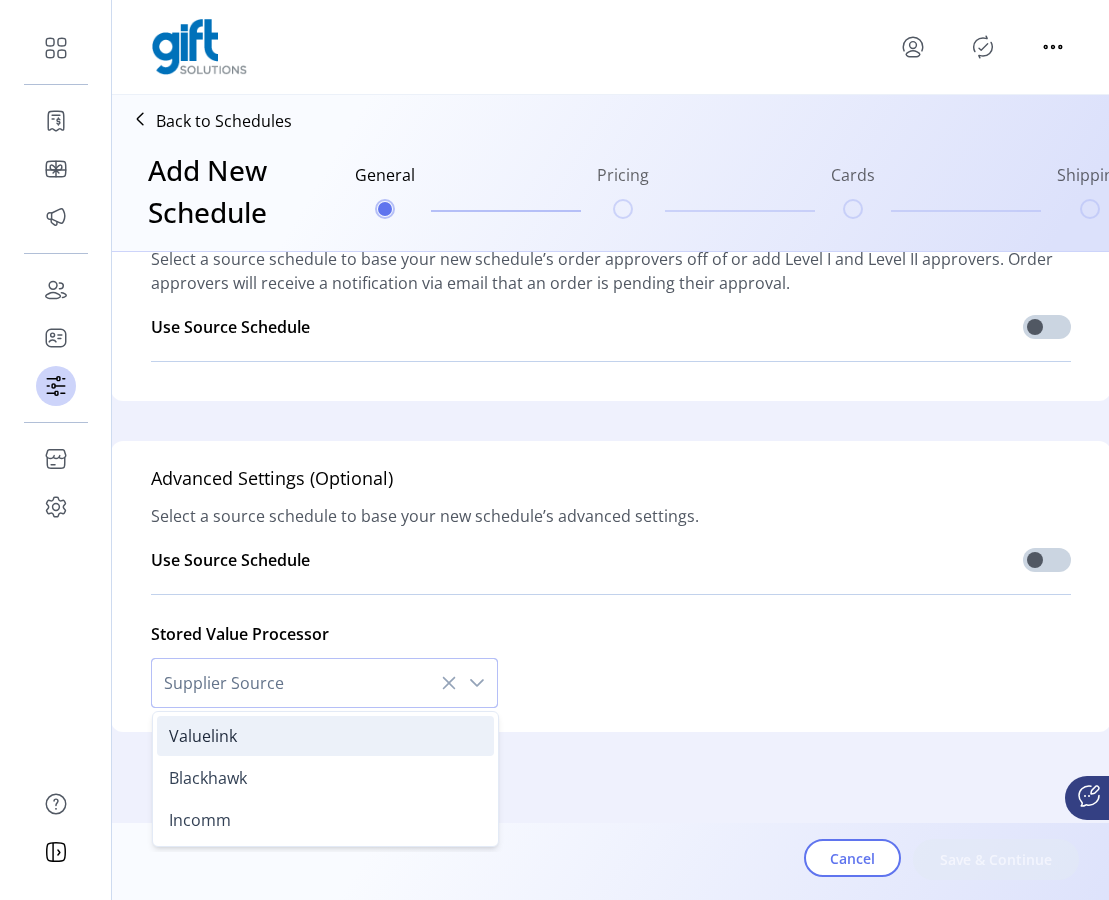 click on "Valuelink" at bounding box center [325, 736] 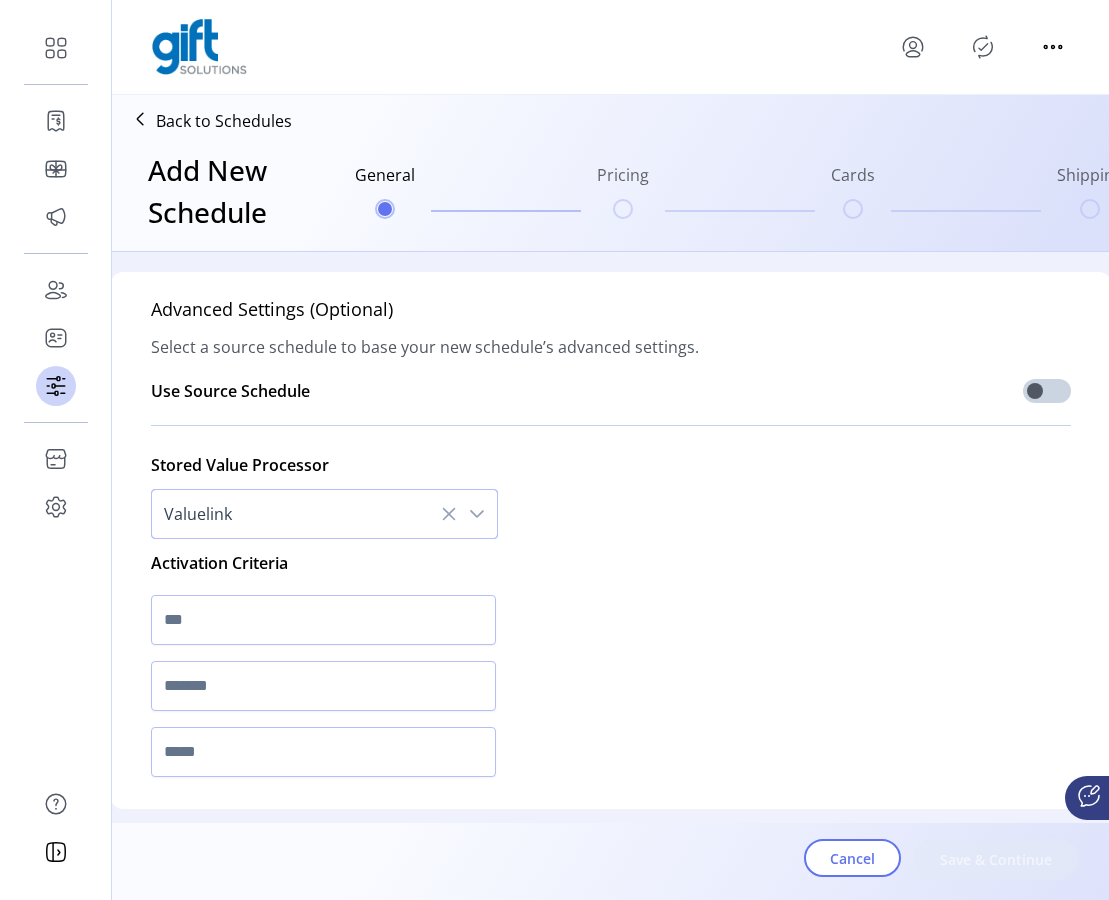 scroll, scrollTop: 1611, scrollLeft: 0, axis: vertical 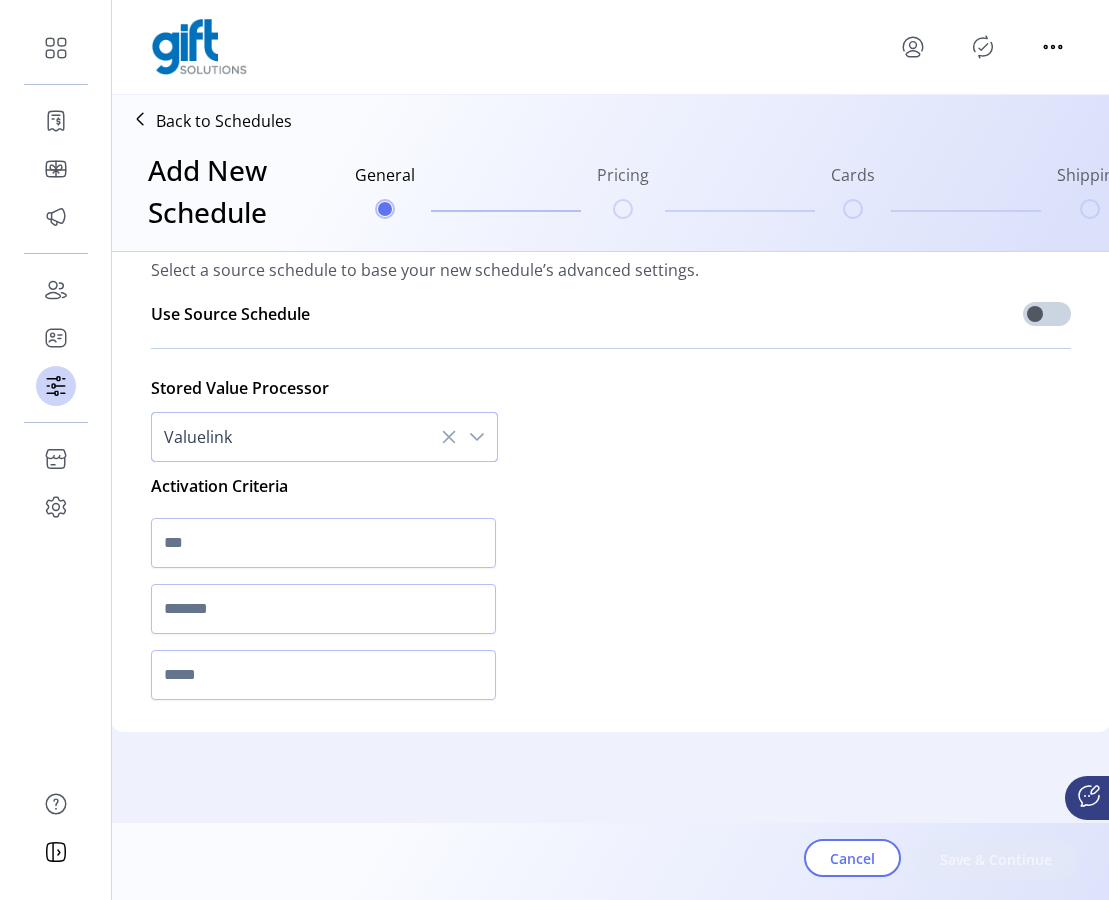 click at bounding box center (477, 437) 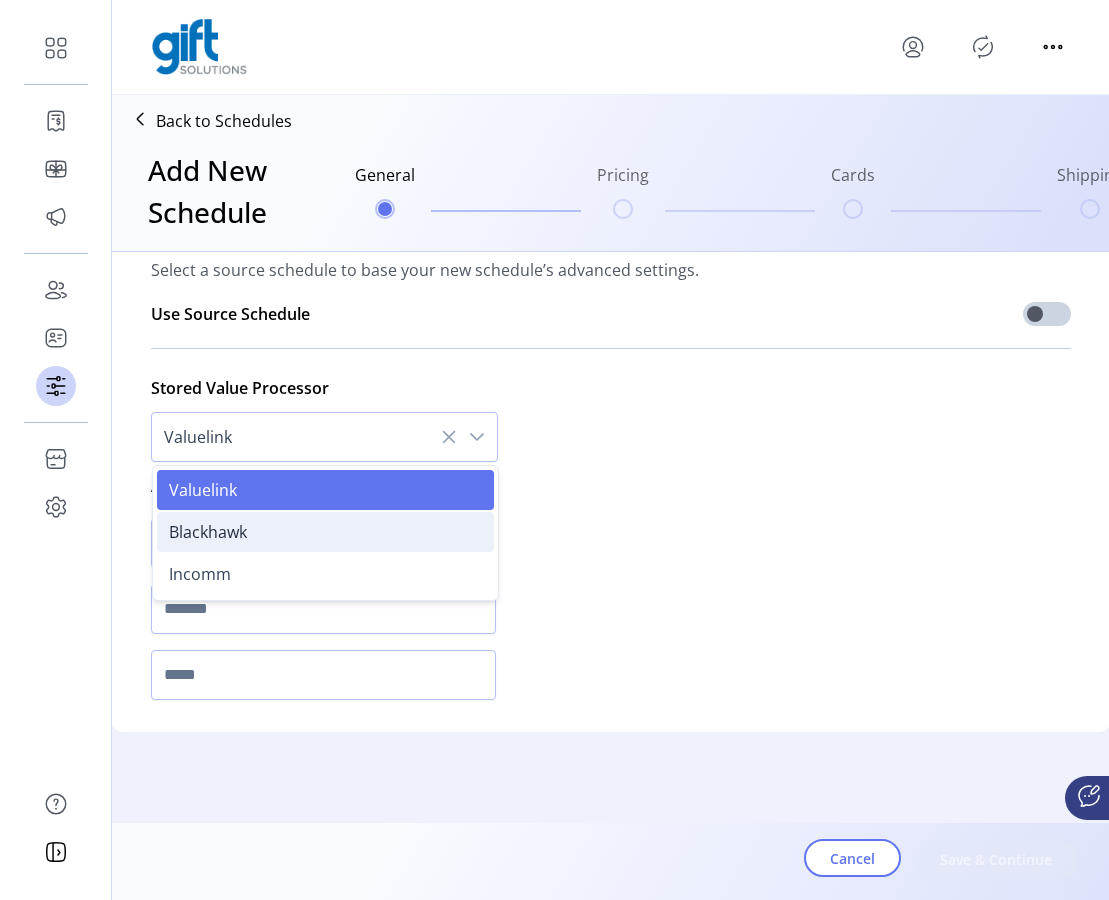click on "Blackhawk" at bounding box center [325, 532] 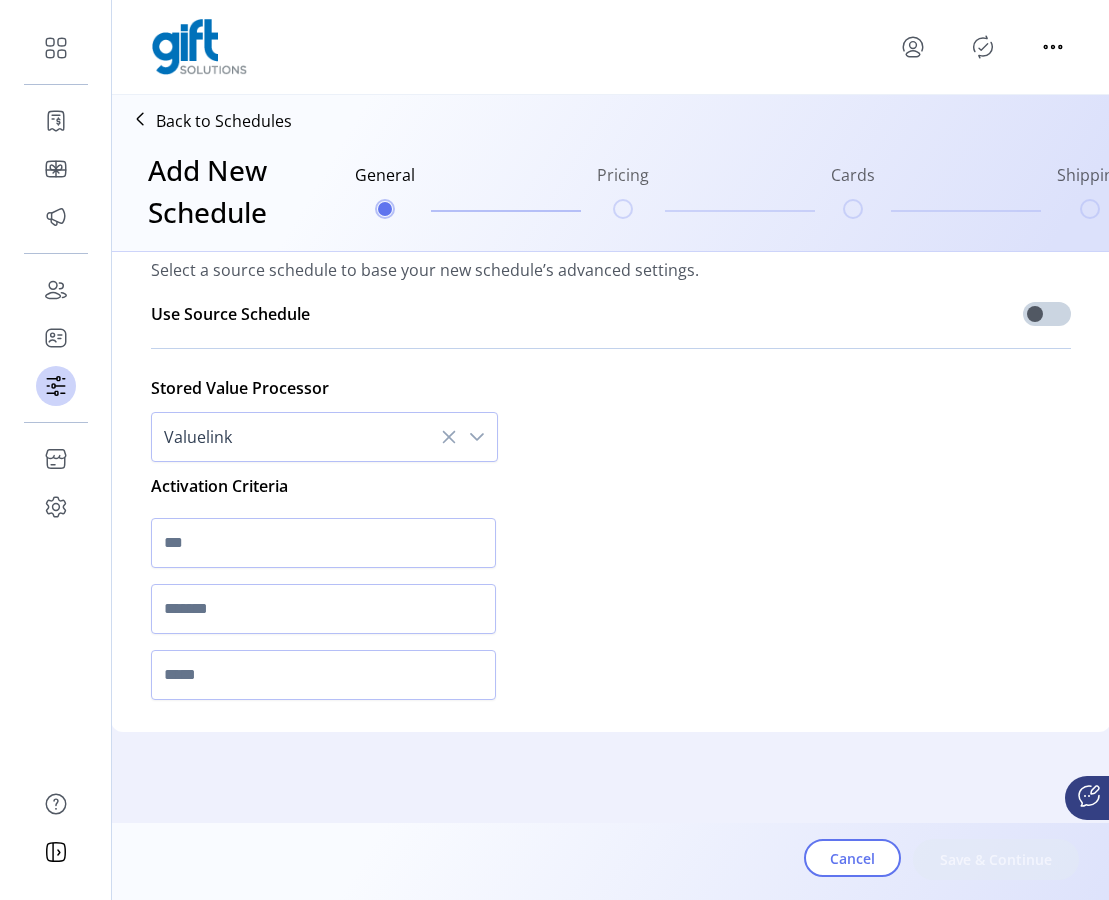 scroll, scrollTop: 1545, scrollLeft: 0, axis: vertical 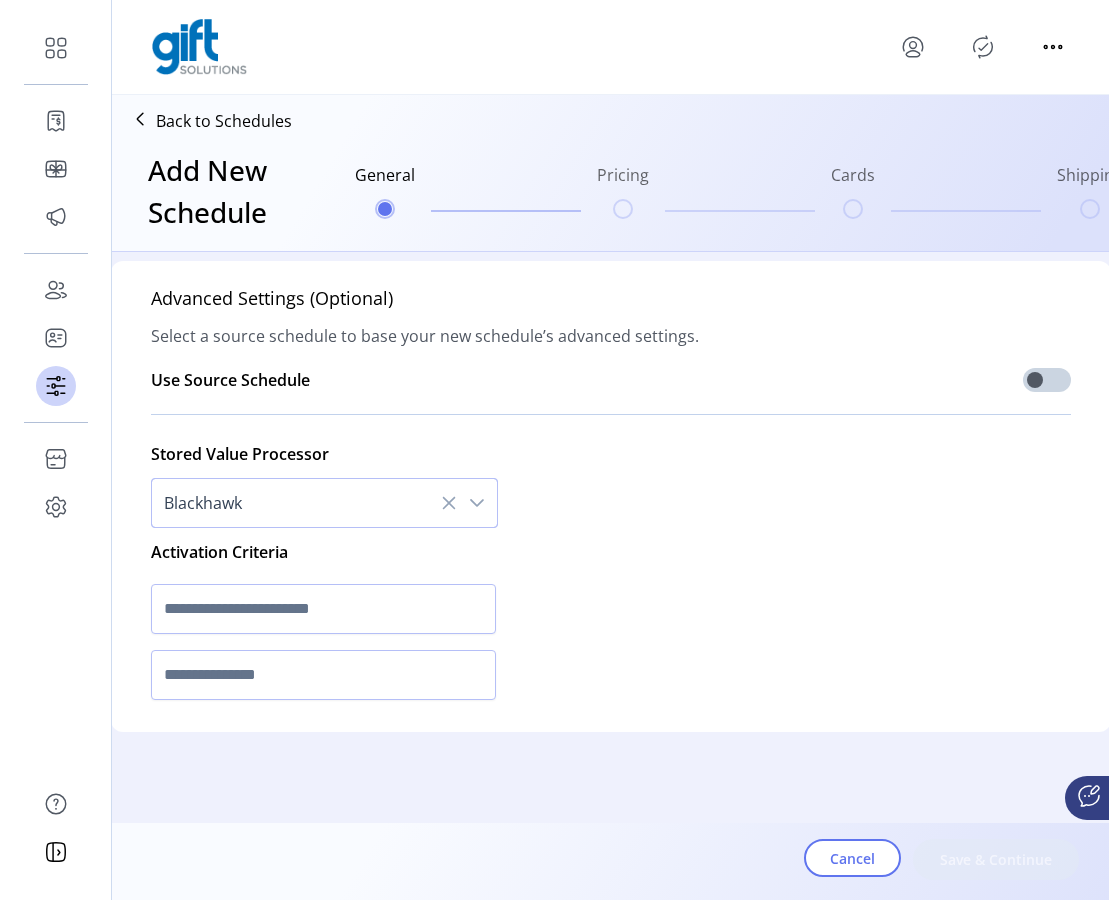 click at bounding box center [477, 503] 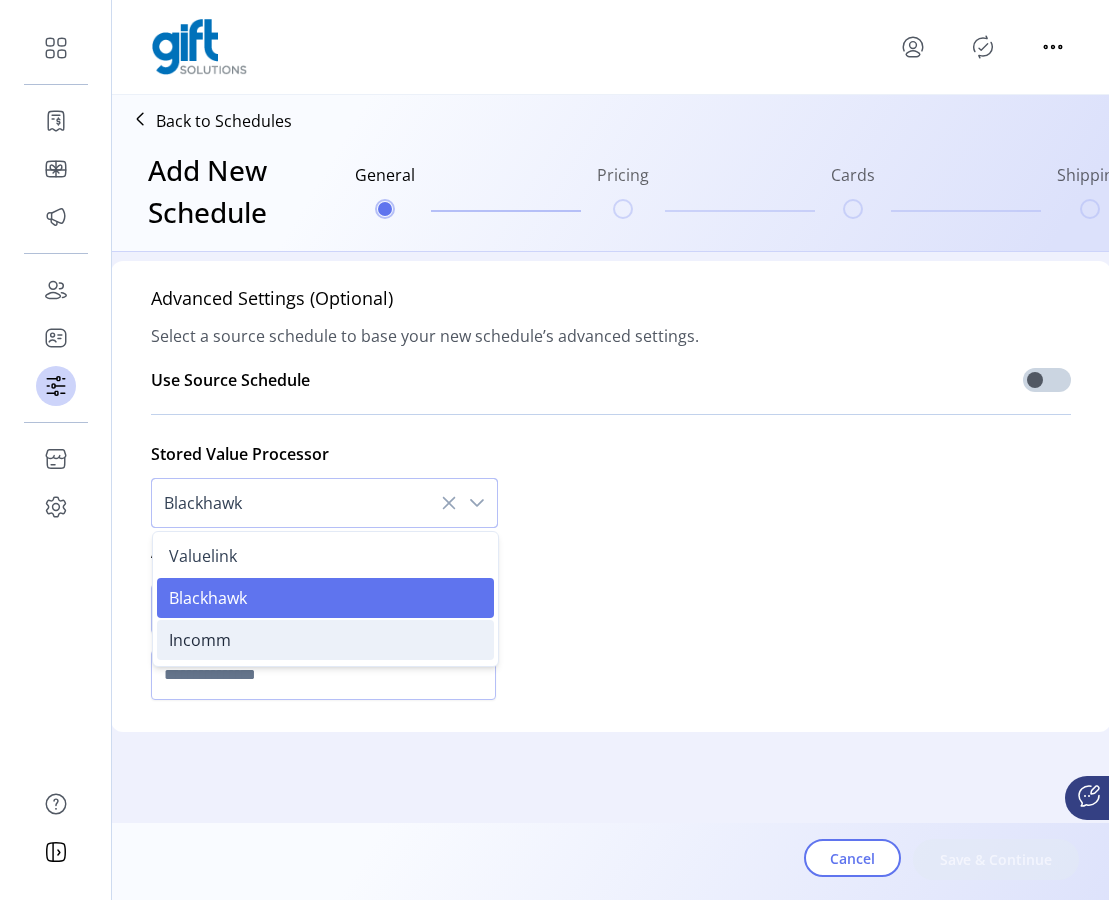 click on "Incomm" at bounding box center [325, 640] 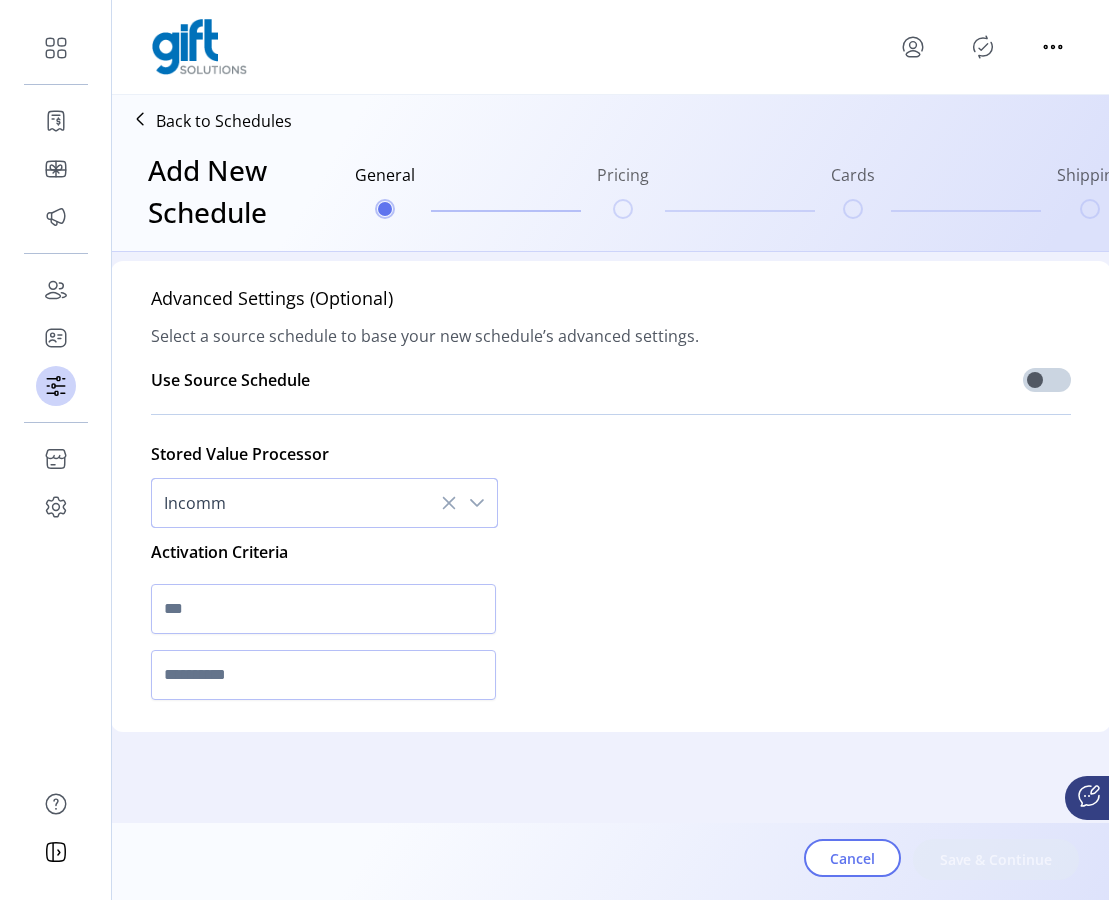 click at bounding box center [140, 119] 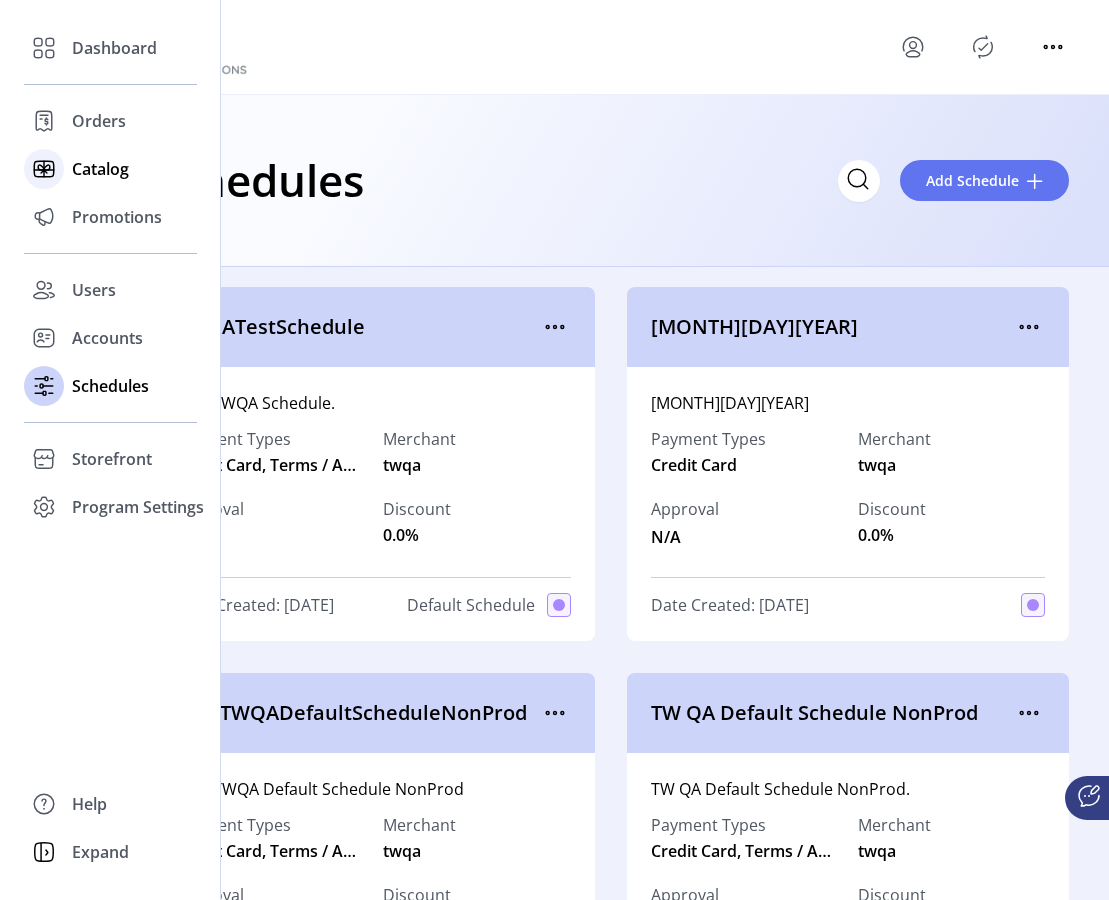 click on "Catalog" at bounding box center [114, 48] 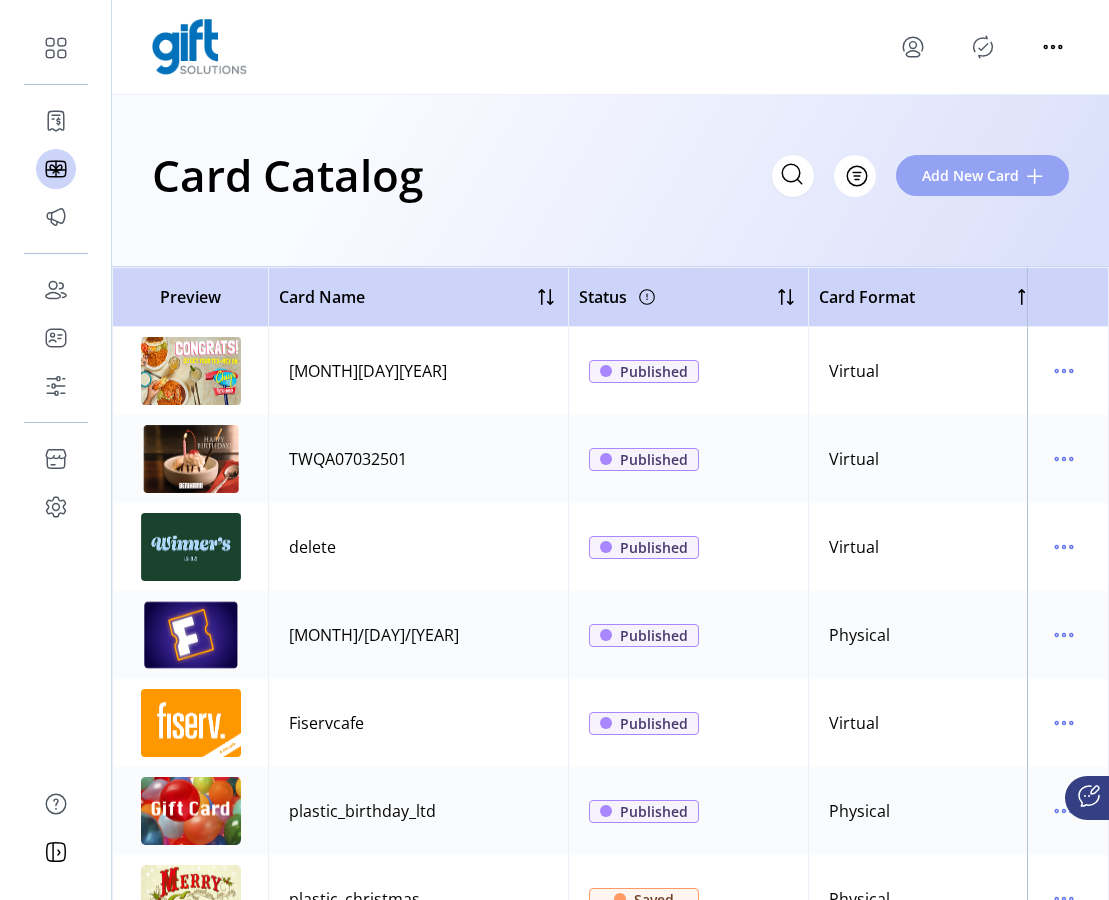 click on "Add New Card" at bounding box center [982, 175] 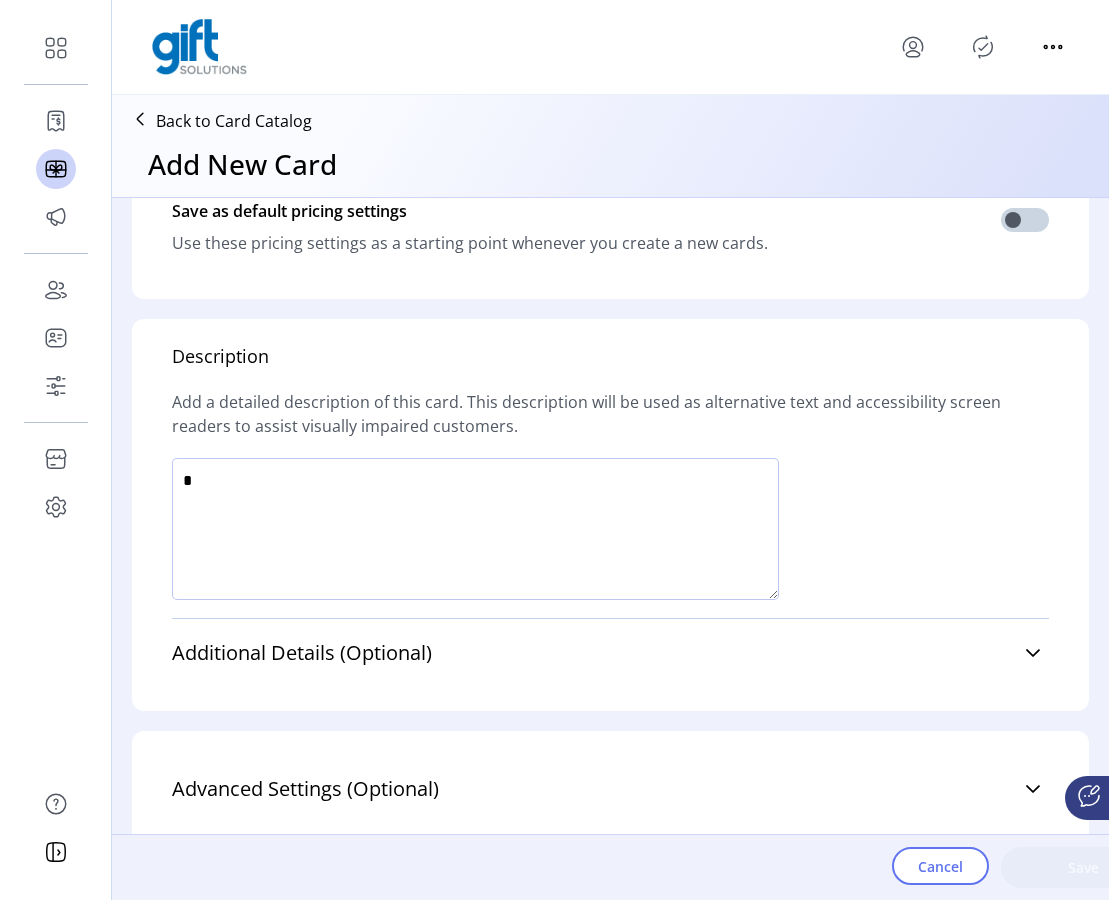scroll, scrollTop: 1052, scrollLeft: 0, axis: vertical 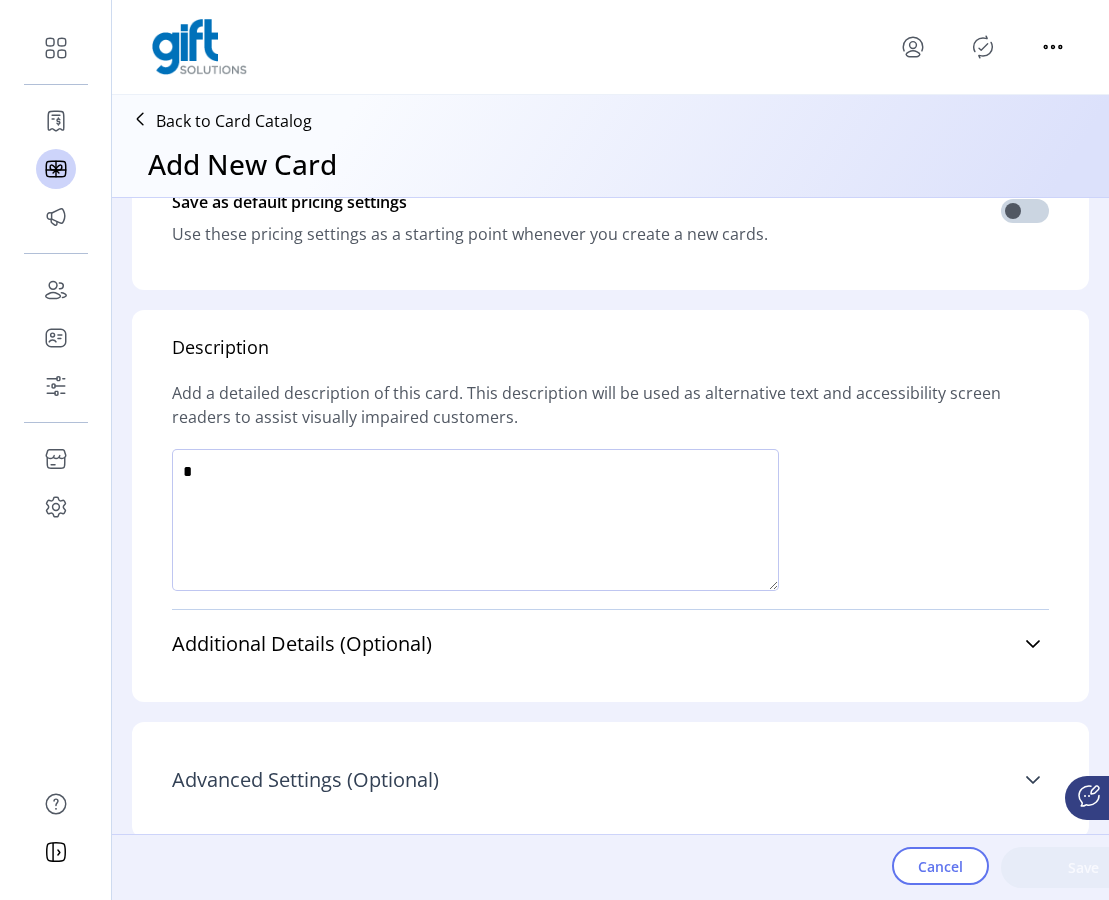 click at bounding box center [1033, 780] 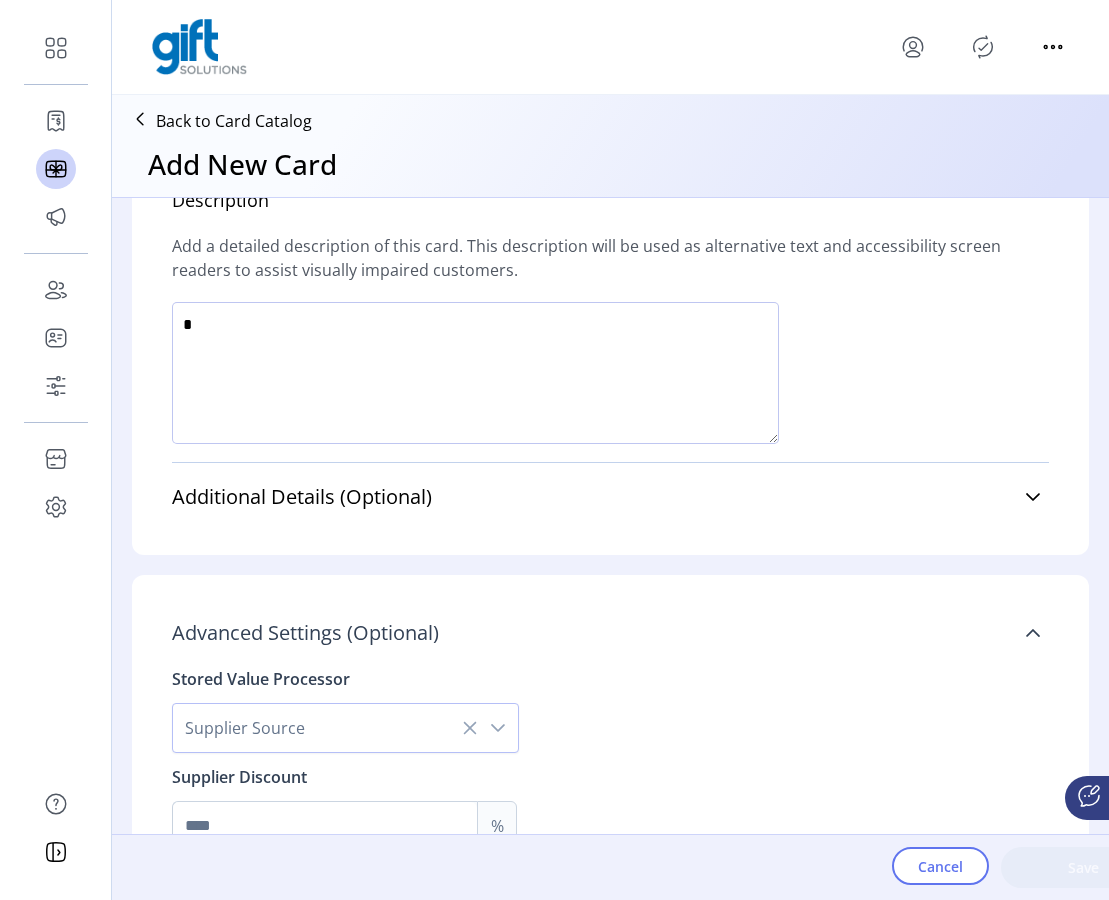 scroll, scrollTop: 1272, scrollLeft: 0, axis: vertical 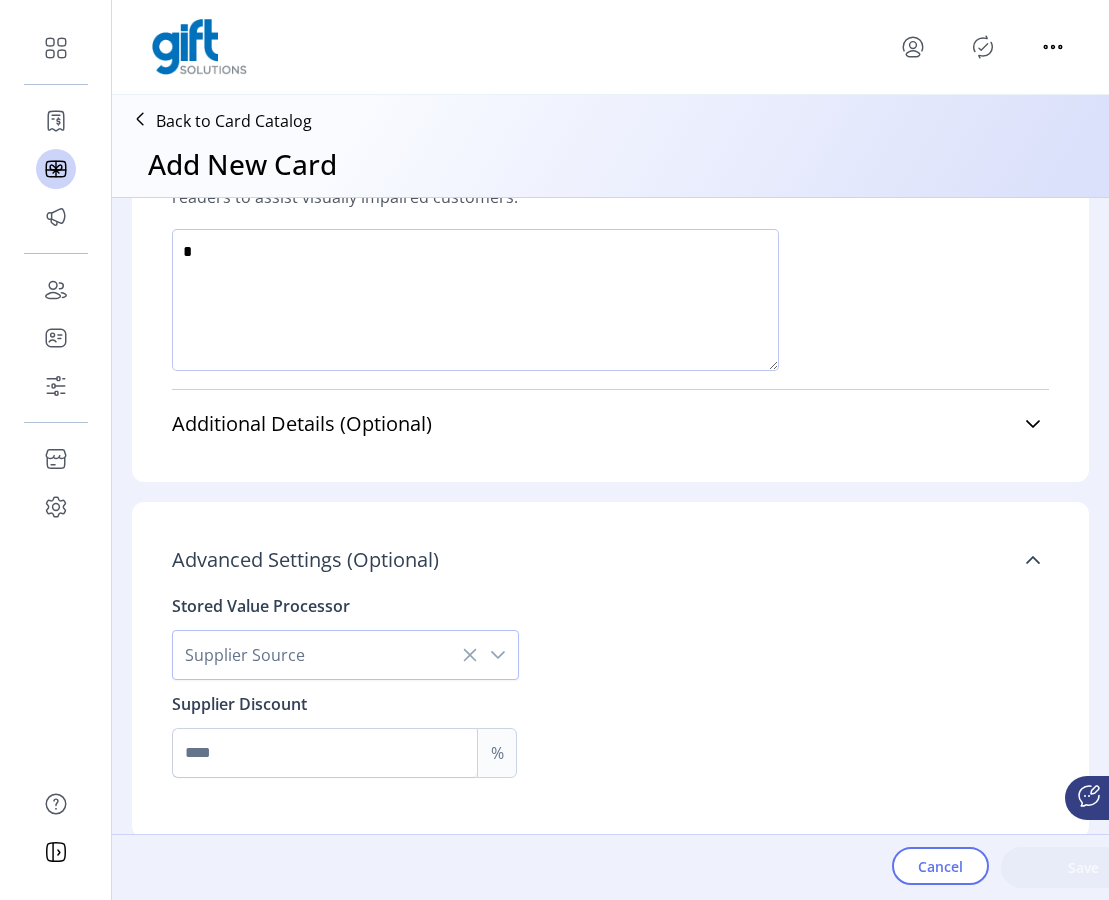 click at bounding box center [498, 655] 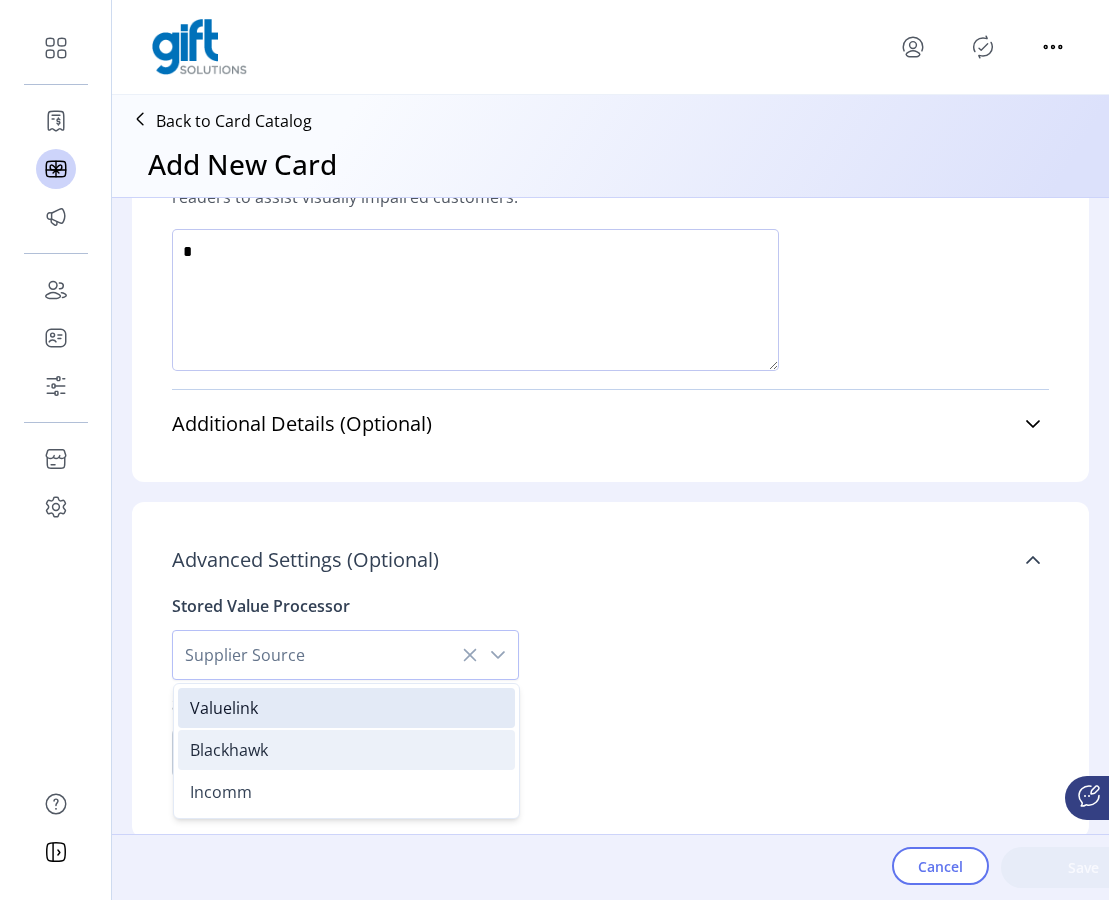 click on "Blackhawk" at bounding box center [346, 750] 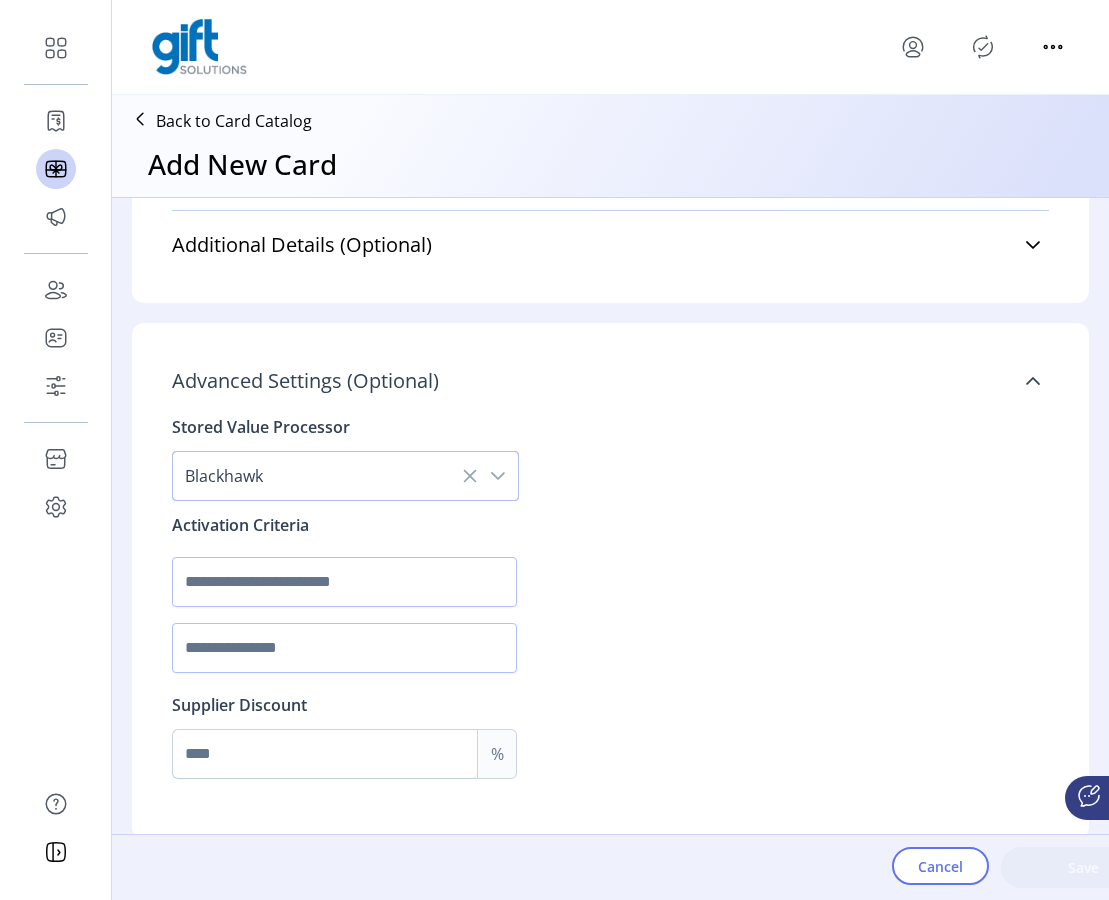 scroll, scrollTop: 1452, scrollLeft: 0, axis: vertical 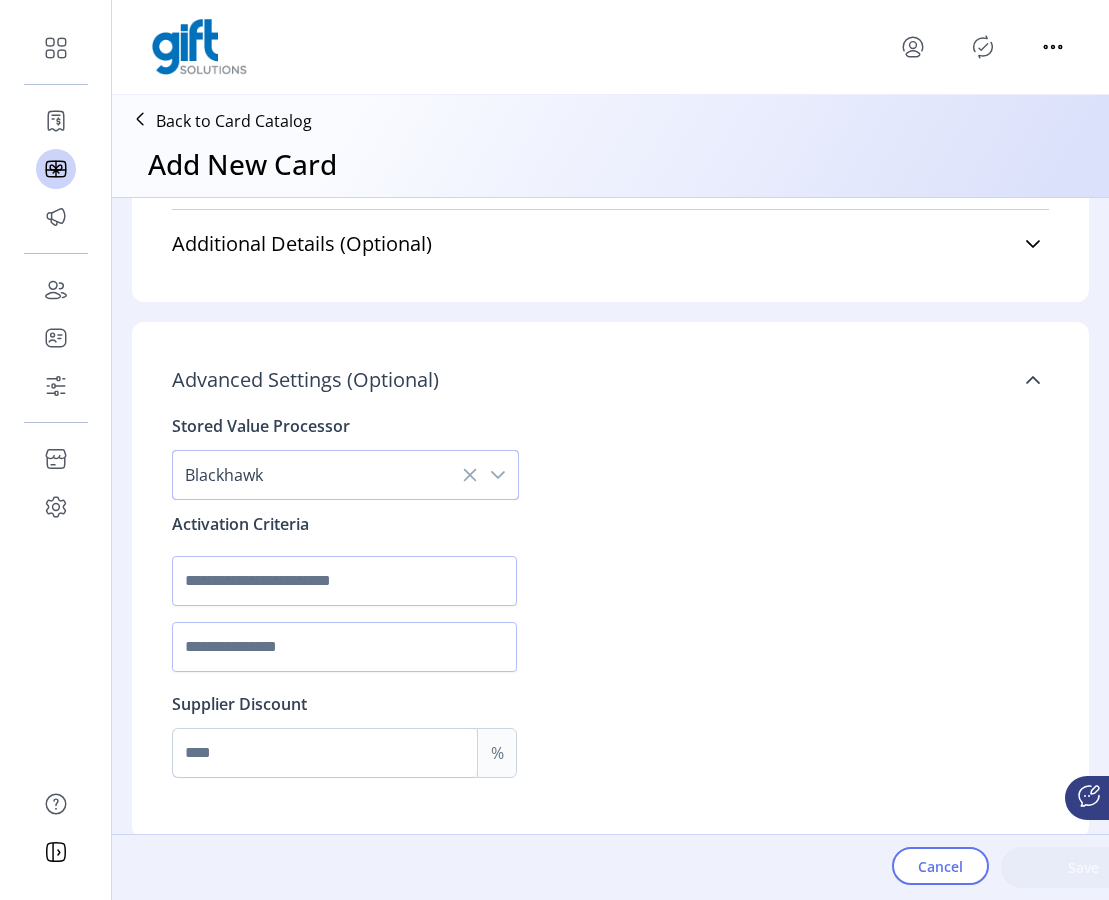click at bounding box center [498, 475] 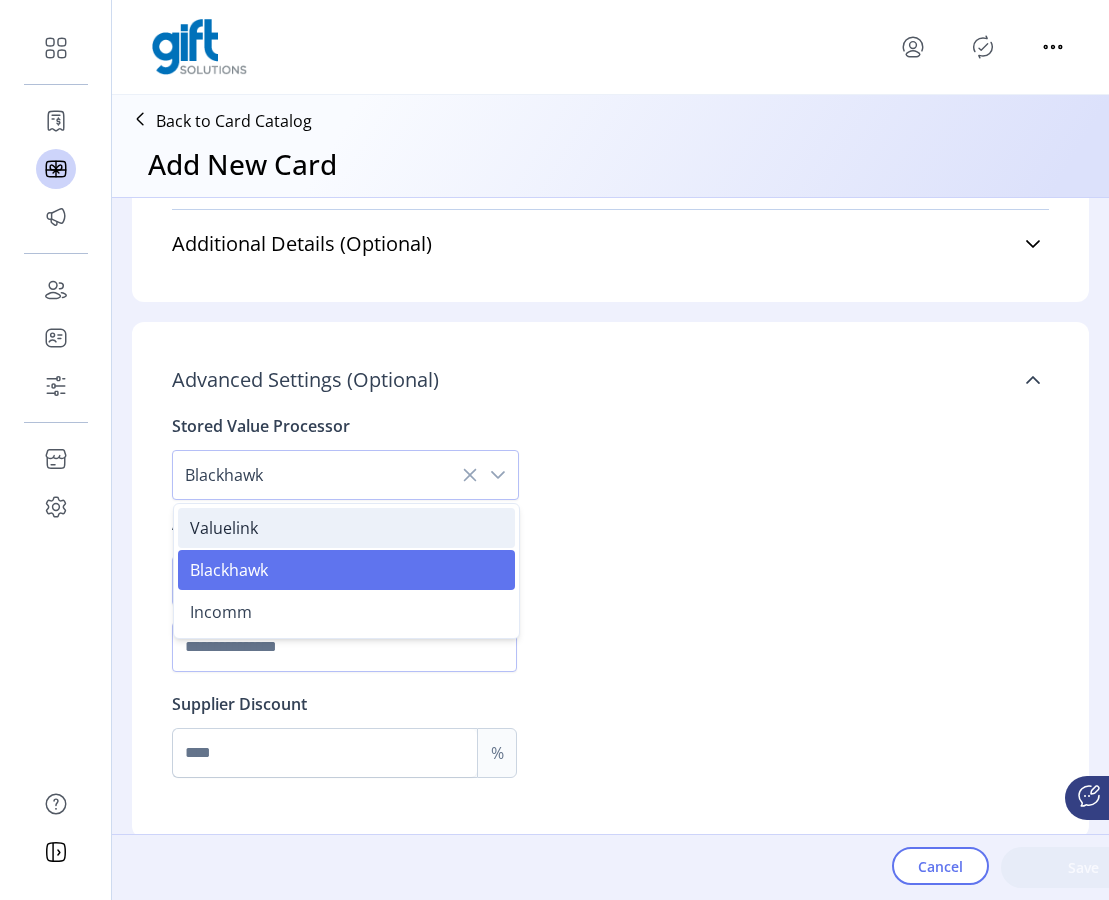 click on "Valuelink" at bounding box center [346, 528] 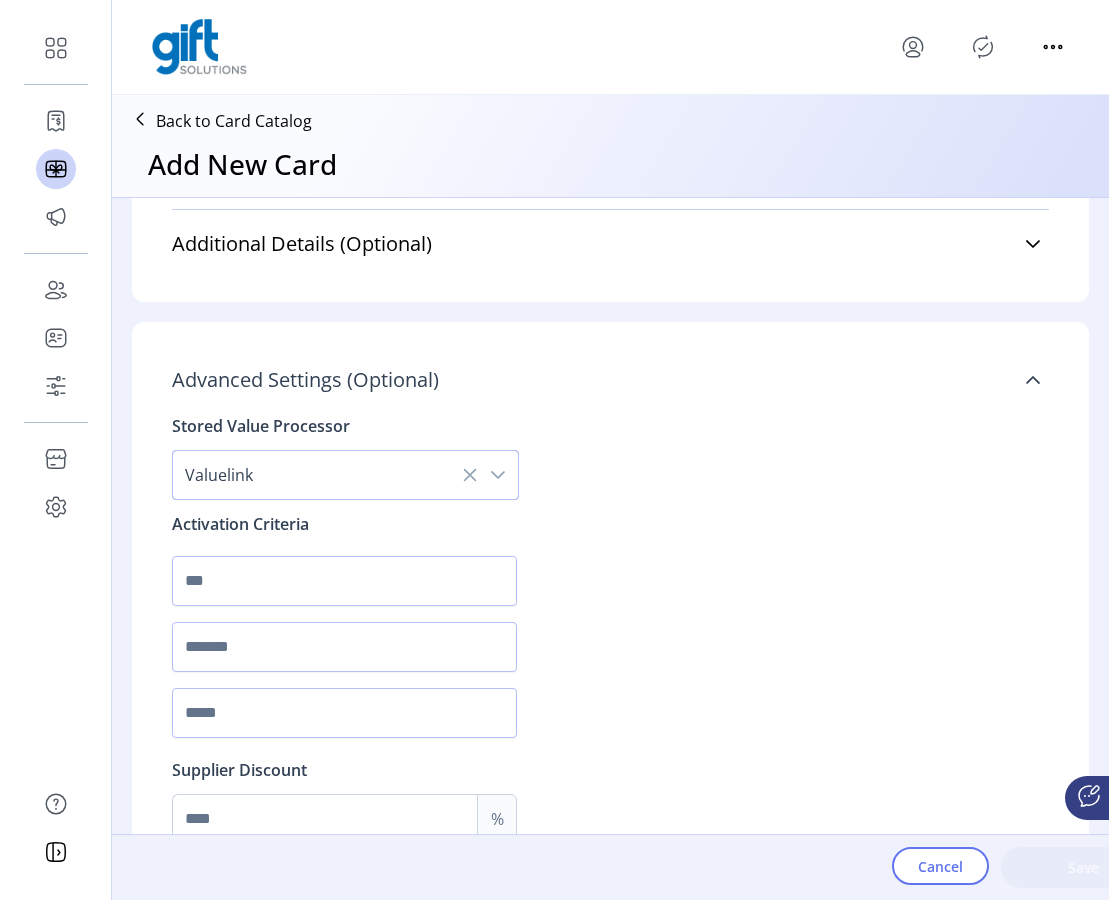 scroll, scrollTop: 1518, scrollLeft: 0, axis: vertical 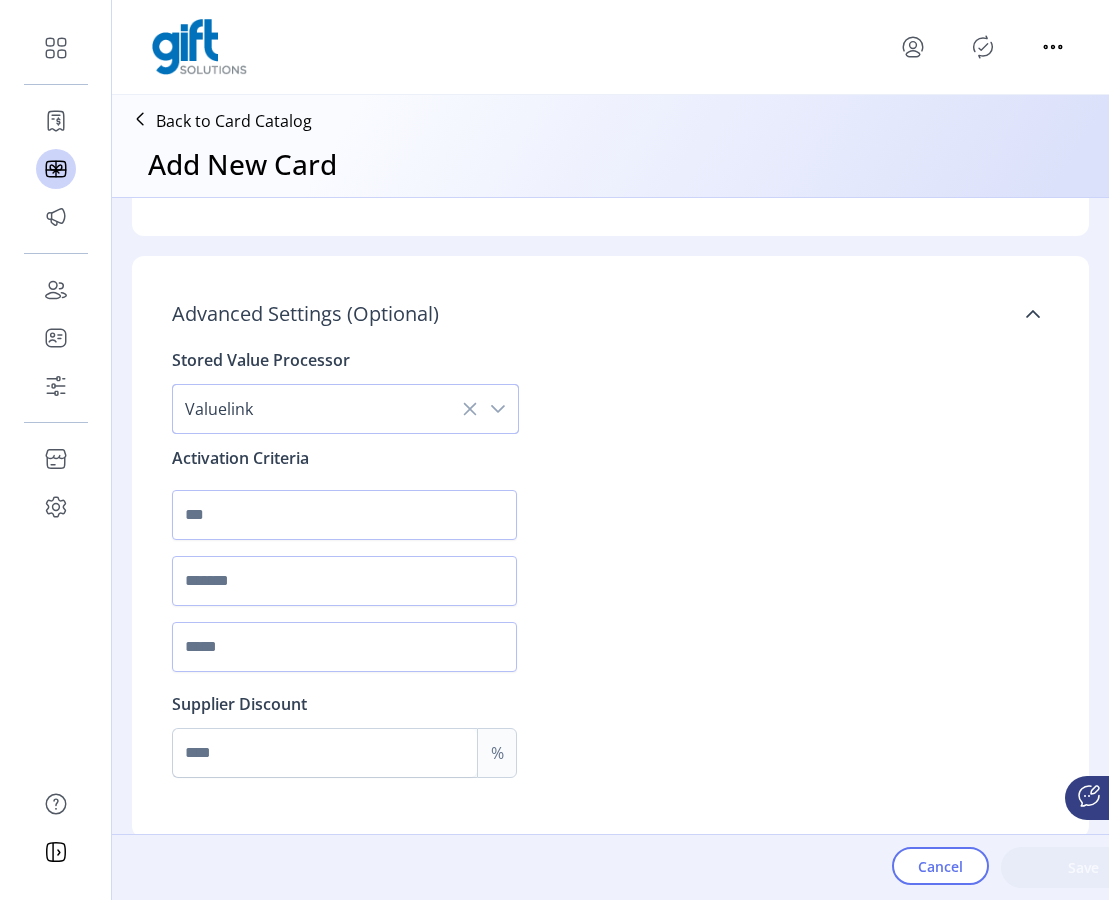 click at bounding box center (498, 409) 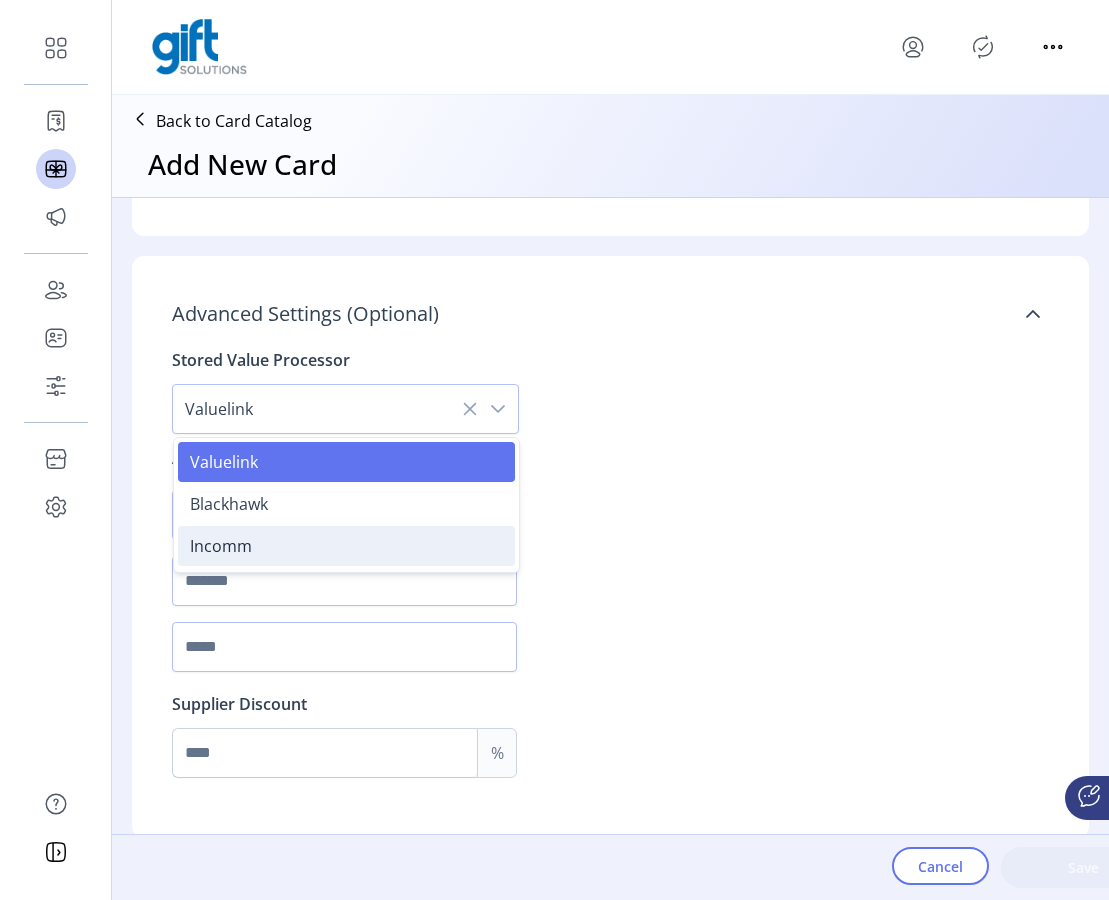 click on "Incomm" at bounding box center [346, 546] 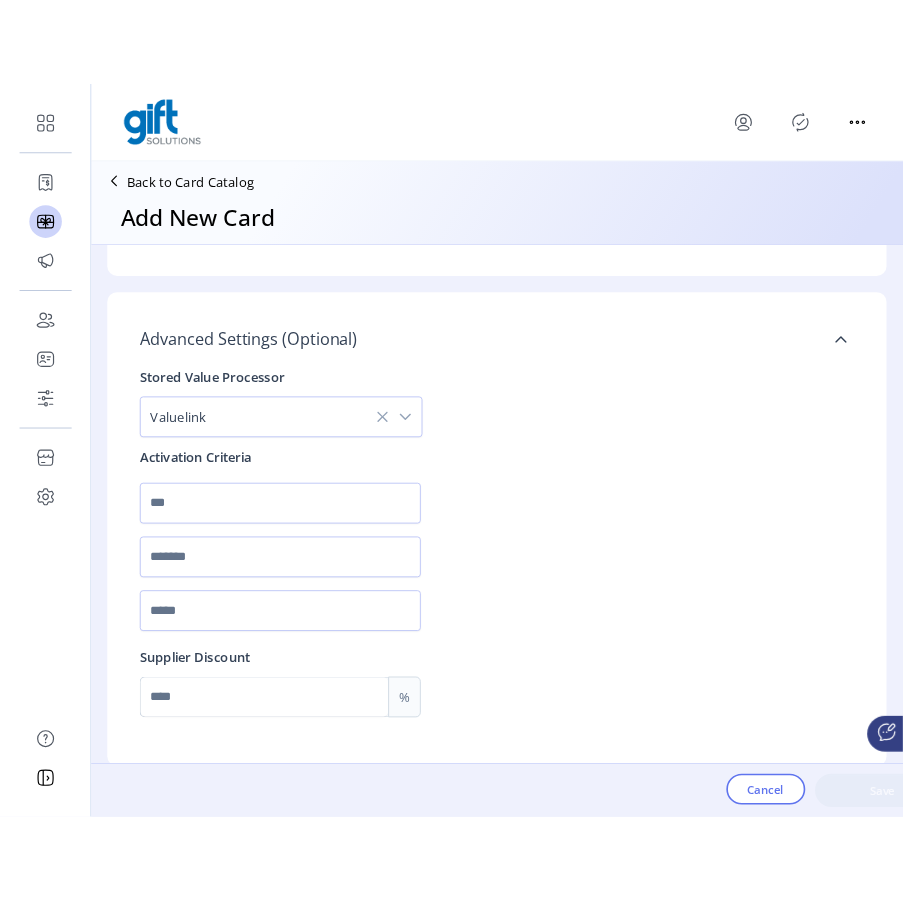scroll, scrollTop: 1452, scrollLeft: 0, axis: vertical 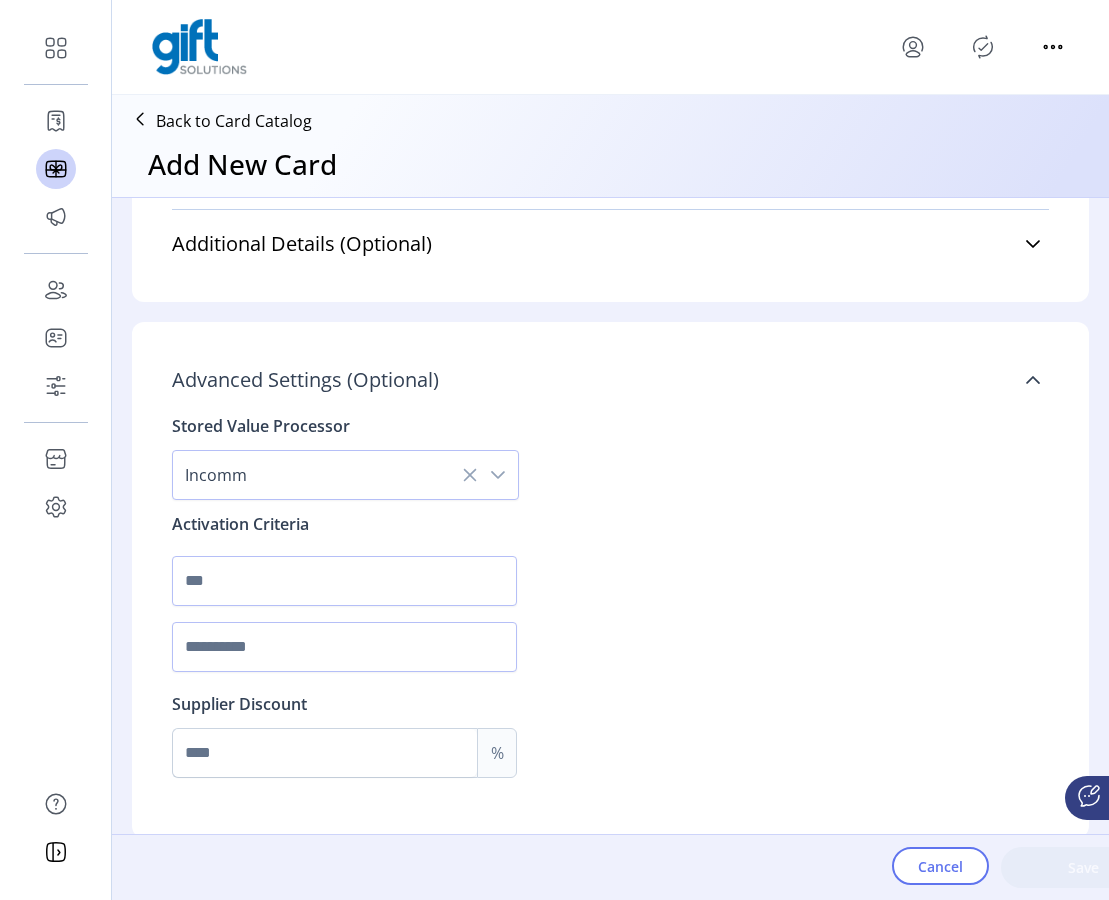 click on "Stored Value Processor Incomm Activation Criteria Supplier Discount %" at bounding box center [610, 590] 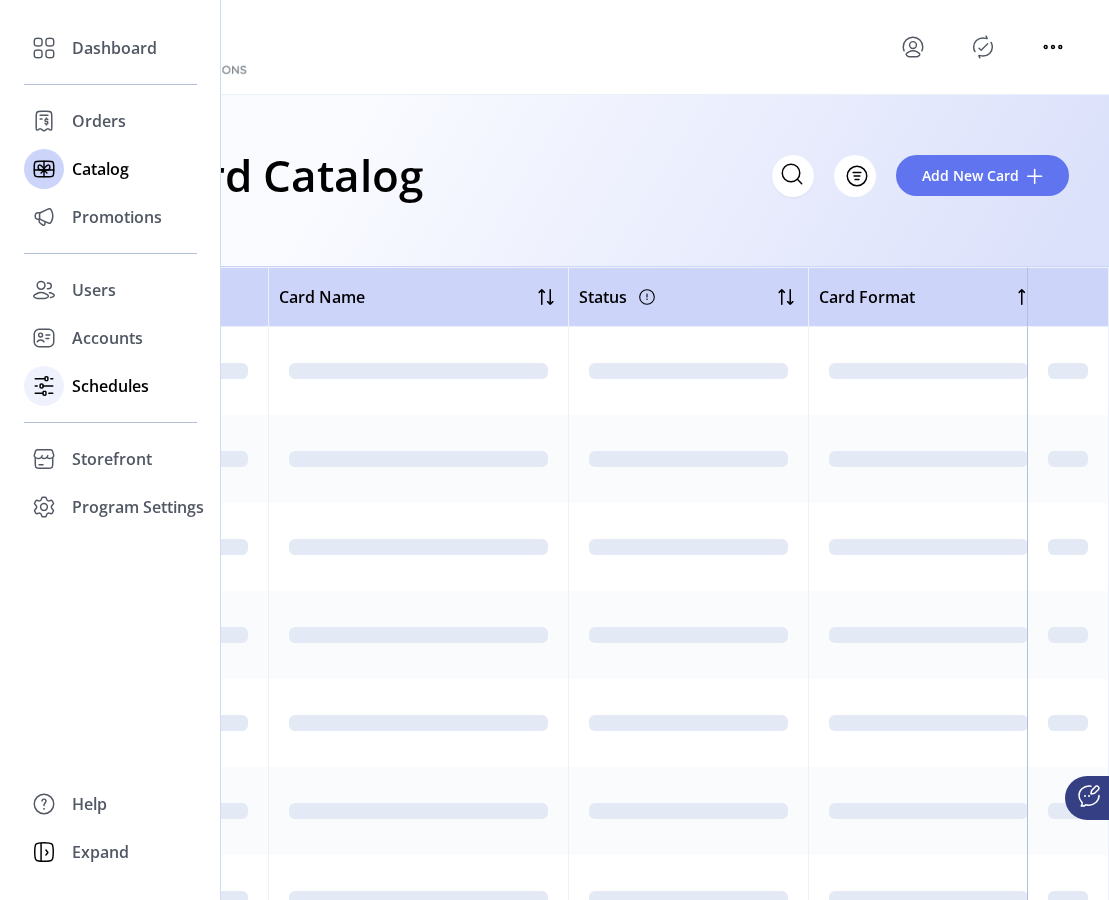 click on "Schedules" at bounding box center (114, 48) 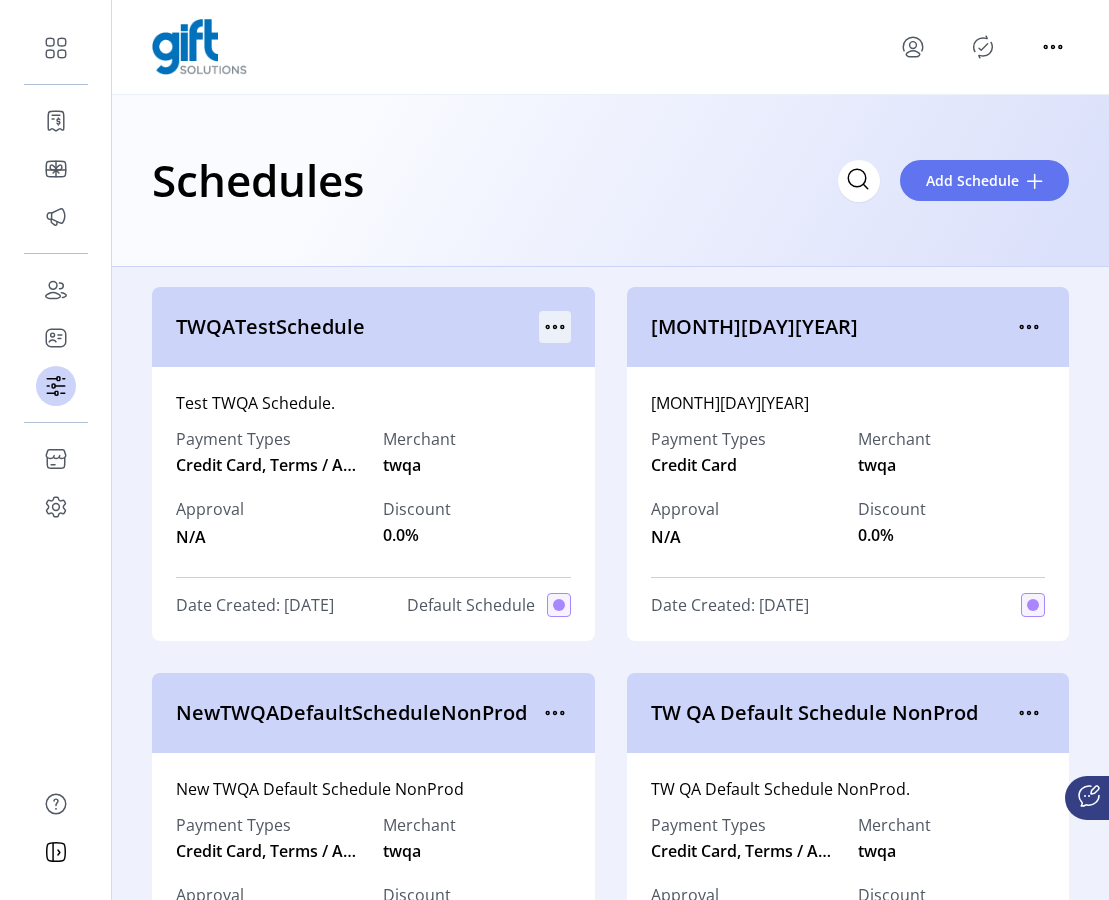 click at bounding box center [555, 327] 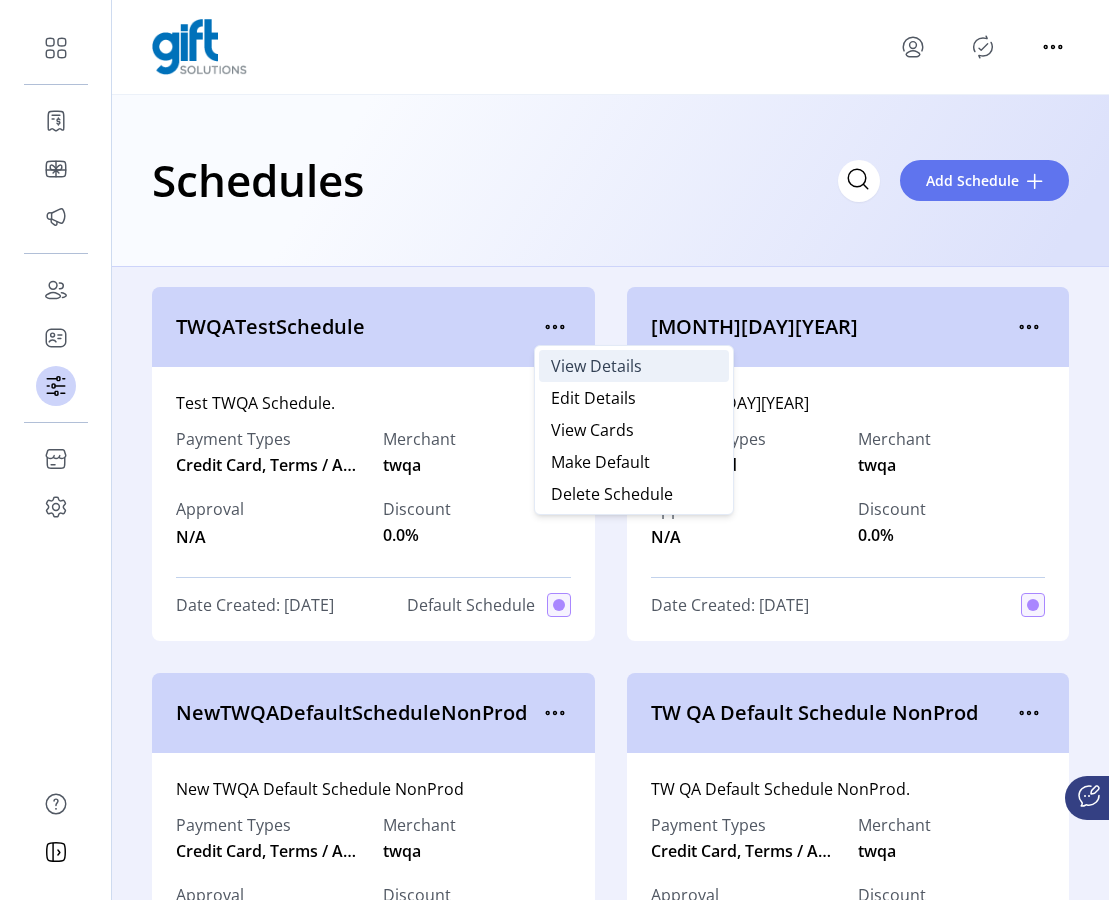 click on "View Details" at bounding box center (596, 366) 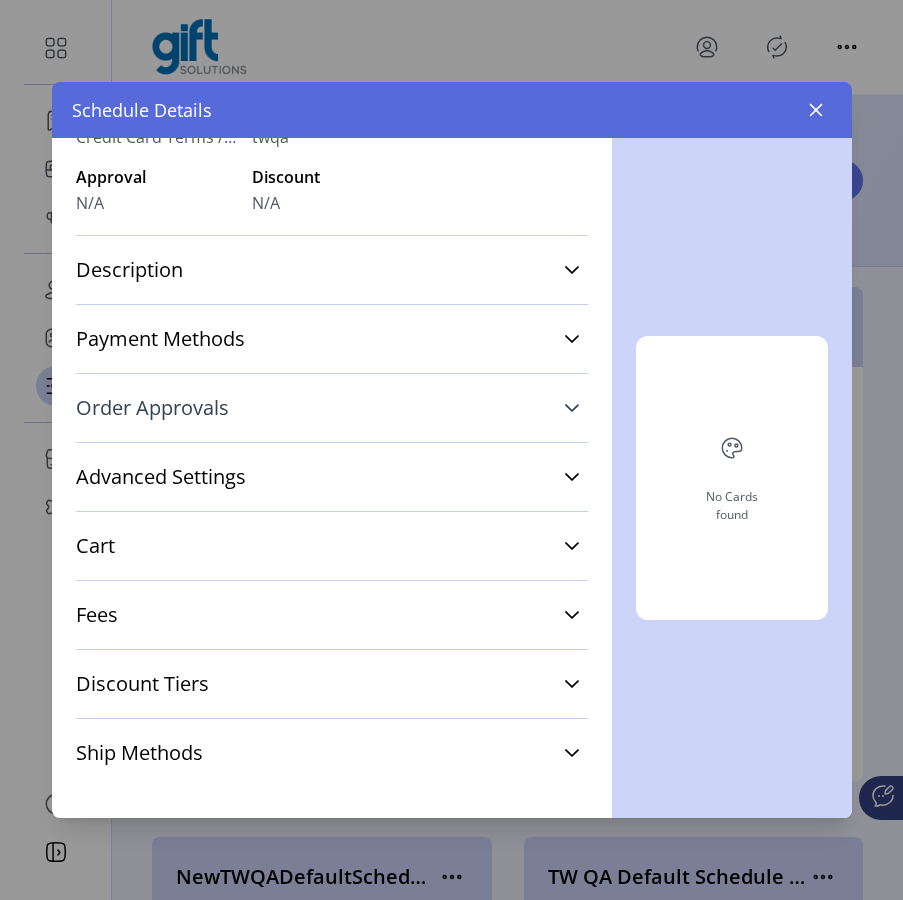 scroll, scrollTop: 194, scrollLeft: 0, axis: vertical 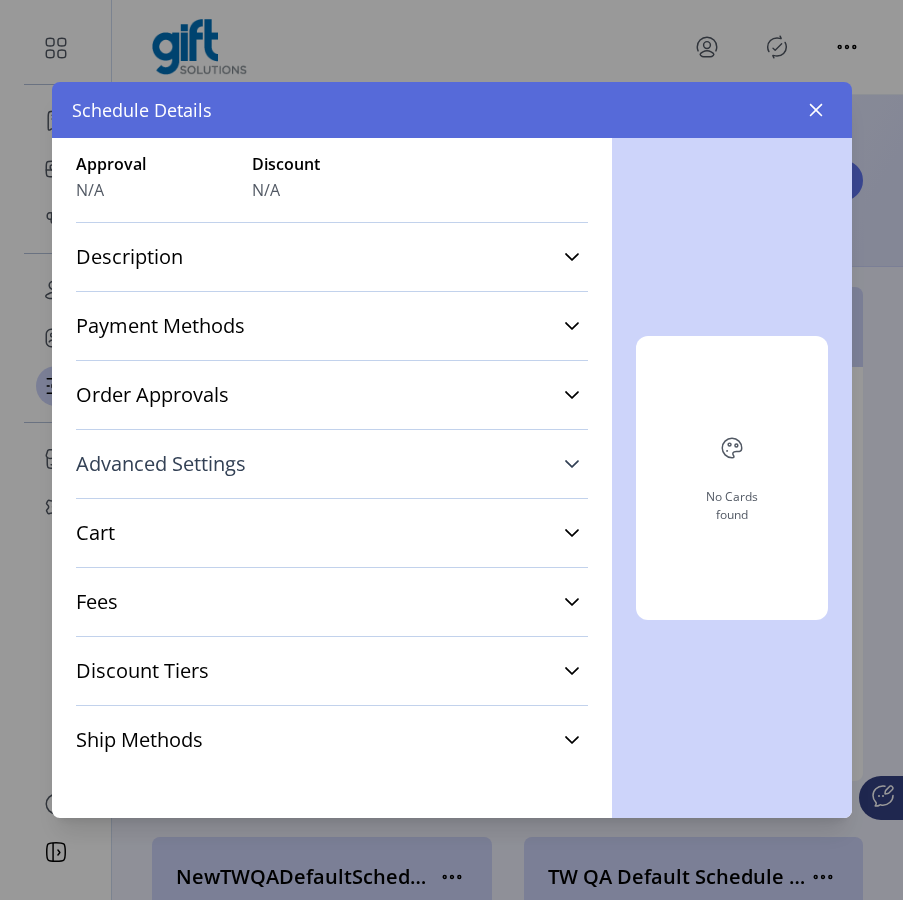 click at bounding box center (572, 464) 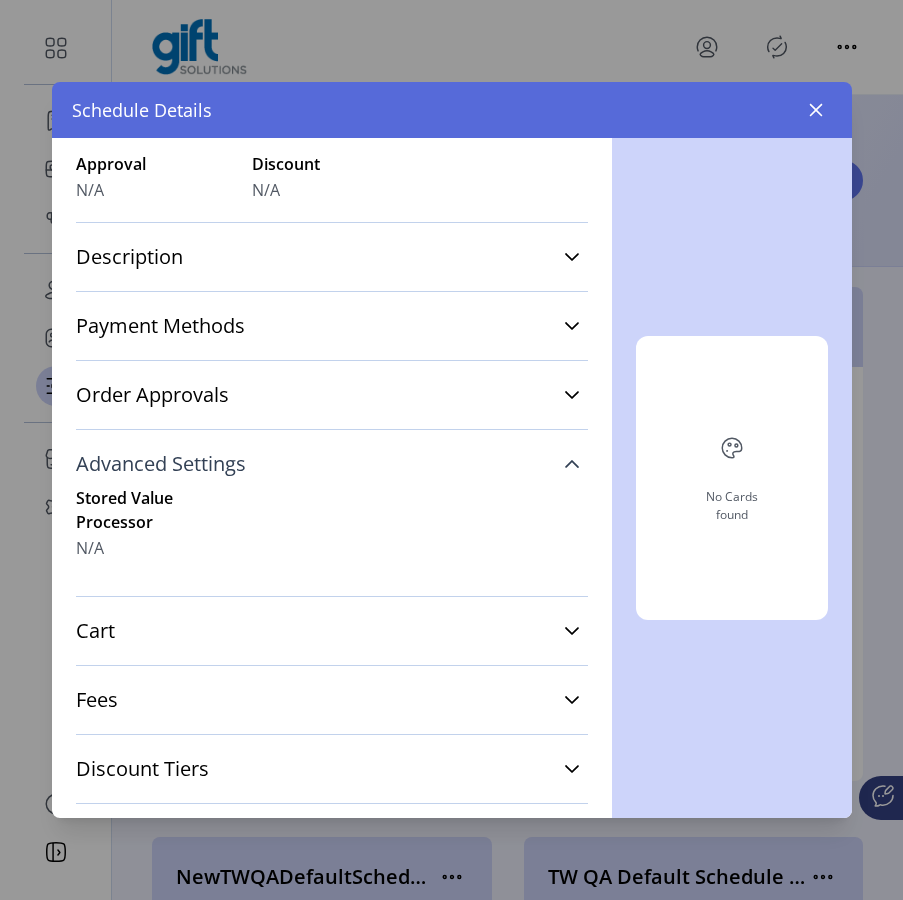 click at bounding box center [572, 464] 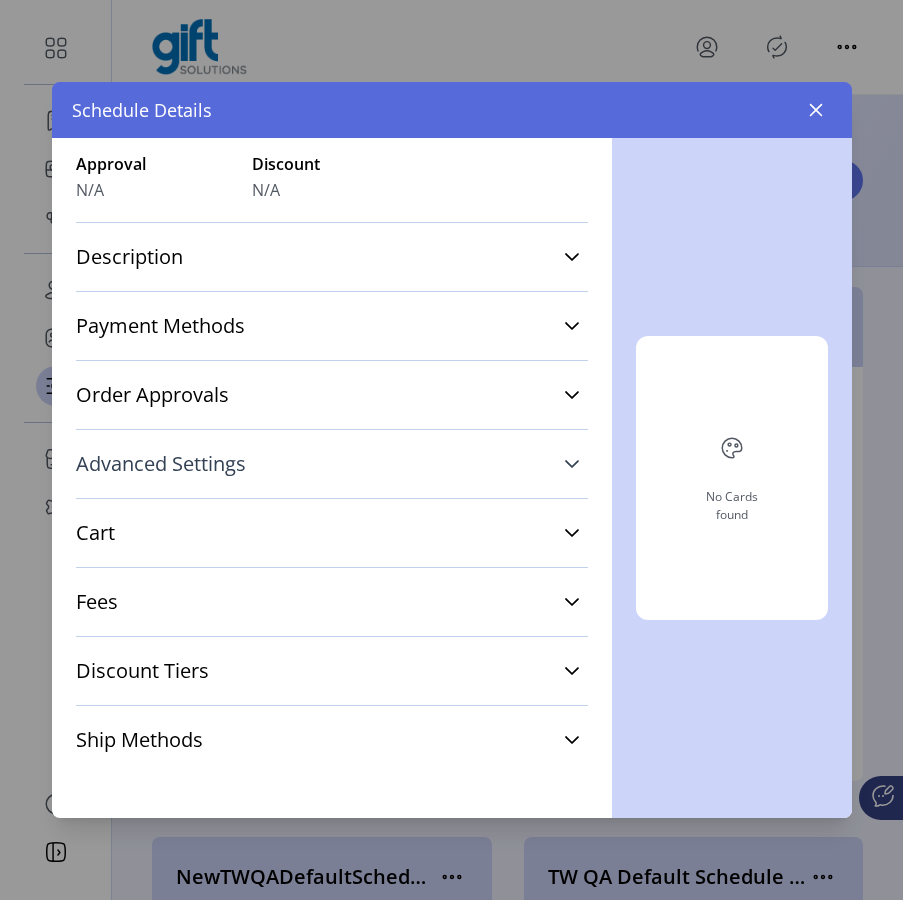 click at bounding box center [572, 464] 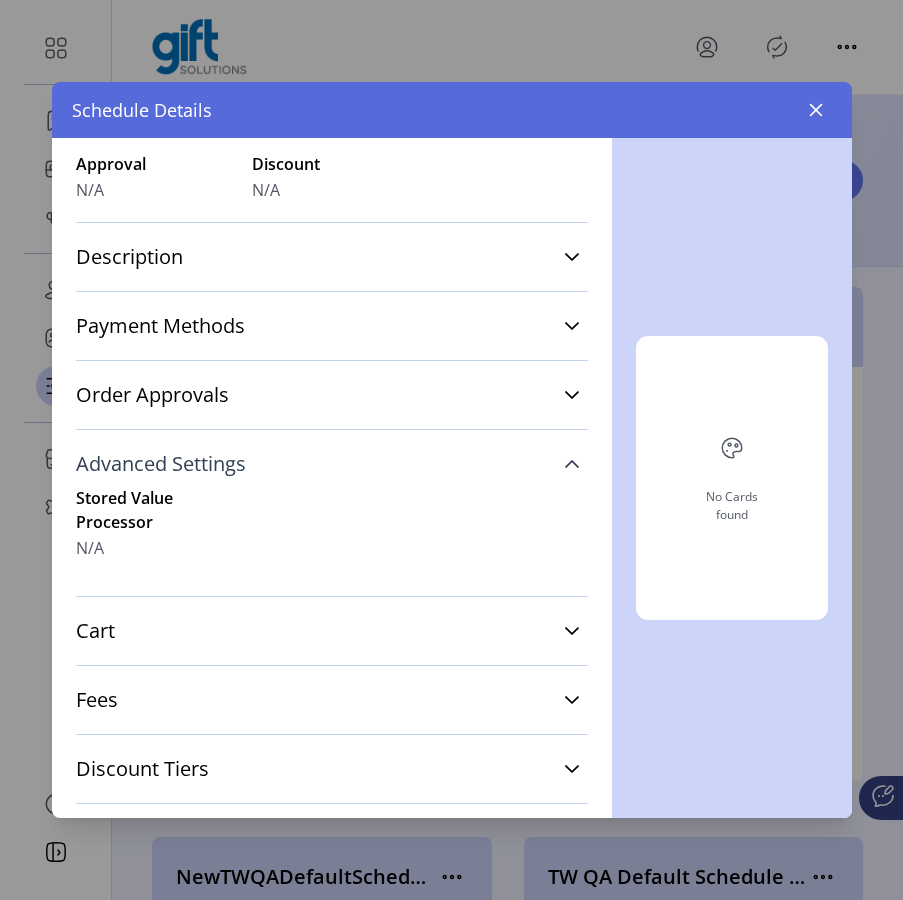 click at bounding box center (572, 464) 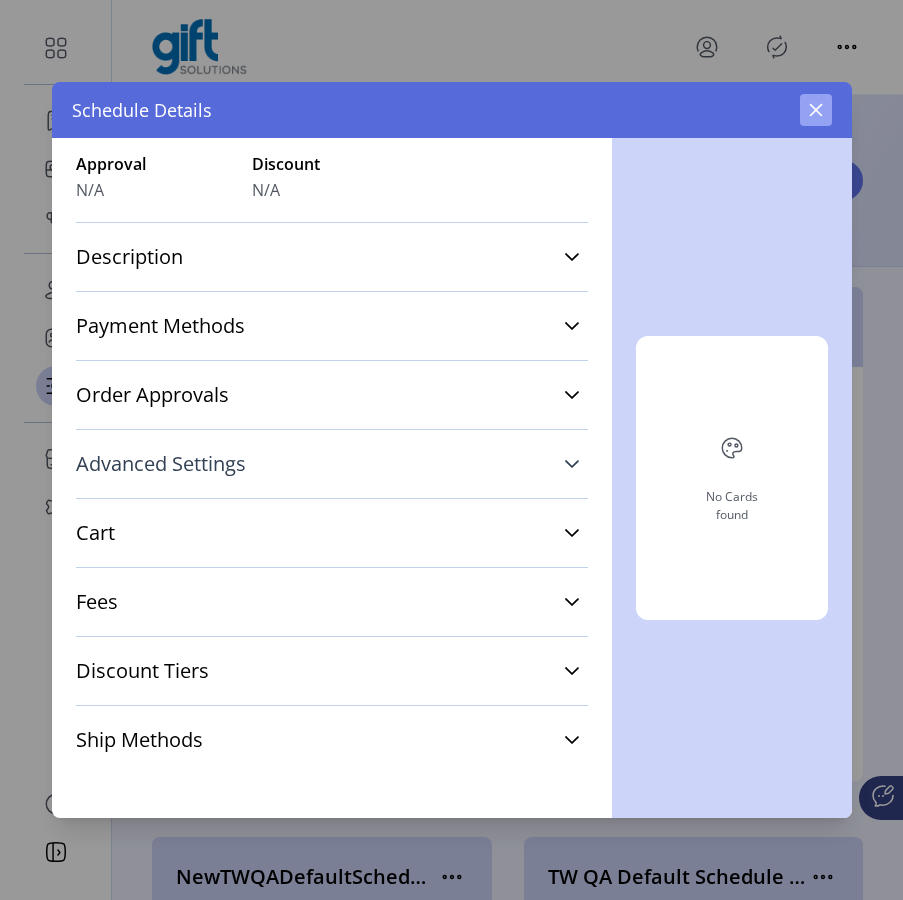 click at bounding box center [816, 110] 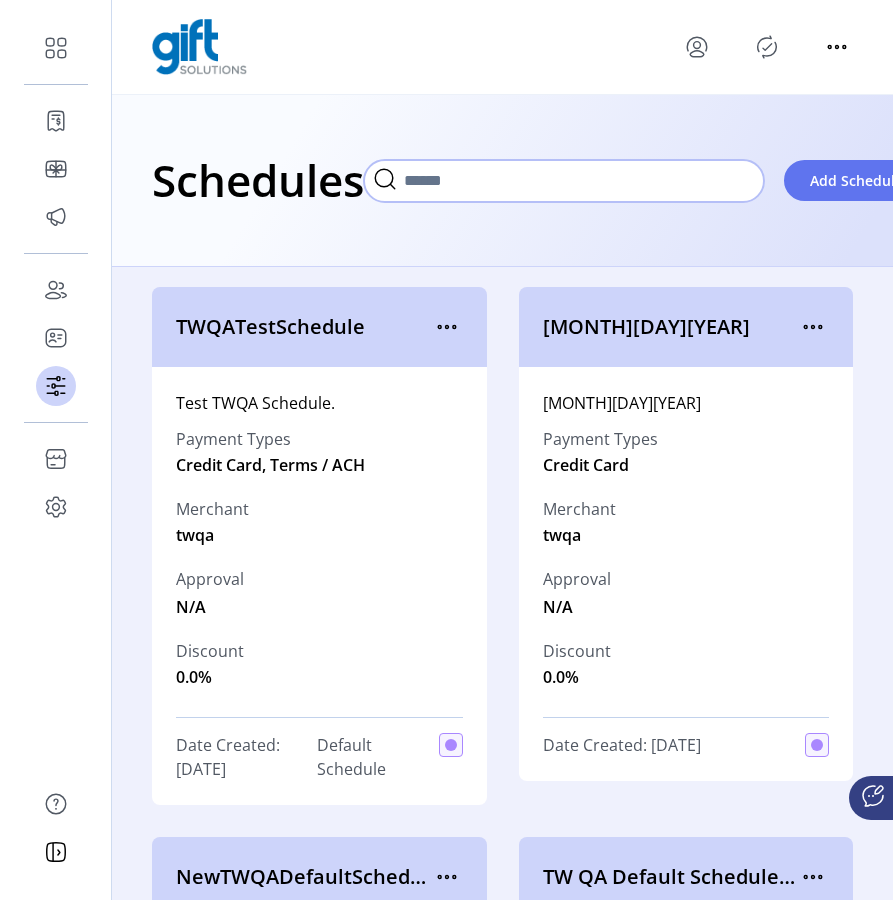 click at bounding box center [564, 181] 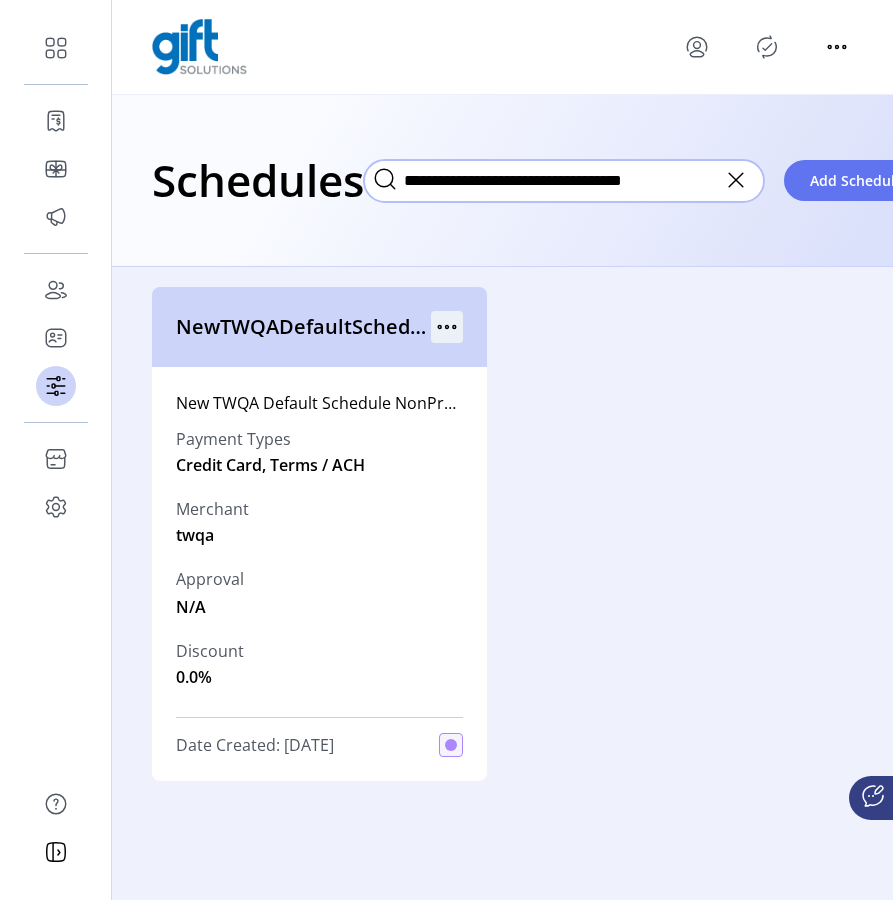 type on "**********" 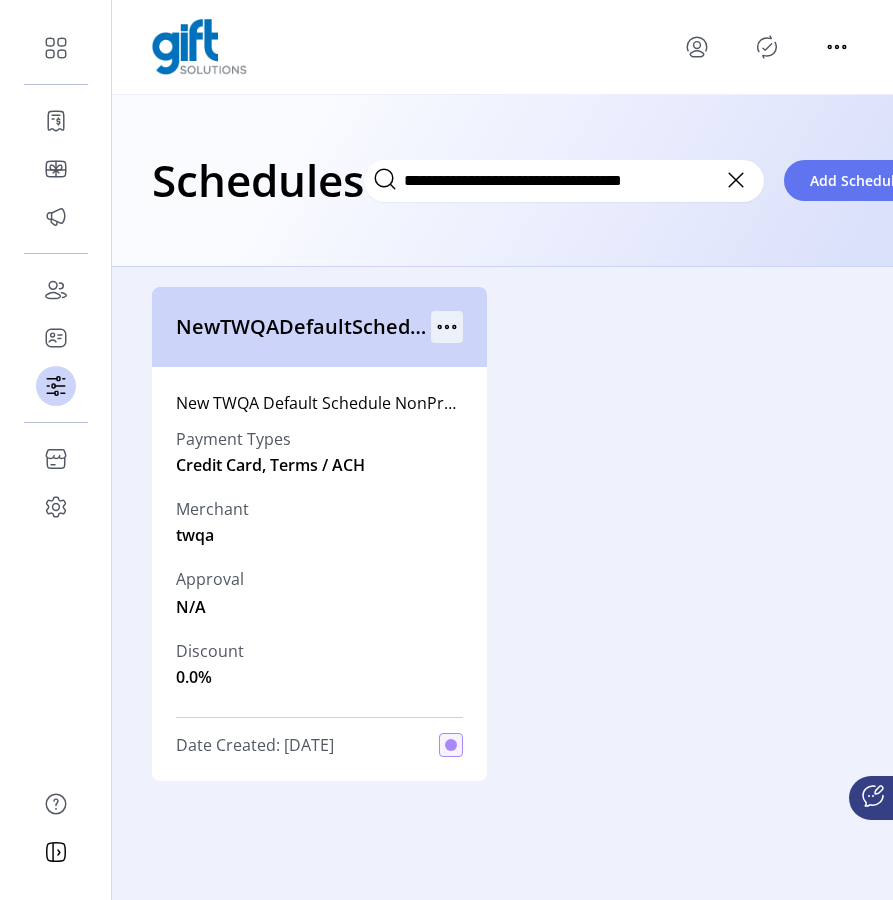 click at bounding box center [453, 327] 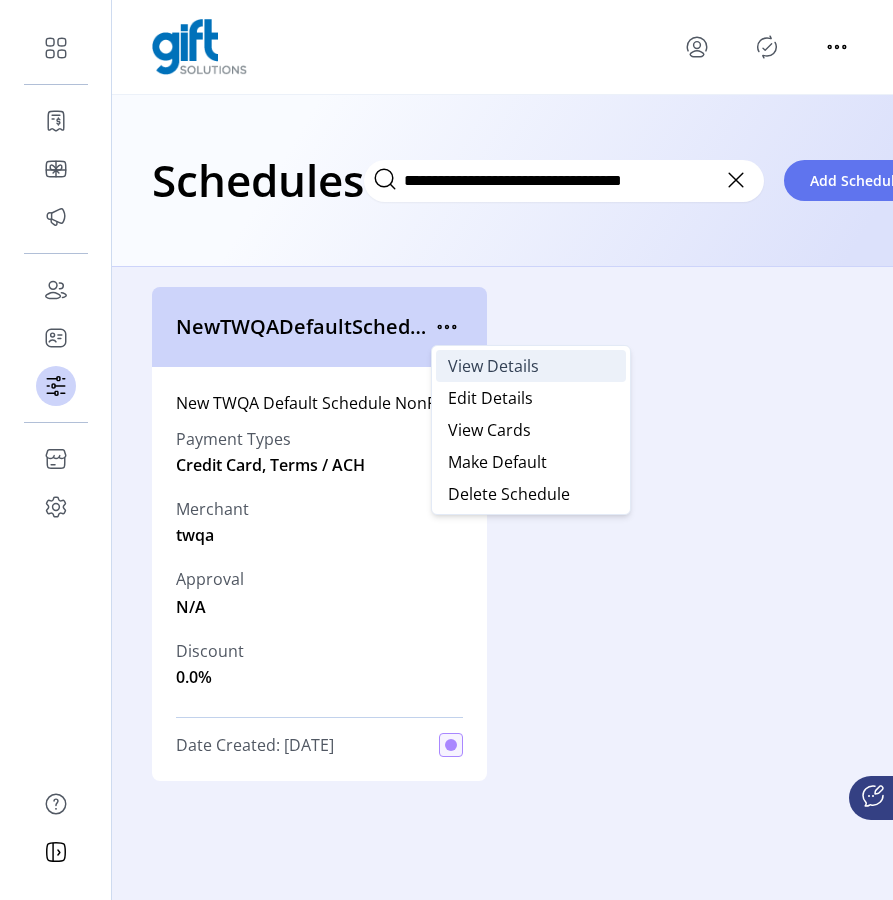click on "View Details" at bounding box center (493, 366) 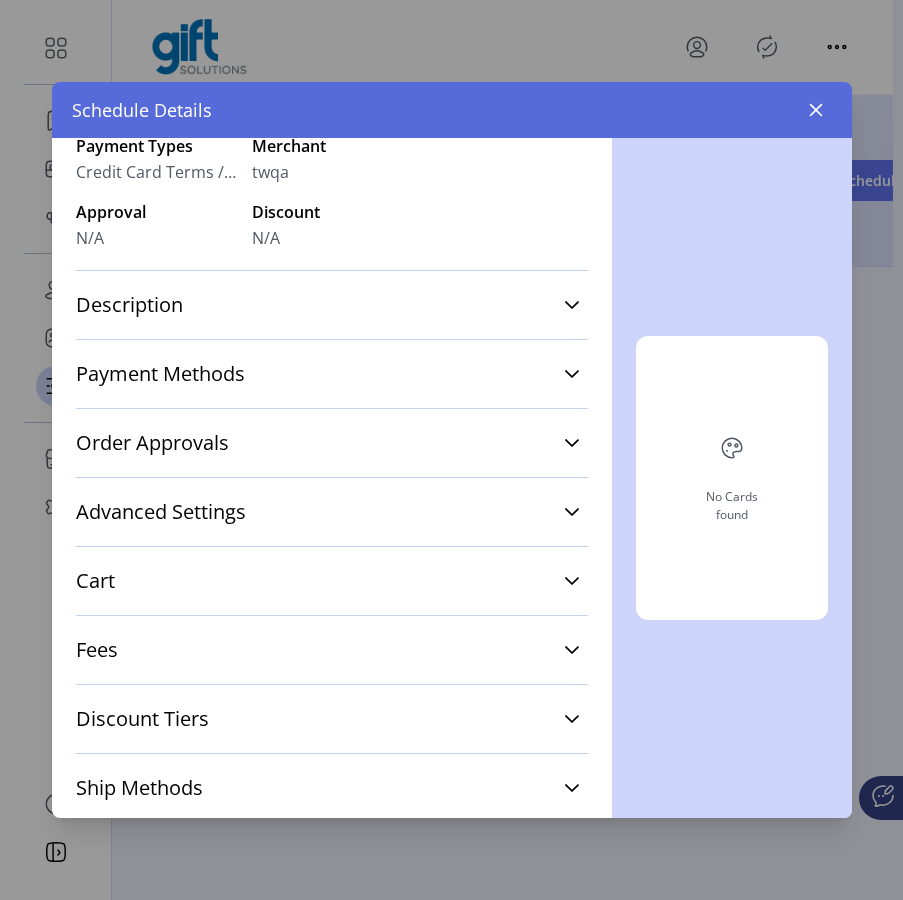 scroll, scrollTop: 194, scrollLeft: 0, axis: vertical 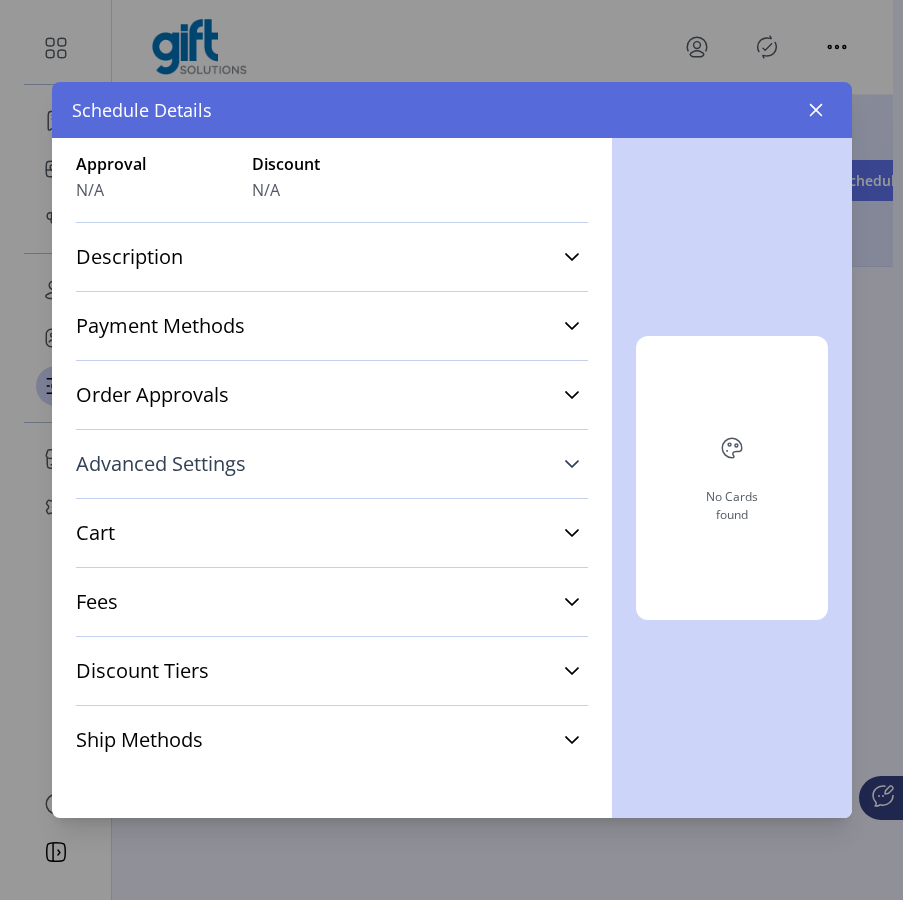 click on "Advanced Settings" at bounding box center (332, 464) 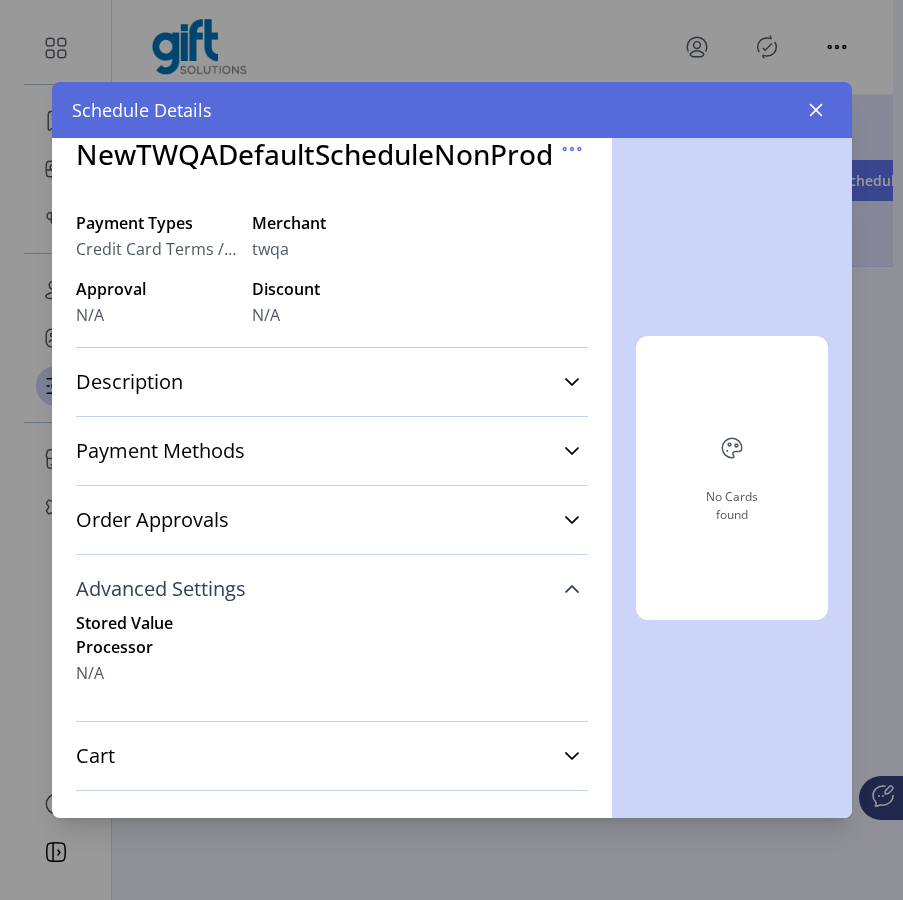 scroll, scrollTop: 0, scrollLeft: 0, axis: both 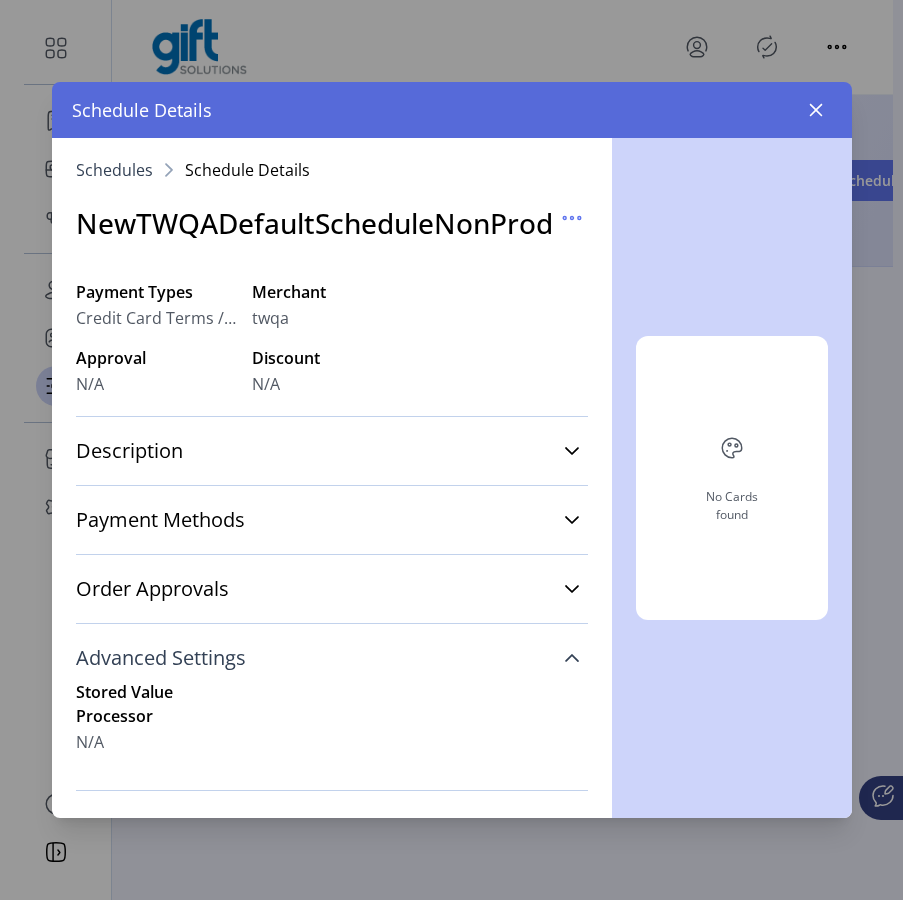 click on "Description" at bounding box center (332, 451) 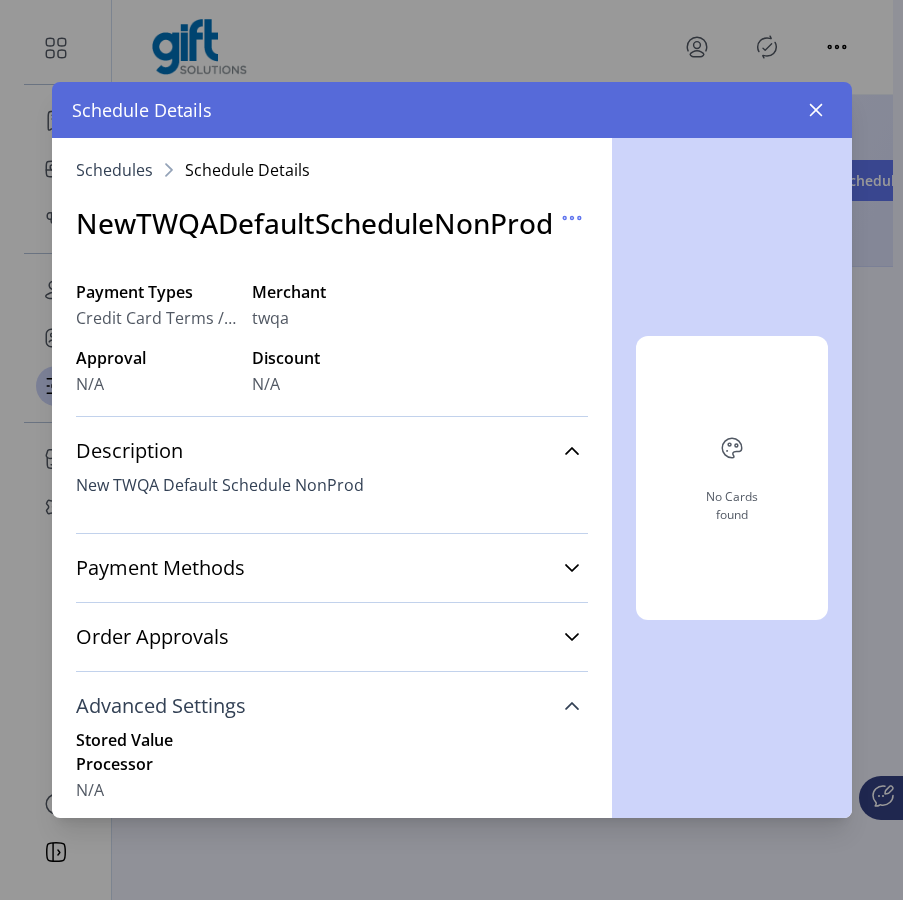 click on "Description" at bounding box center [332, 451] 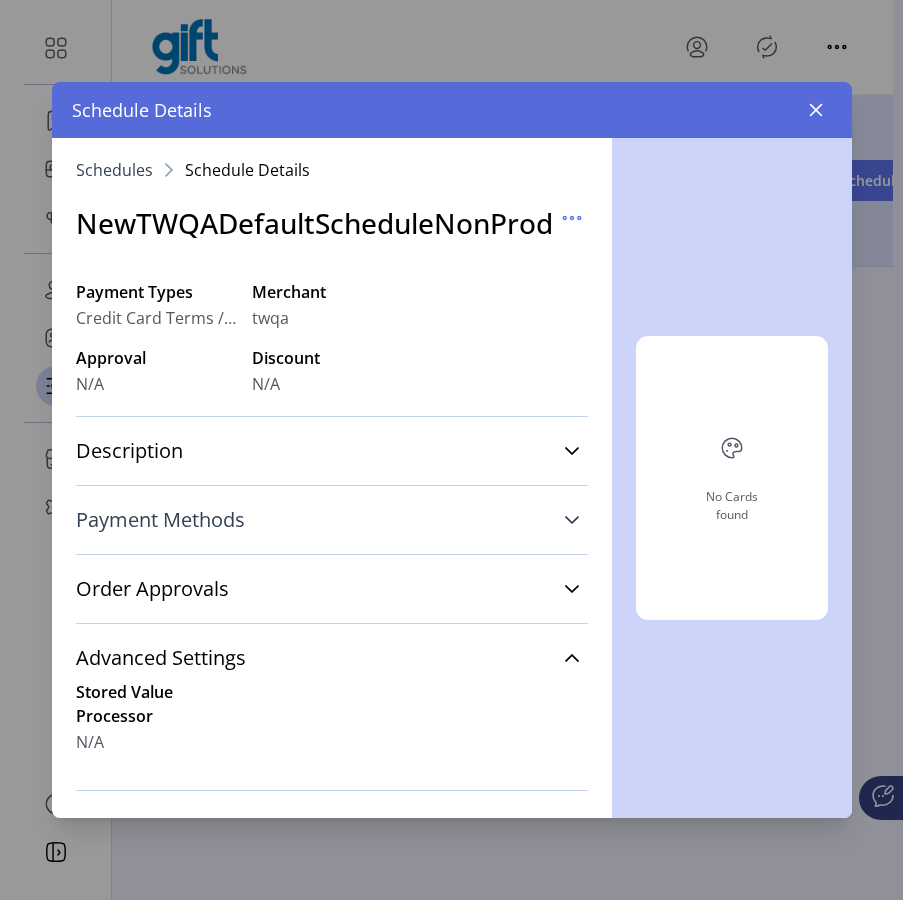 click on "Payment Methods" at bounding box center [332, 520] 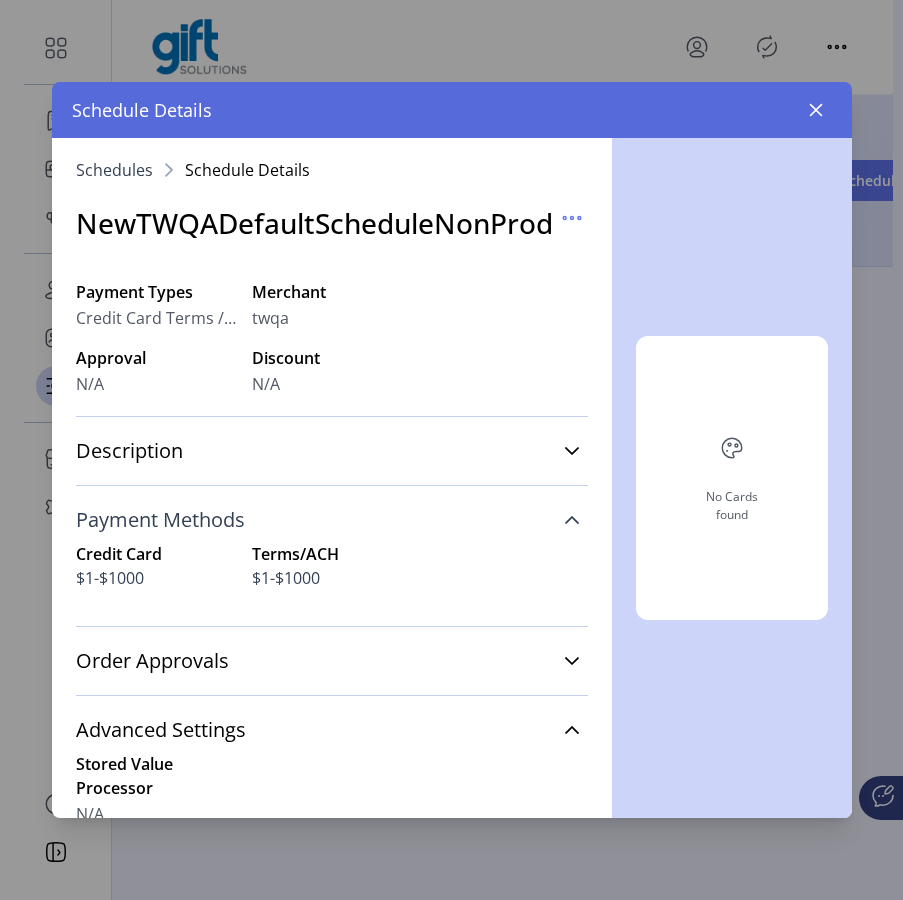 click on "Payment Methods" at bounding box center (332, 520) 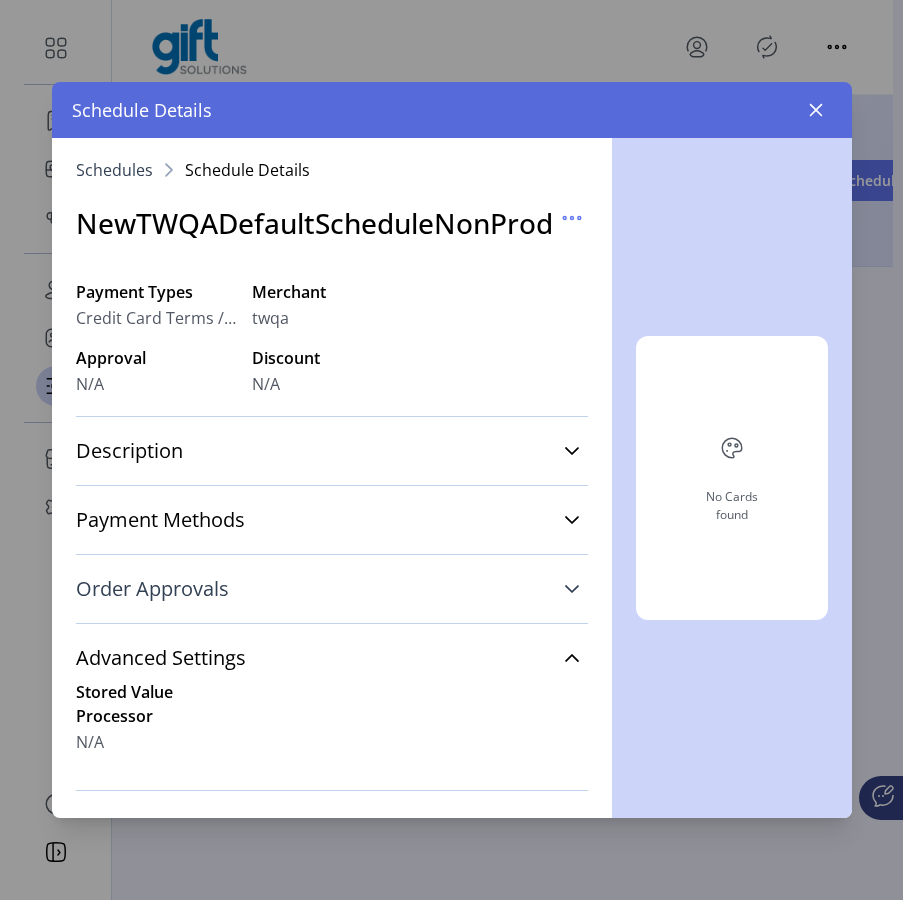 click on "Order Approvals" at bounding box center [332, 589] 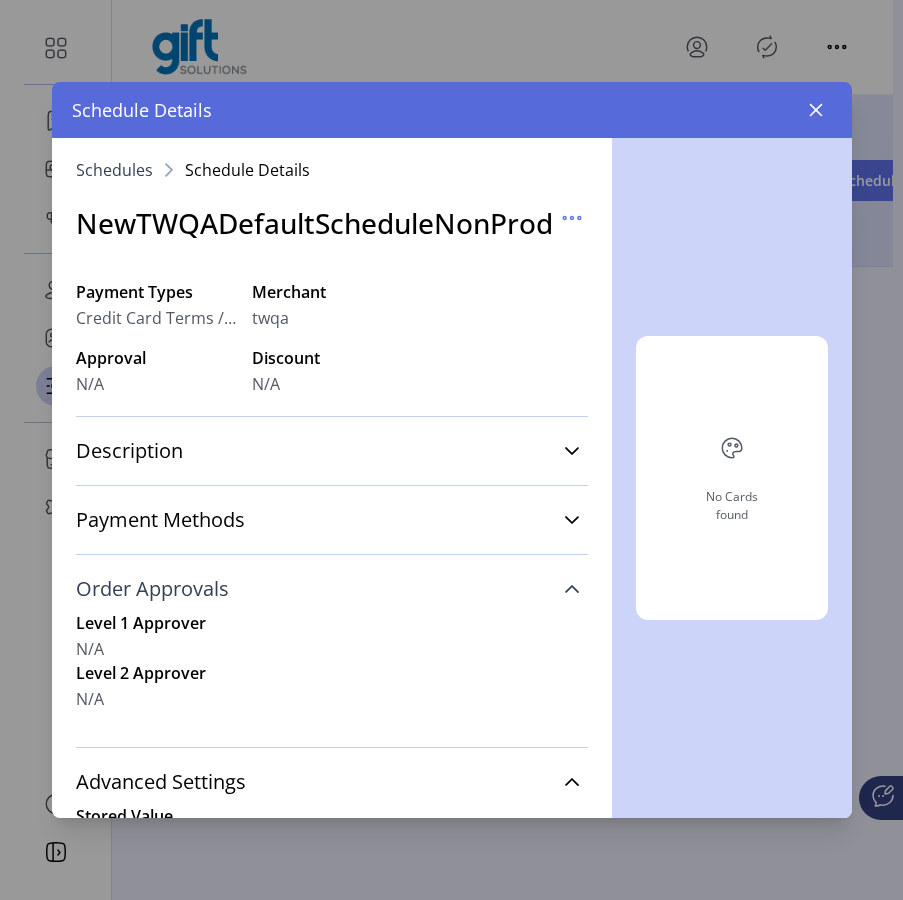 click on "Order Approvals" at bounding box center (332, 589) 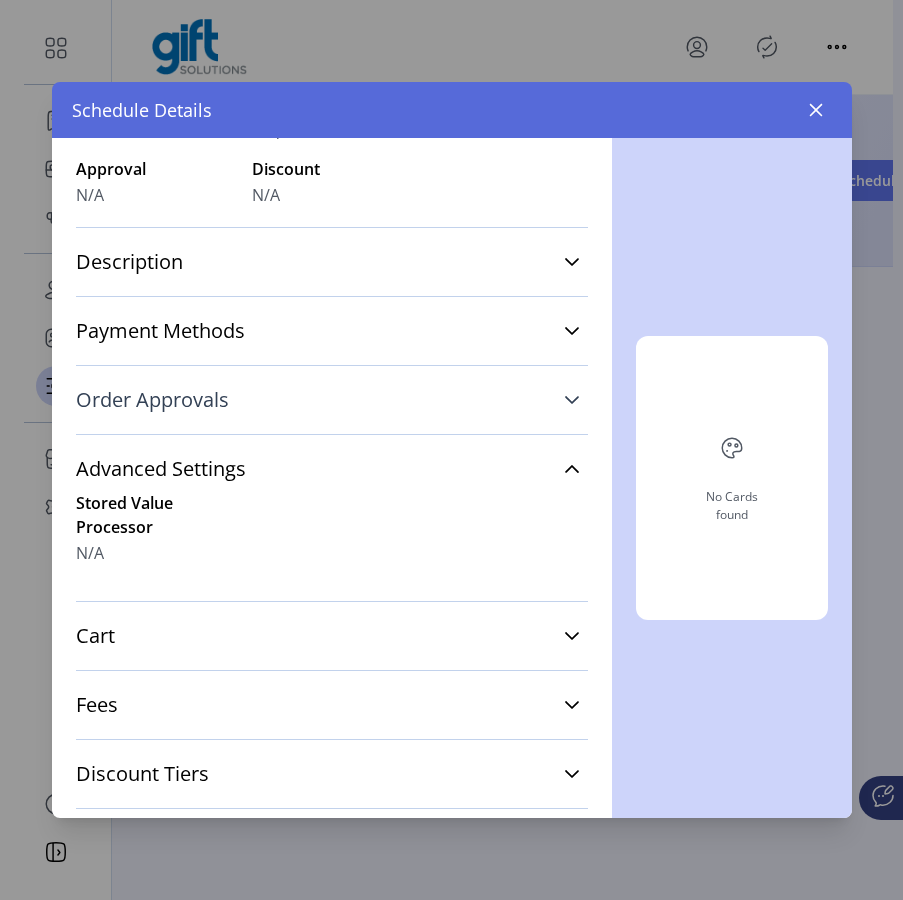 scroll, scrollTop: 292, scrollLeft: 0, axis: vertical 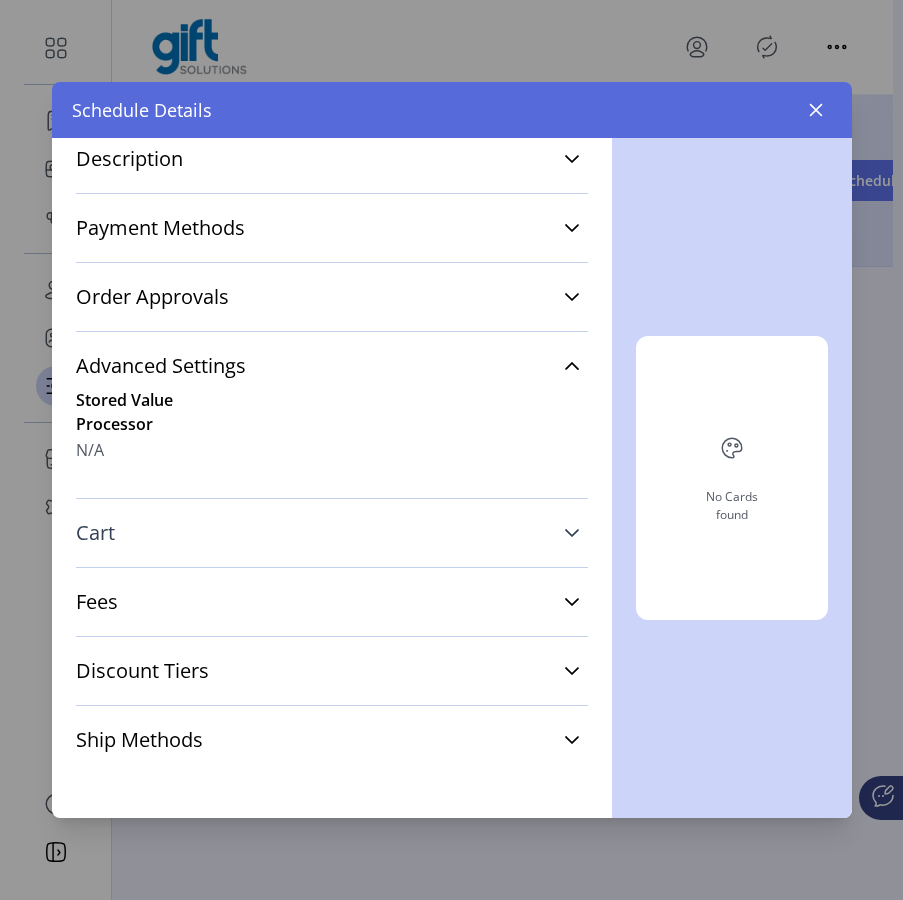 click on "Cart" at bounding box center [332, 533] 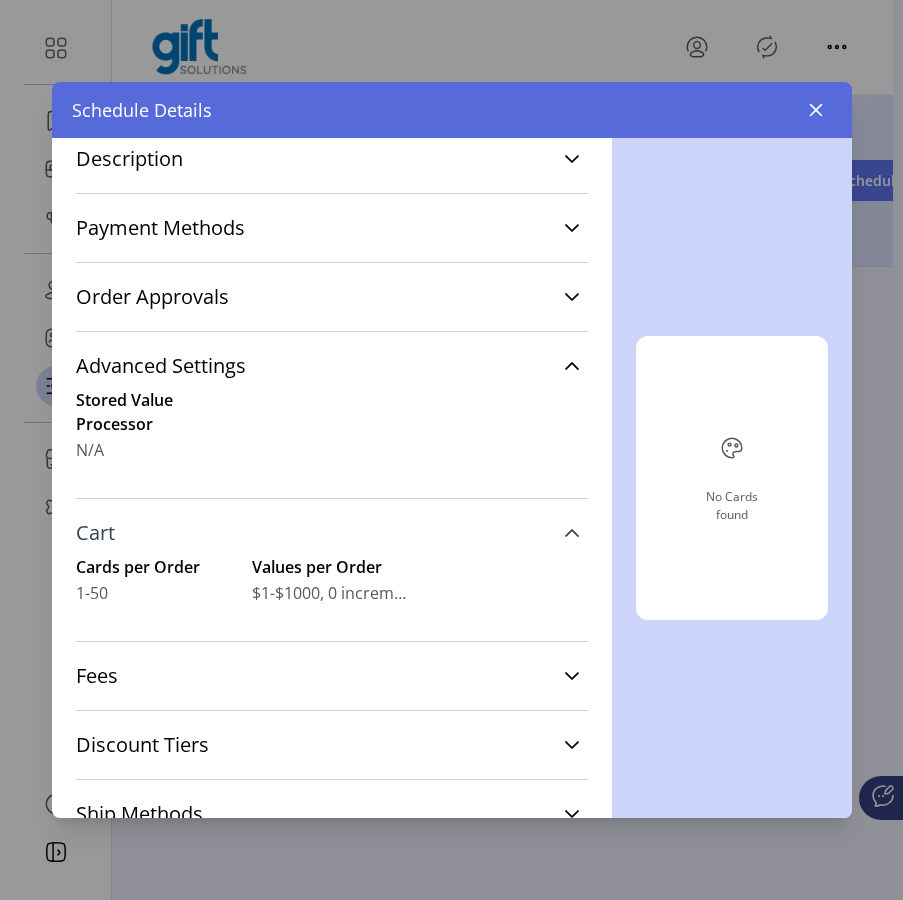 click on "Cart" at bounding box center [332, 533] 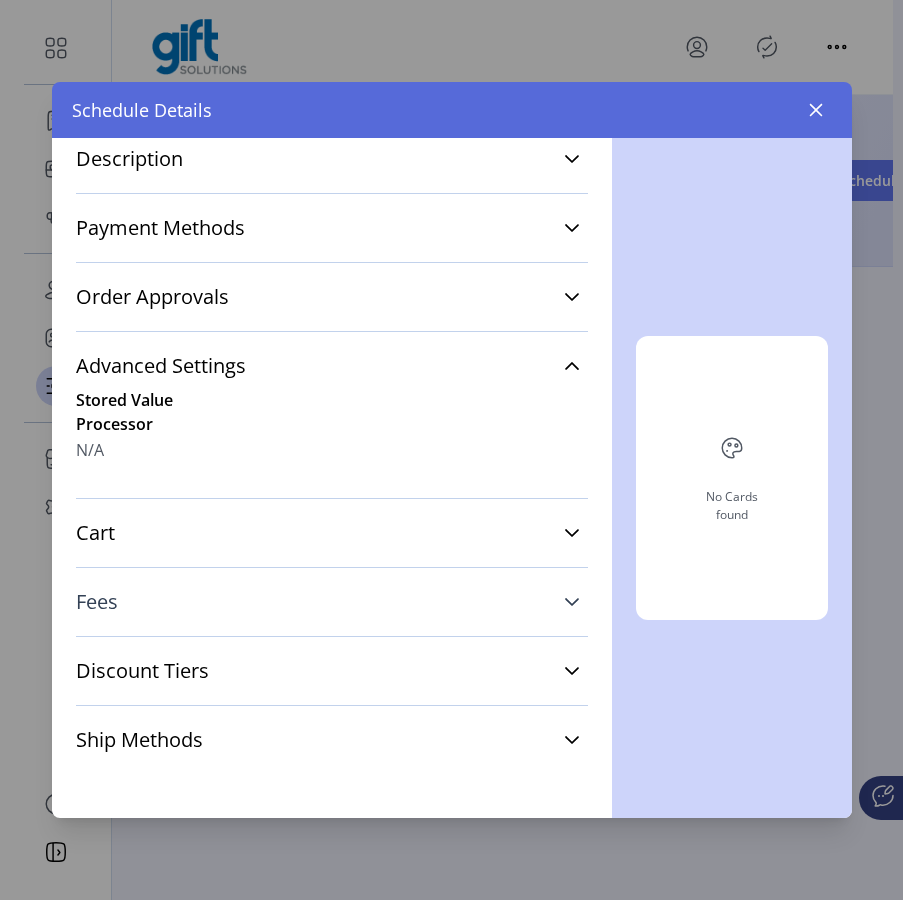 click on "Fees" at bounding box center [332, 602] 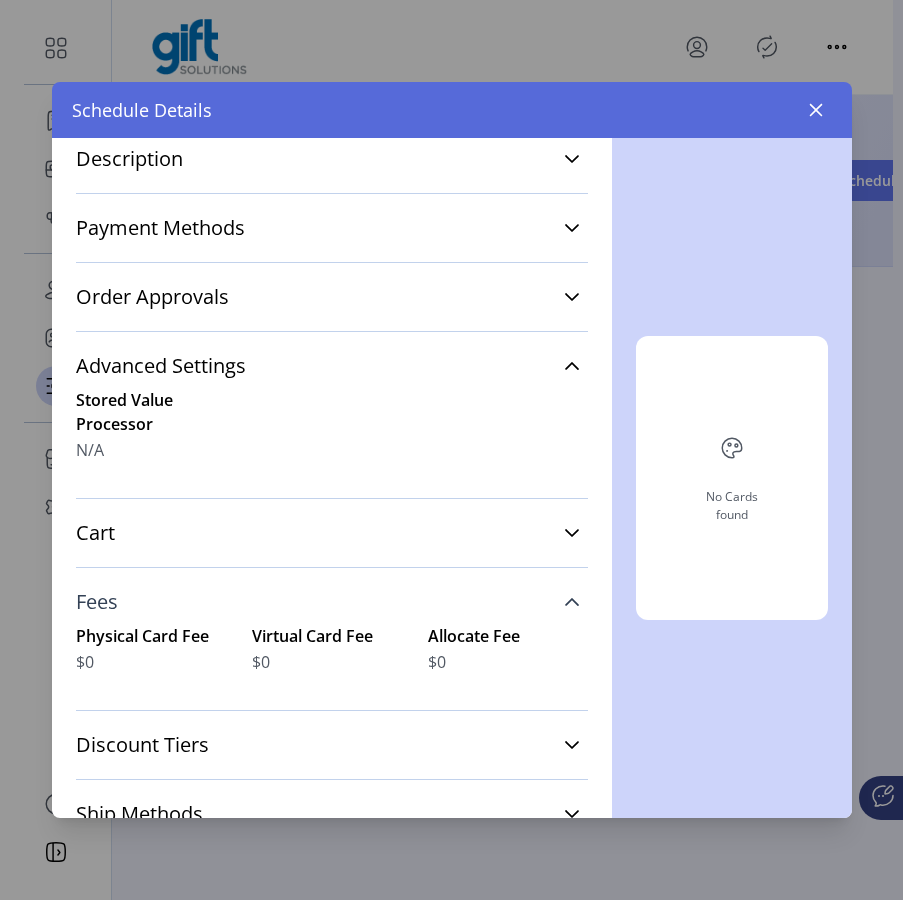 click on "Fees" at bounding box center (332, 602) 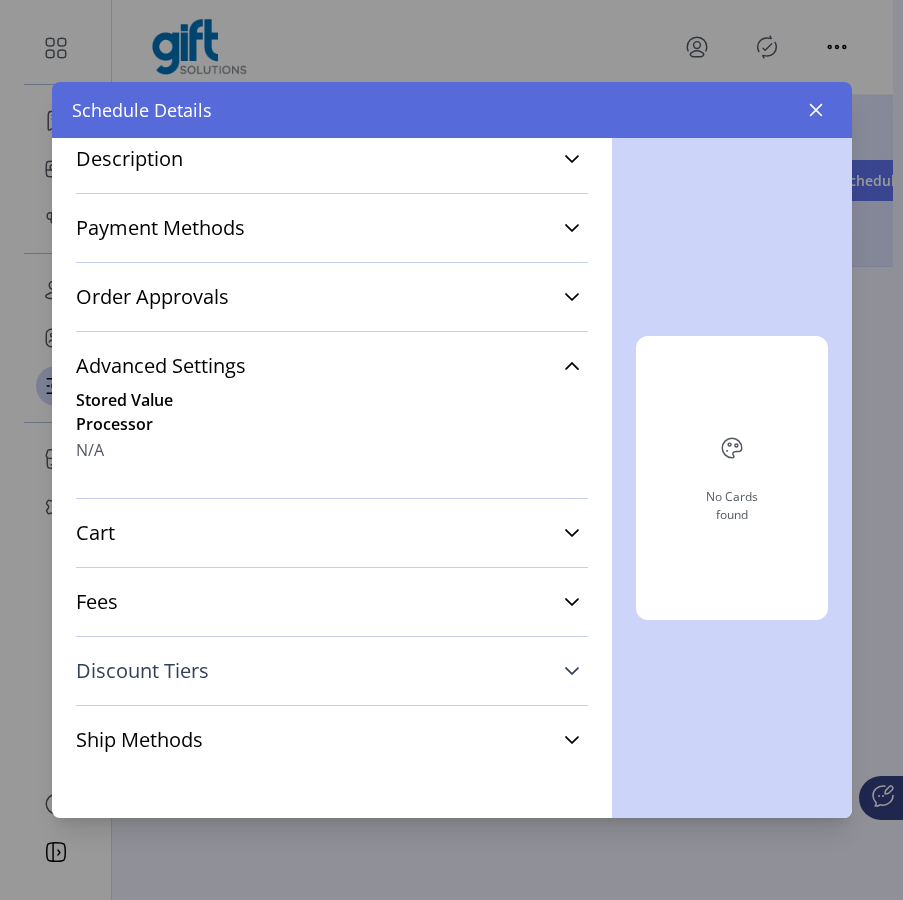 click on "Discount Tiers" at bounding box center (332, 671) 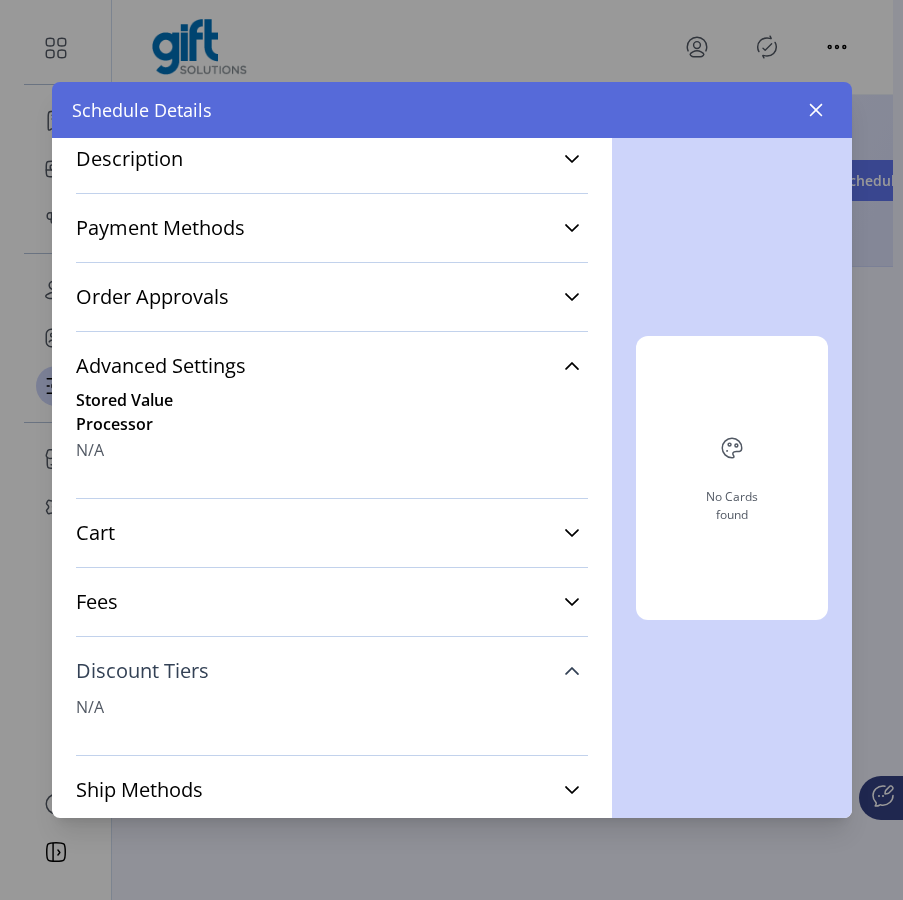 click on "Discount Tiers" at bounding box center [332, 671] 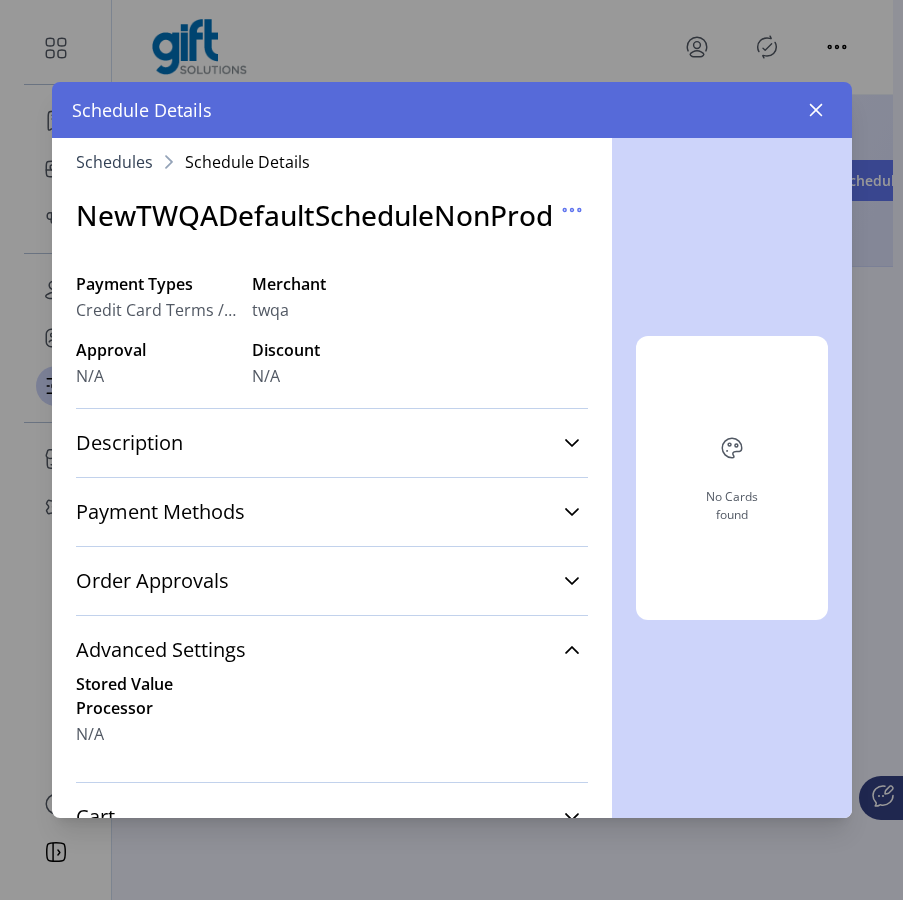 scroll, scrollTop: 0, scrollLeft: 0, axis: both 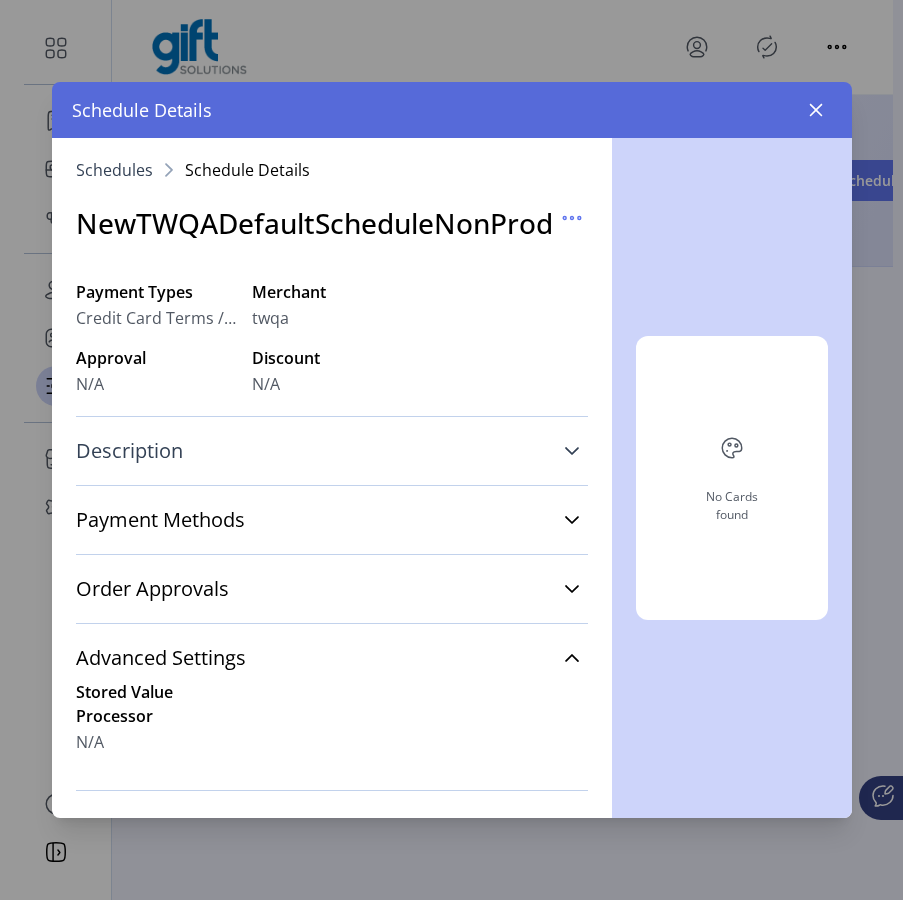 click on "Description" at bounding box center [332, 451] 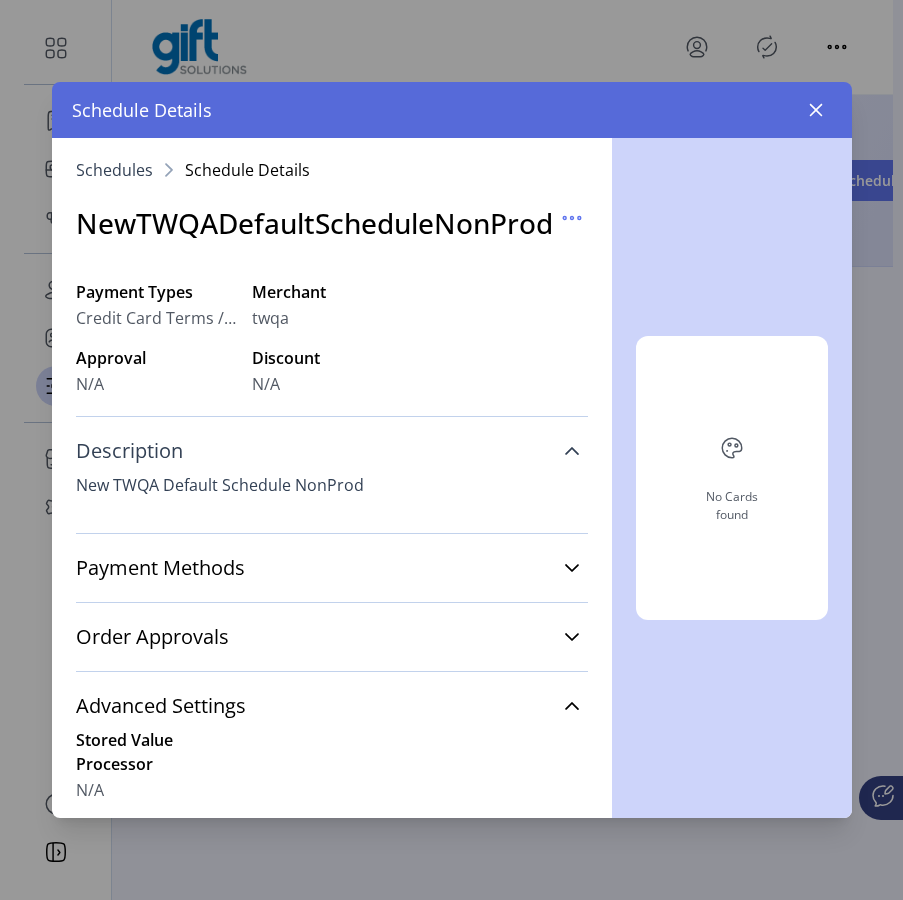 click on "Description" at bounding box center [332, 451] 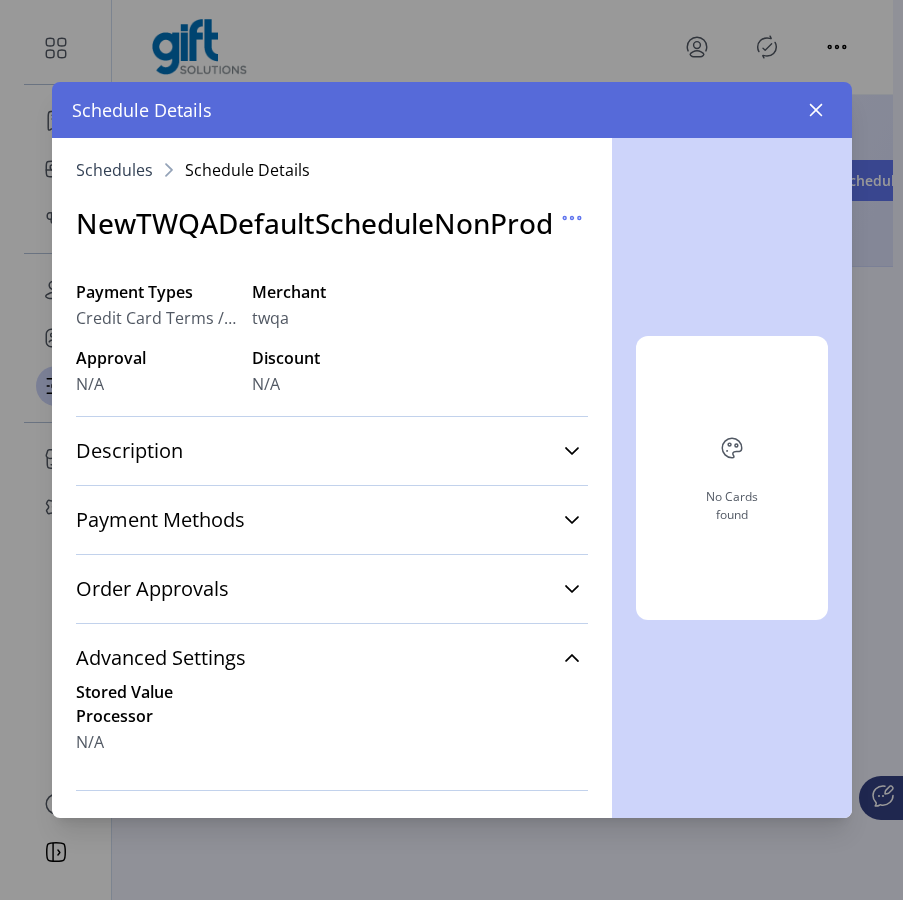 click on "Payment Methods  Credit Card $1-$1000 Terms/ACH $1-$1000" at bounding box center (332, 519) 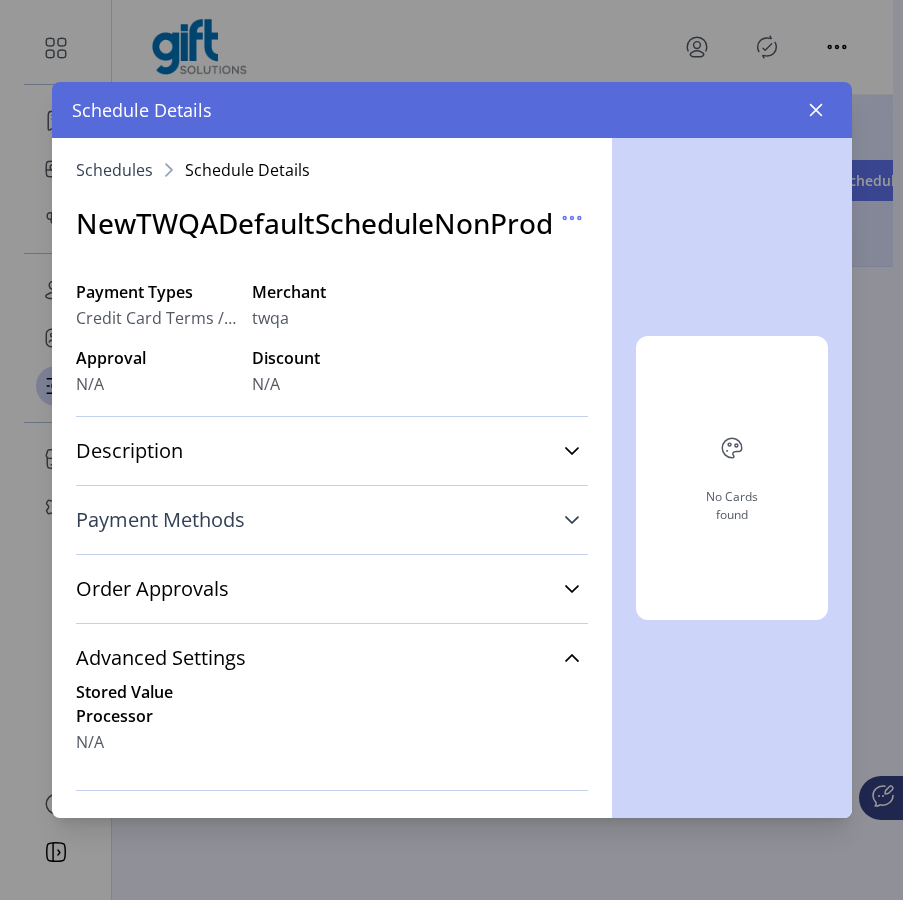 click on "Payment Methods" at bounding box center [332, 520] 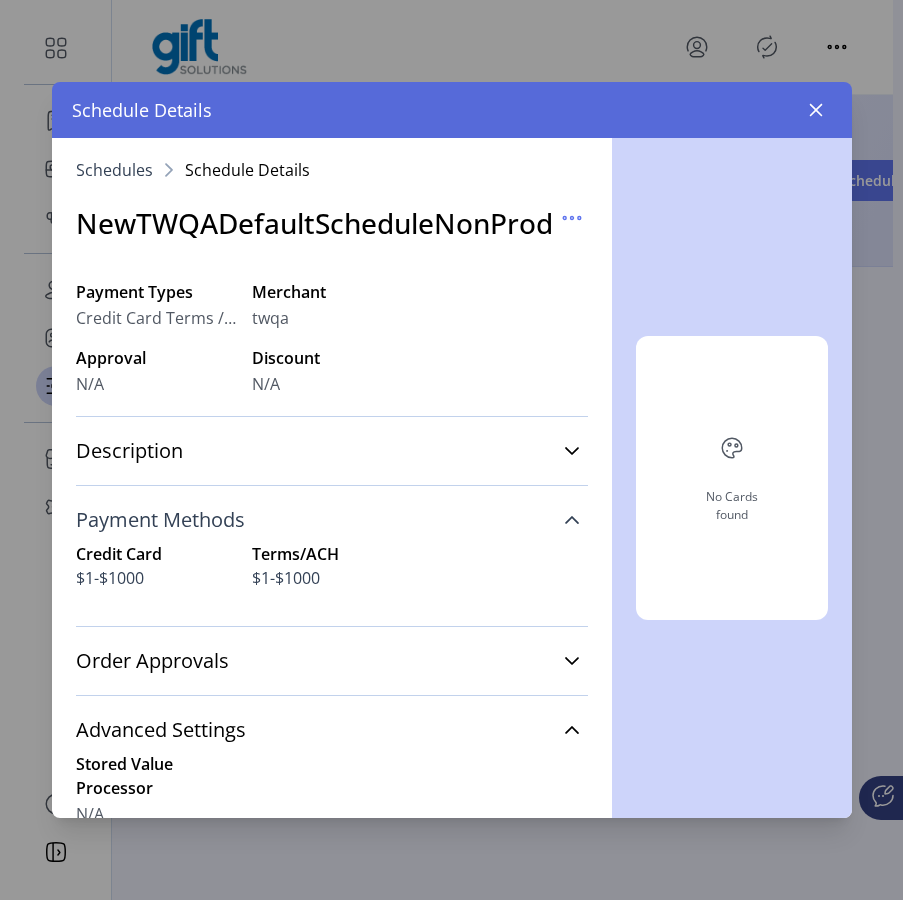 click on "Payment Methods" at bounding box center (332, 520) 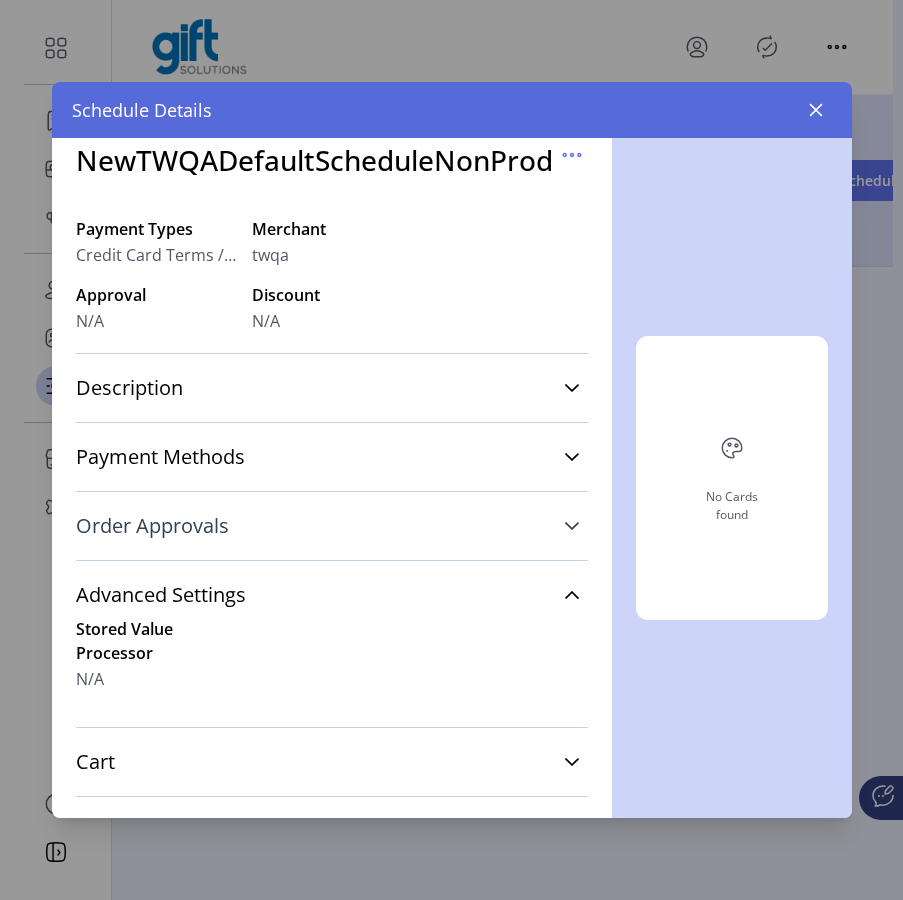 scroll, scrollTop: 105, scrollLeft: 0, axis: vertical 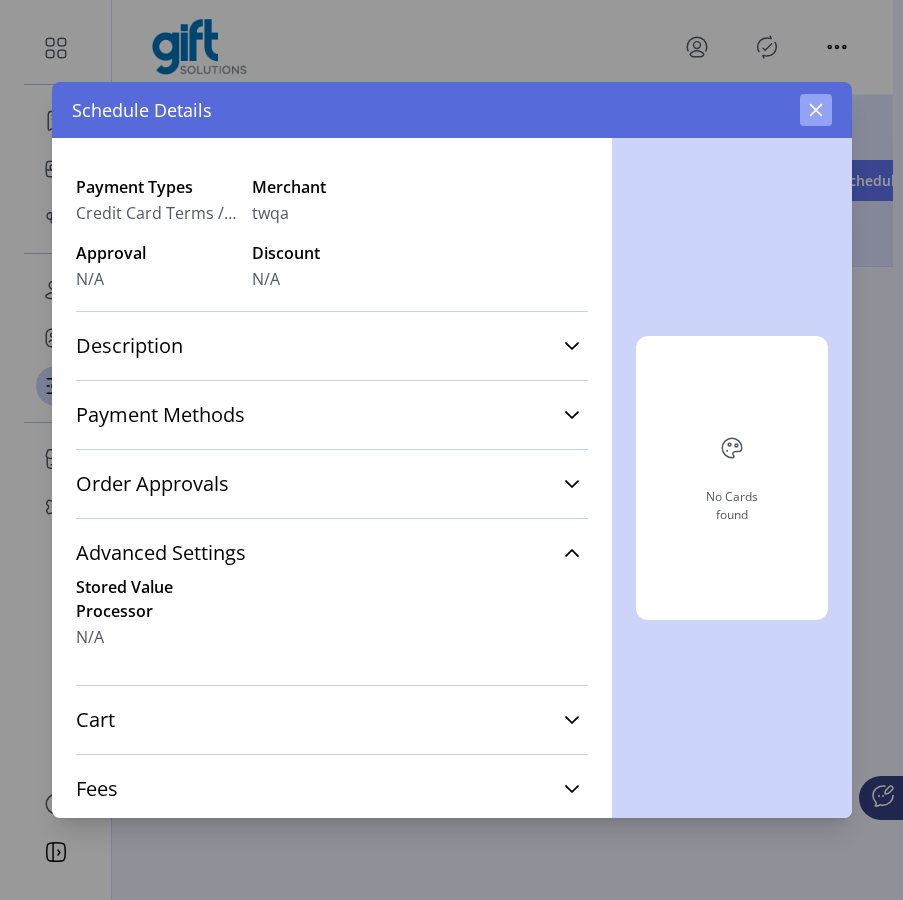 click at bounding box center [816, 110] 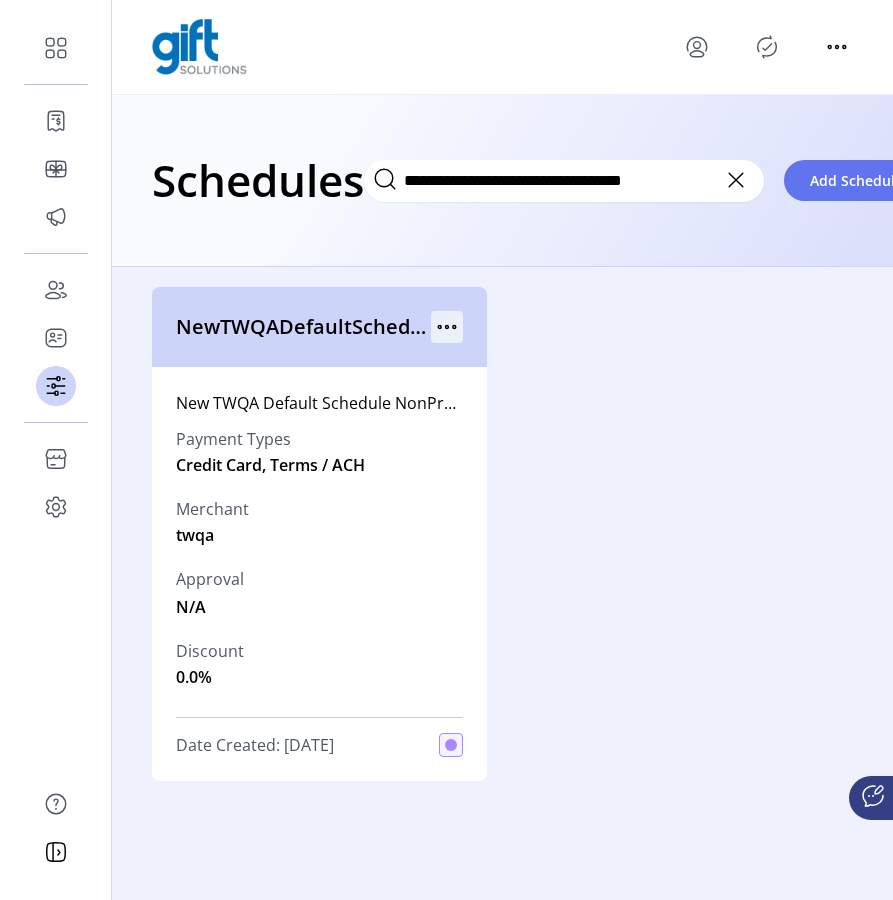 click at bounding box center (447, 327) 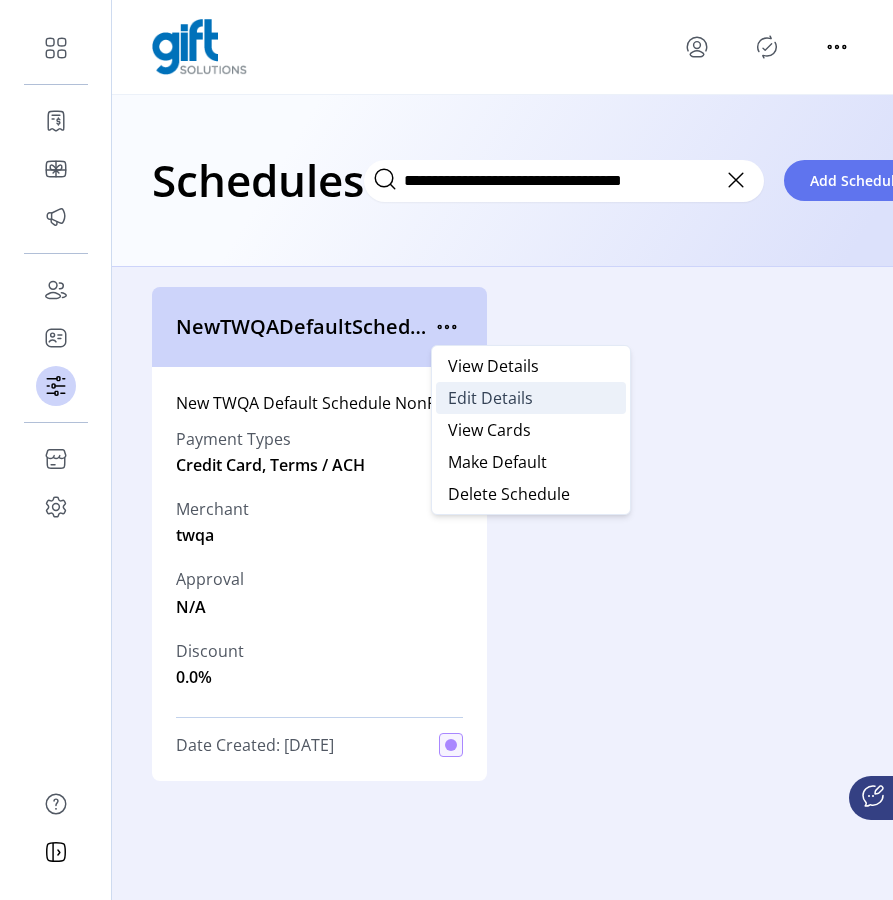 click on "Edit Details" at bounding box center (490, 398) 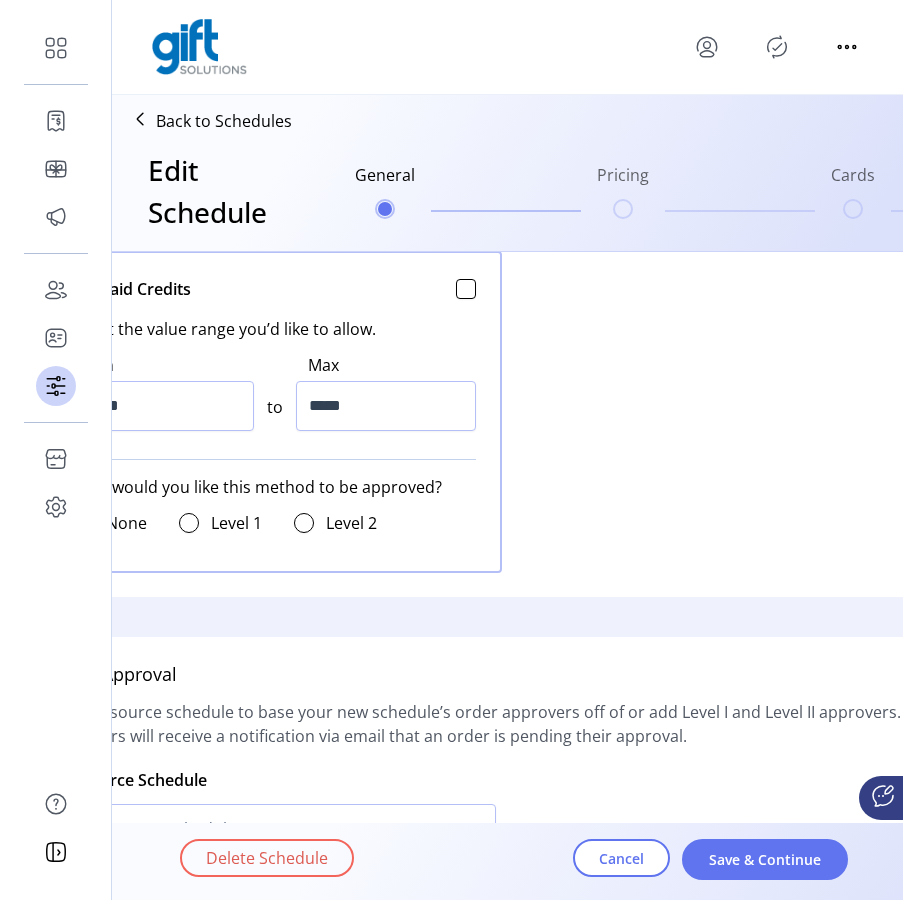 scroll, scrollTop: 970, scrollLeft: 0, axis: vertical 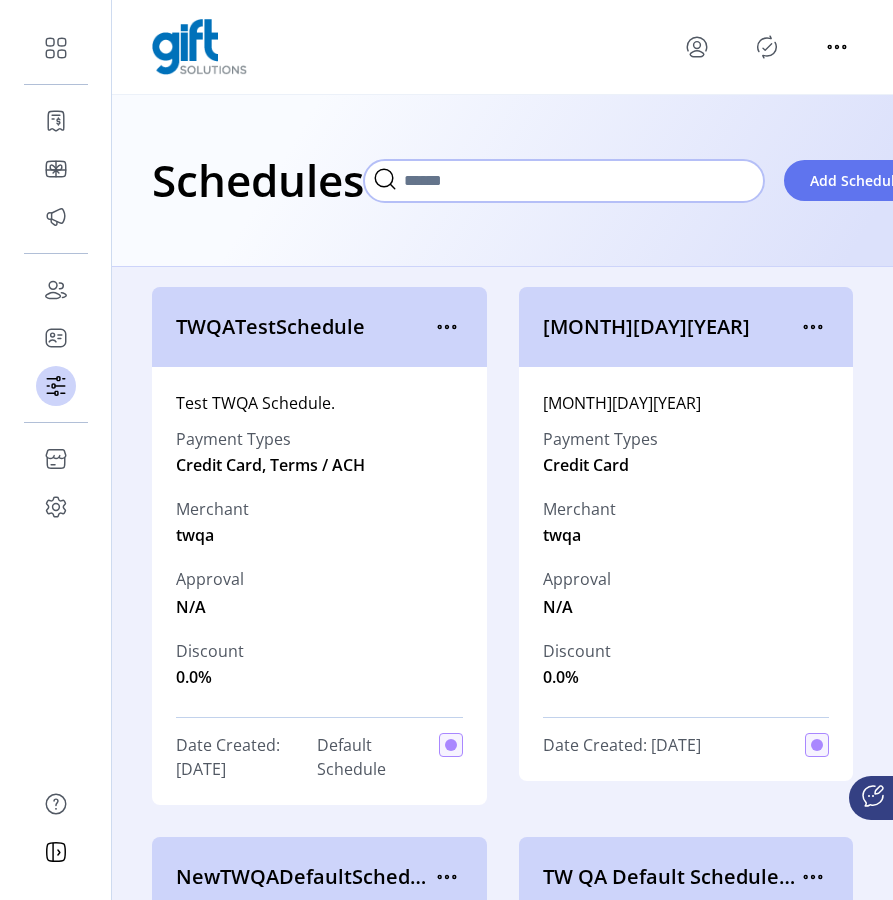 click at bounding box center [564, 181] 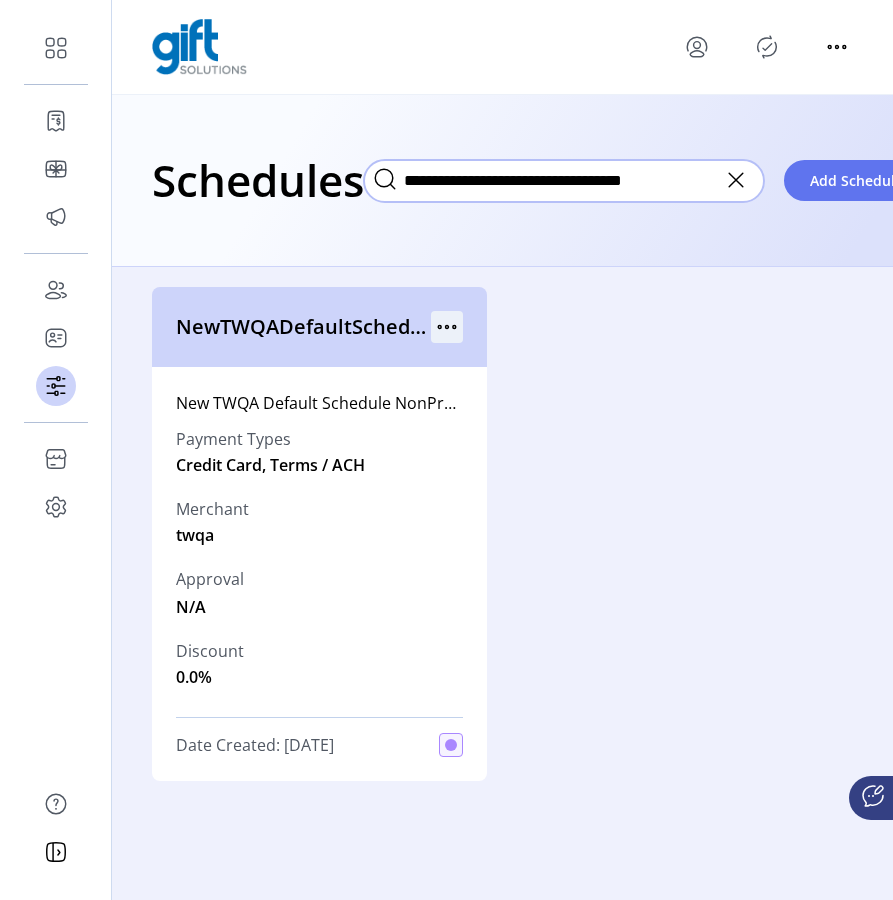 type on "**********" 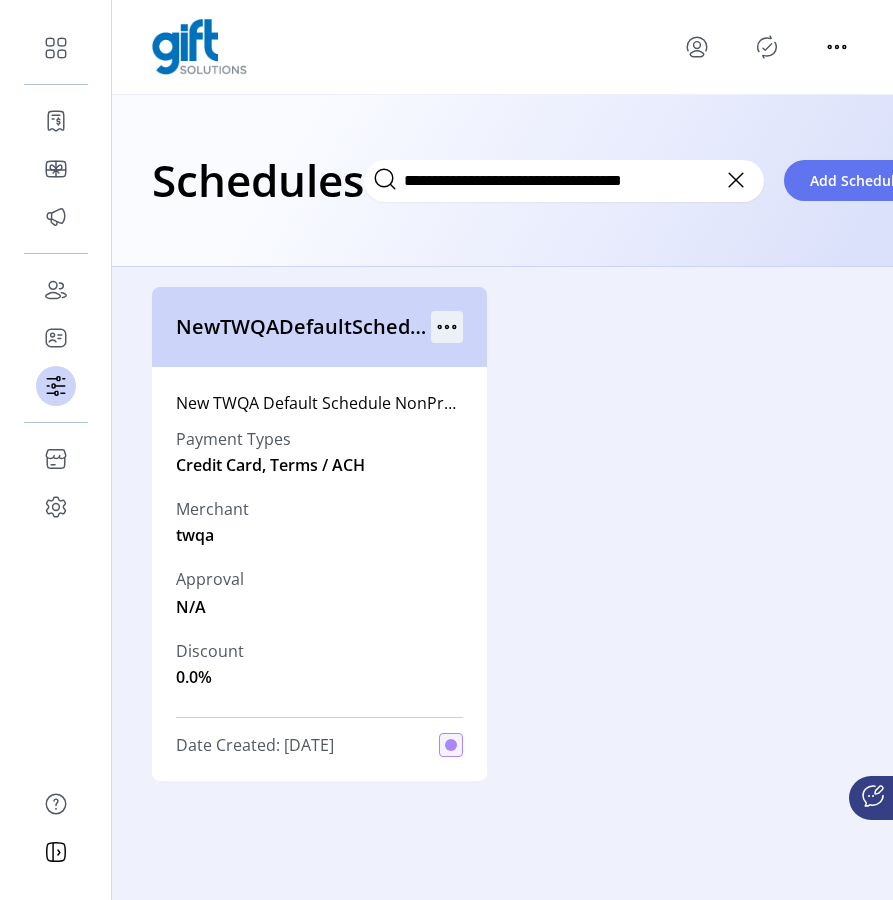 click at bounding box center [447, 327] 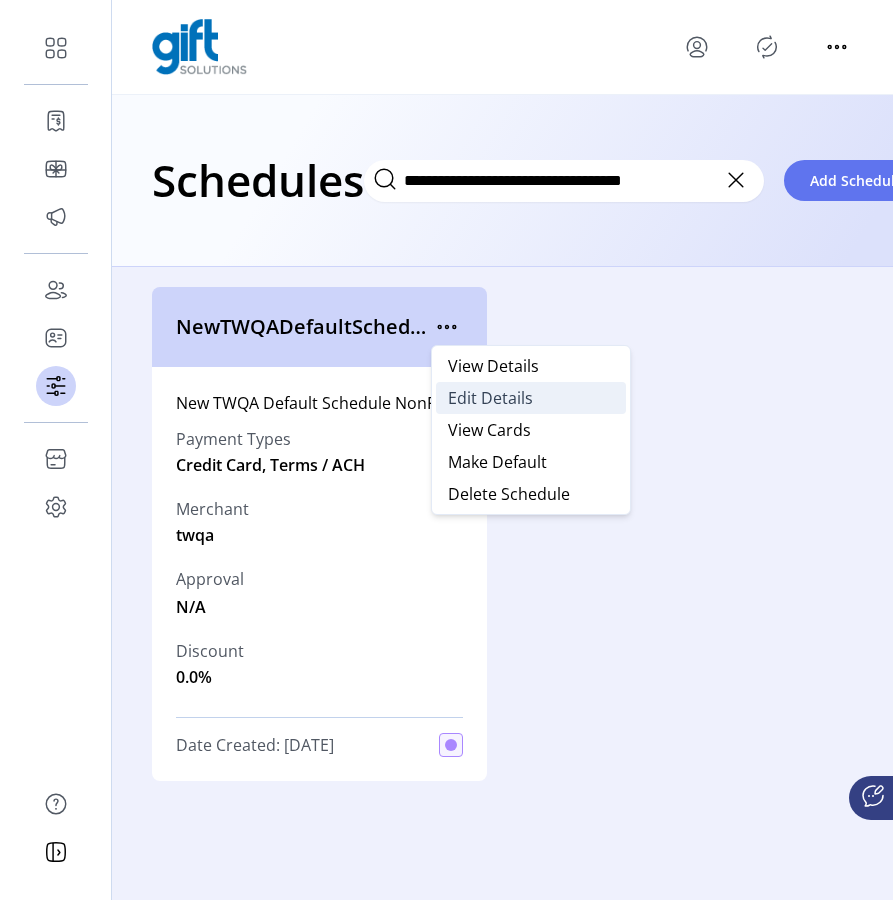 click on "Edit Details" at bounding box center [490, 398] 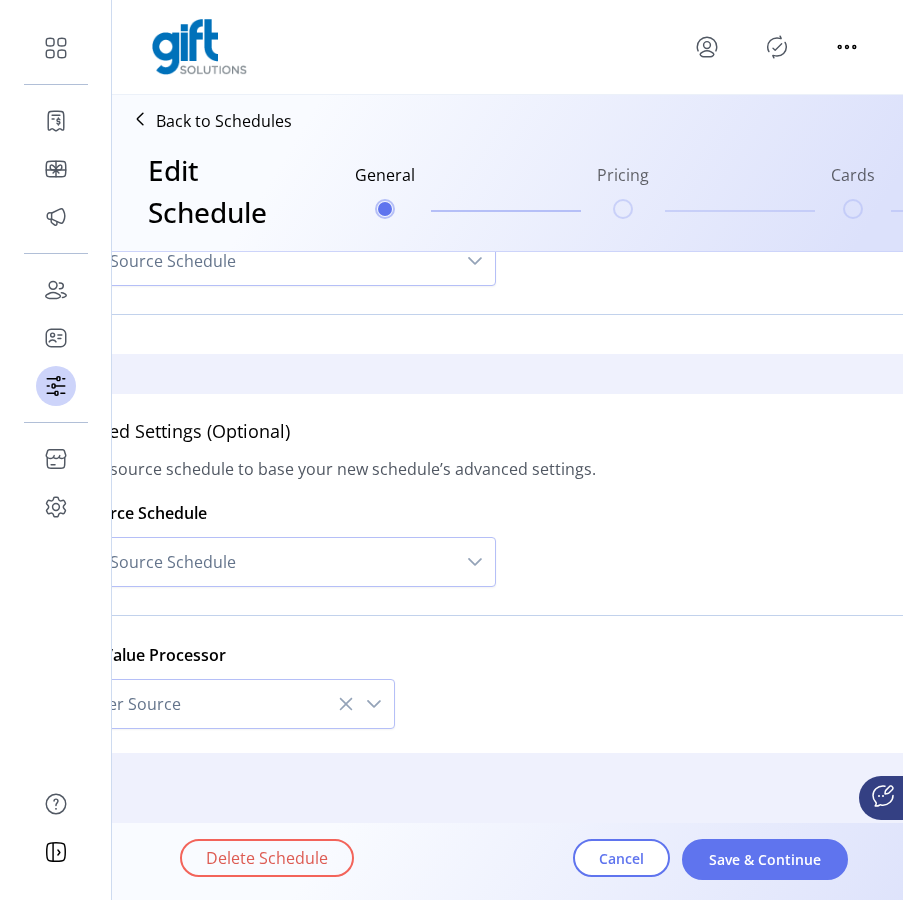 scroll, scrollTop: 1533, scrollLeft: 0, axis: vertical 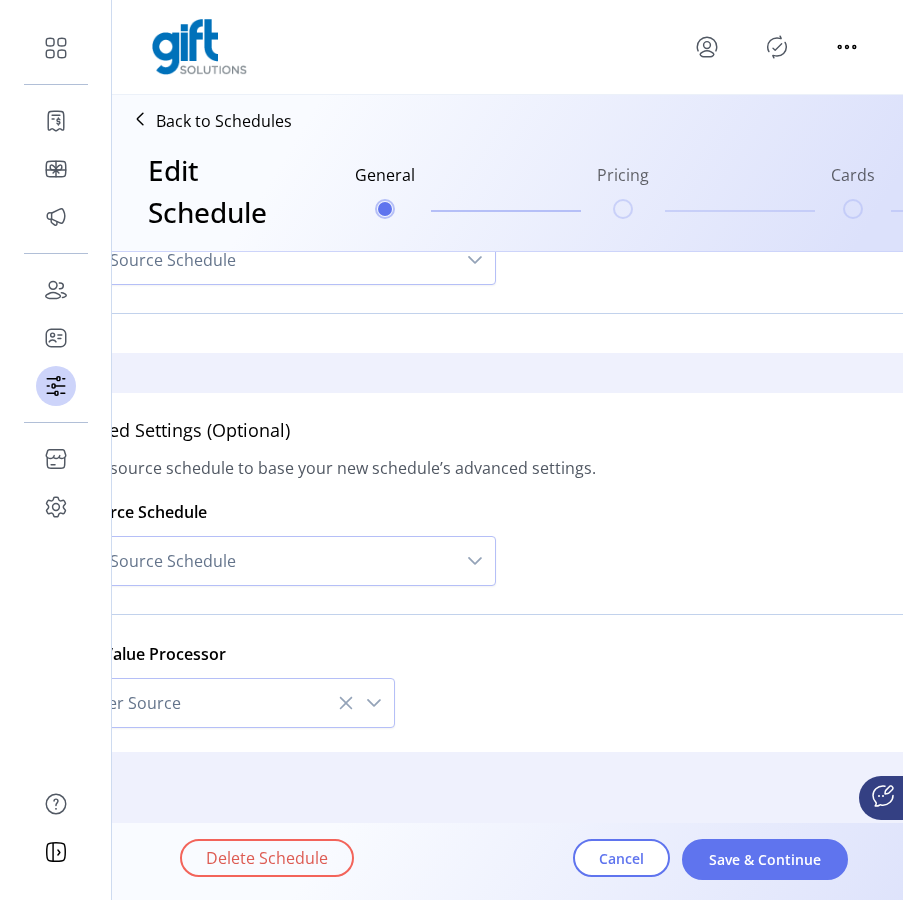 click at bounding box center [374, 703] 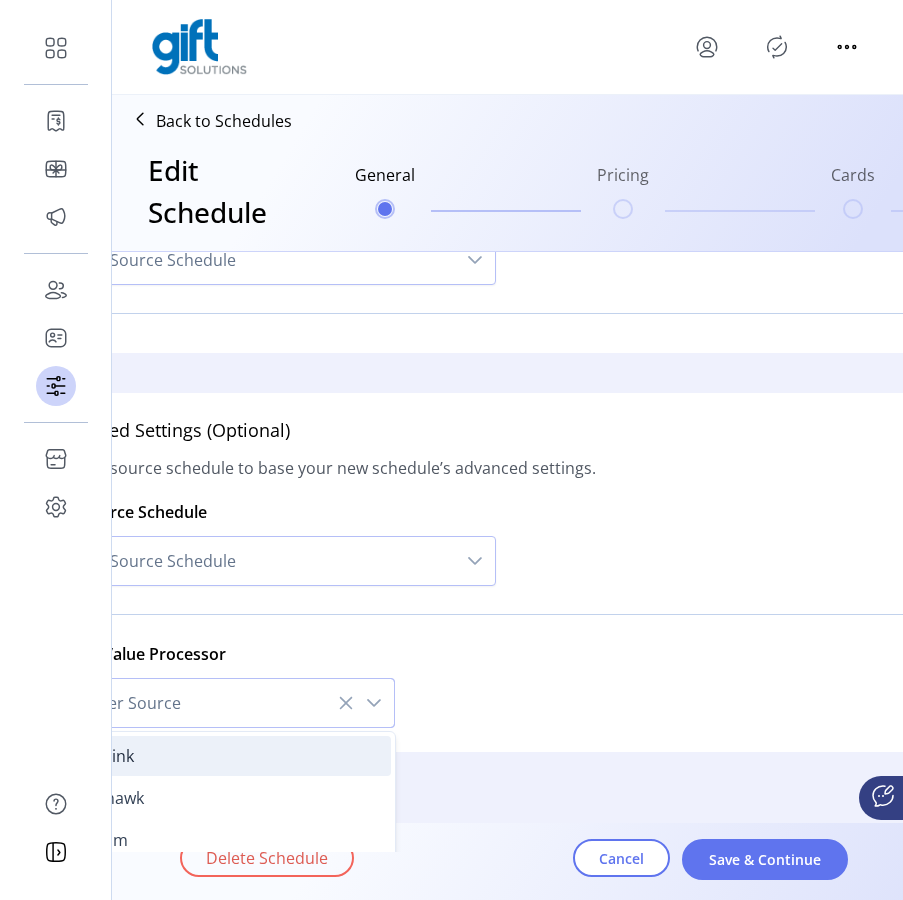 click on "Valuelink" at bounding box center (222, 756) 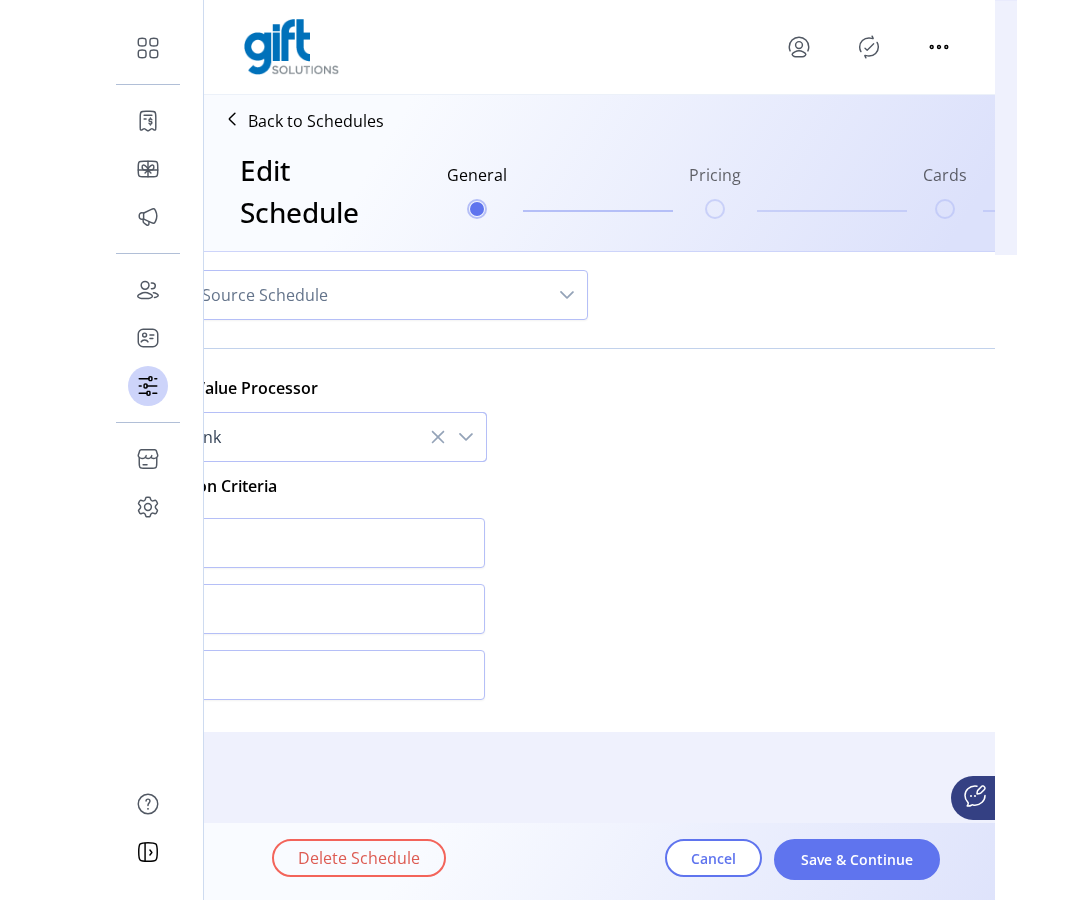 scroll, scrollTop: 1815, scrollLeft: 0, axis: vertical 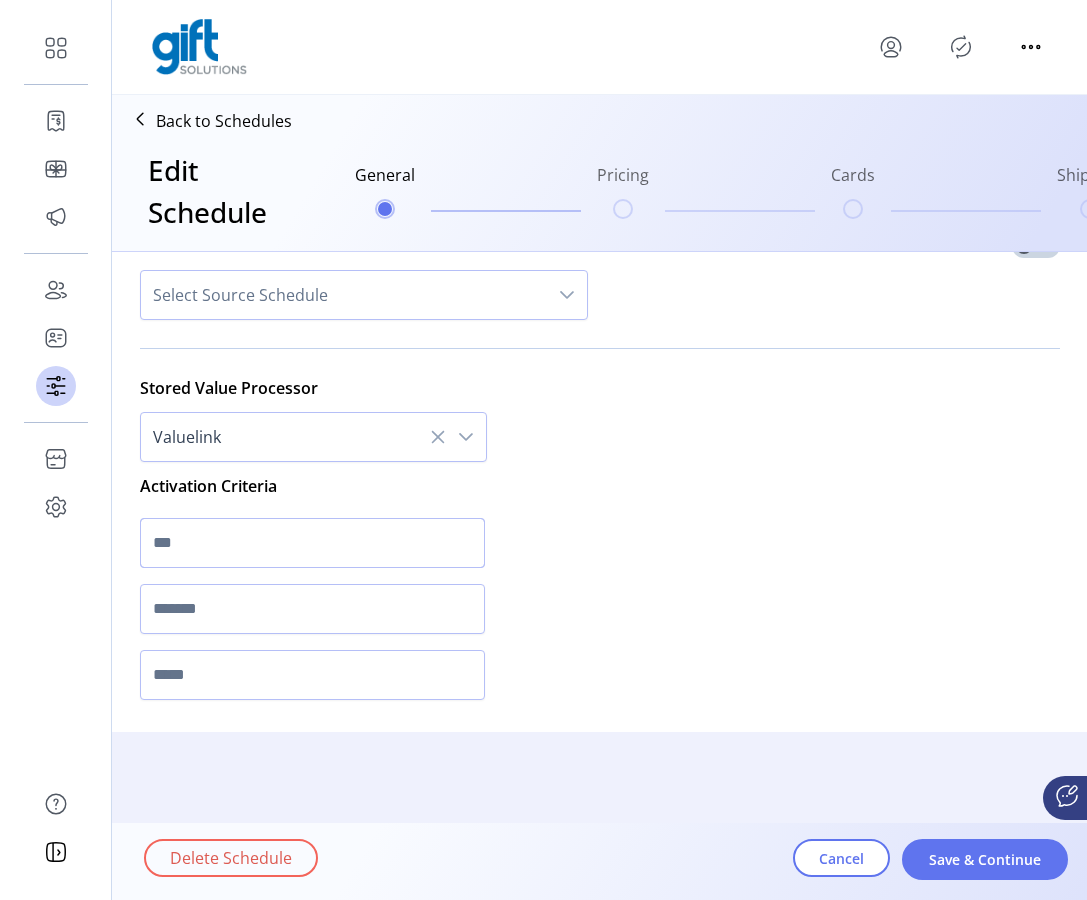 click at bounding box center [312, 543] 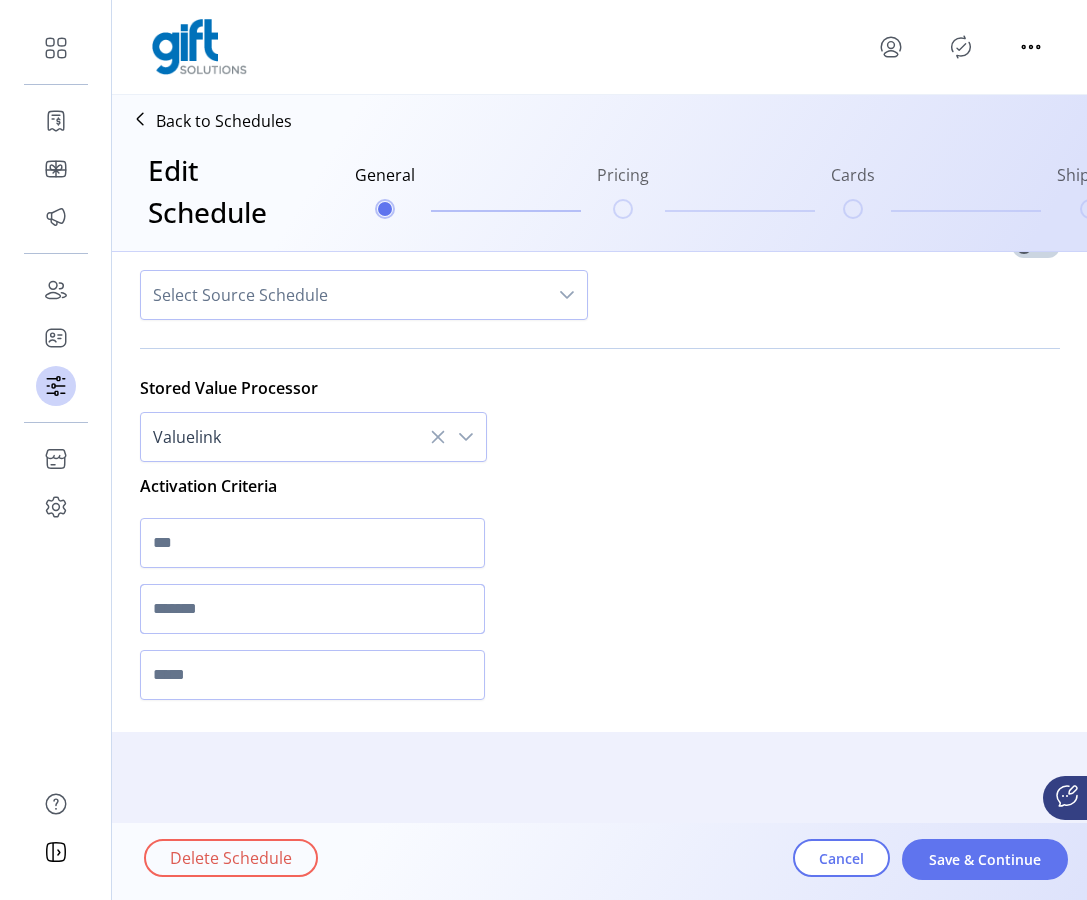 click at bounding box center (312, 609) 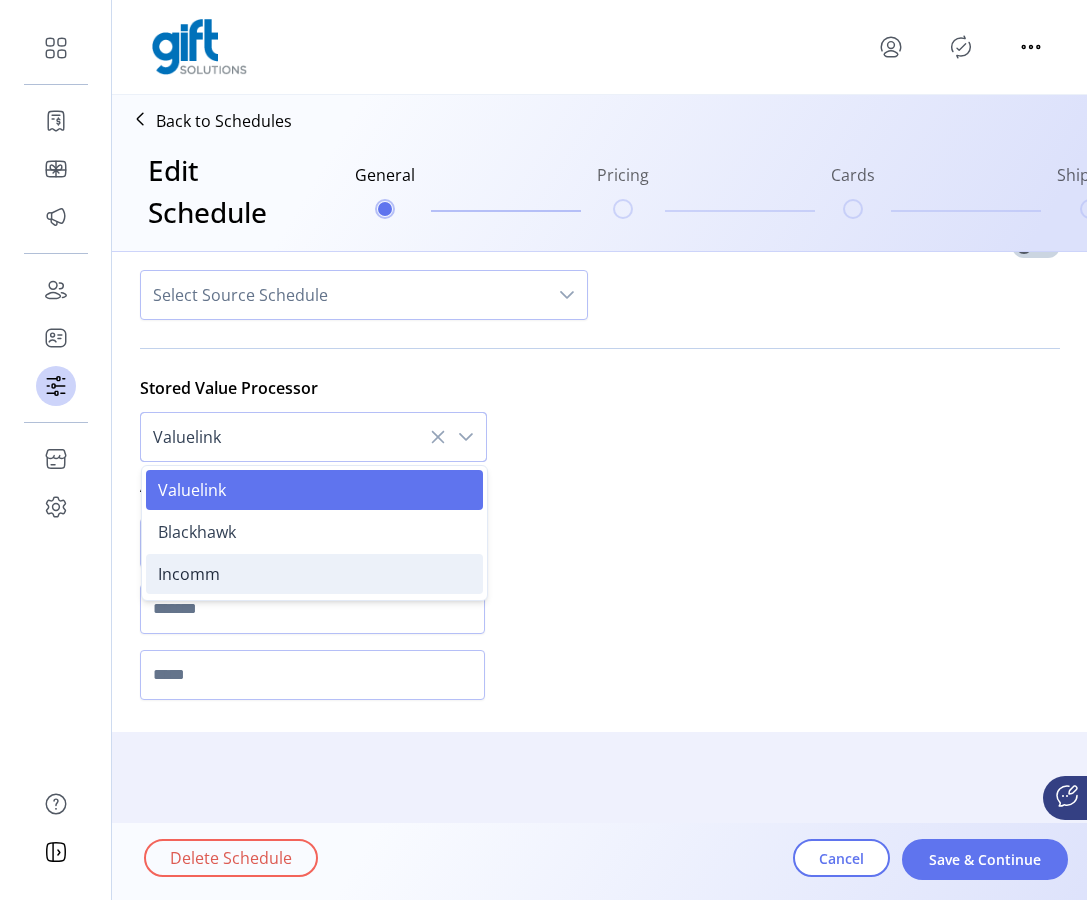 click on "Incomm" at bounding box center [314, 574] 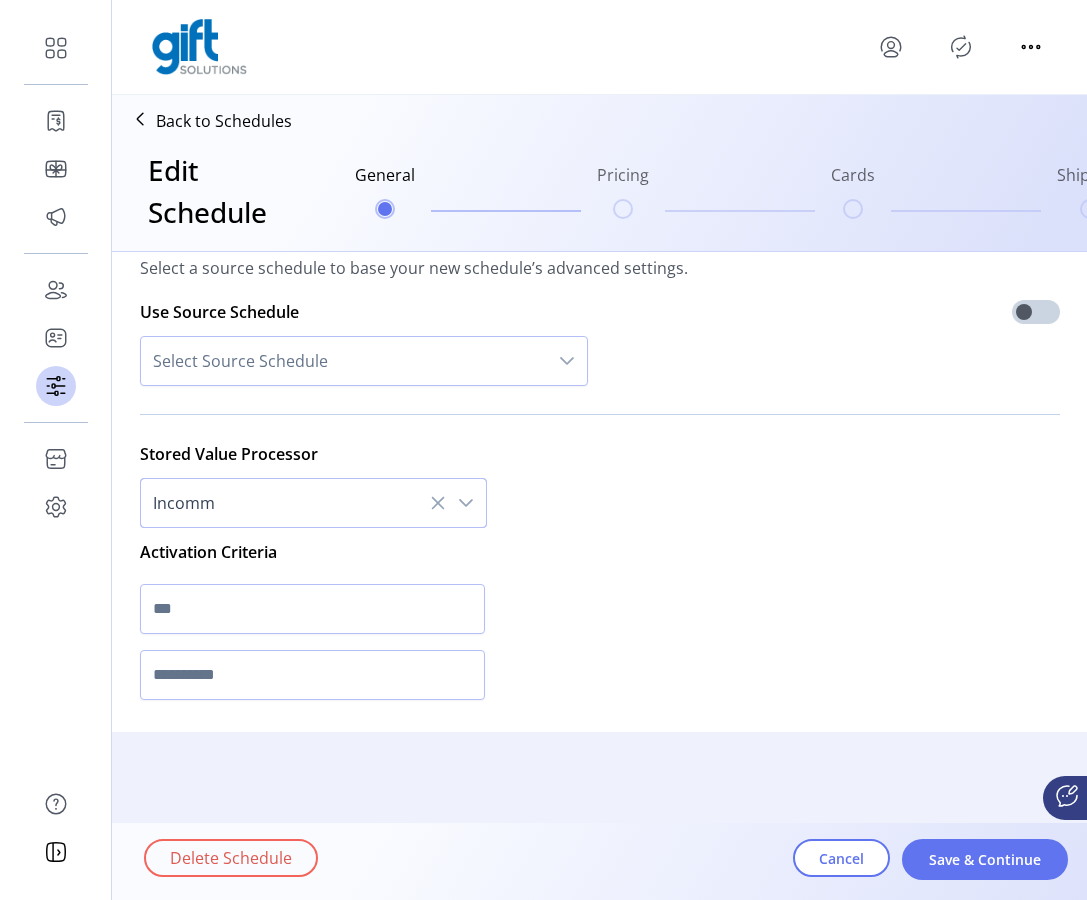 scroll, scrollTop: 1749, scrollLeft: 0, axis: vertical 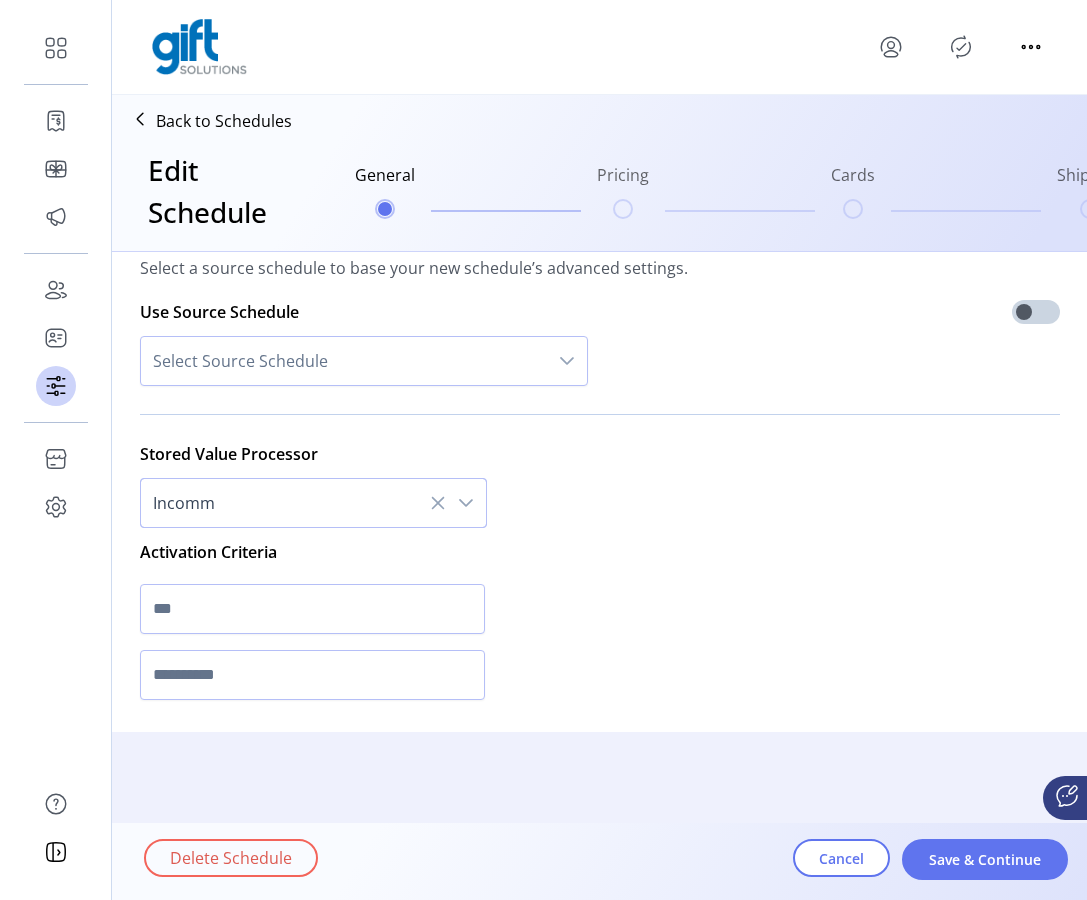click on "Incomm" at bounding box center (293, 503) 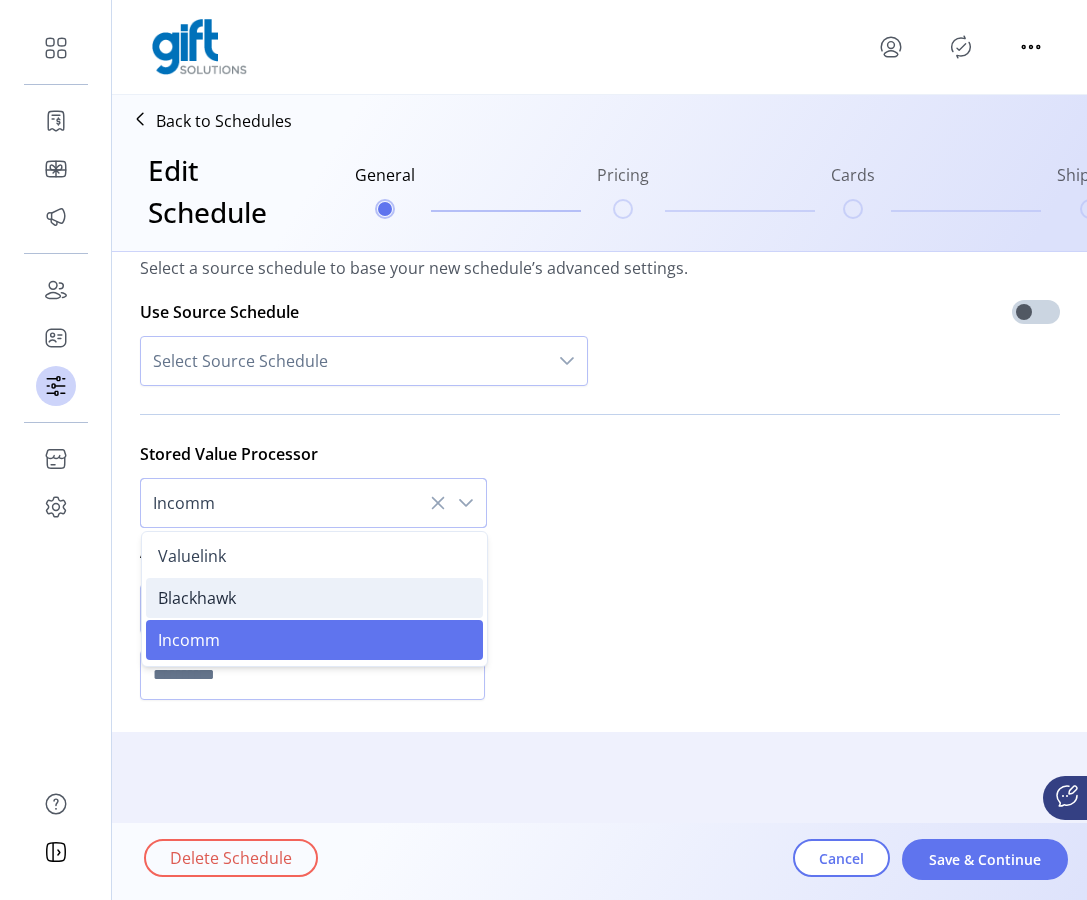 click on "Blackhawk" at bounding box center (314, 598) 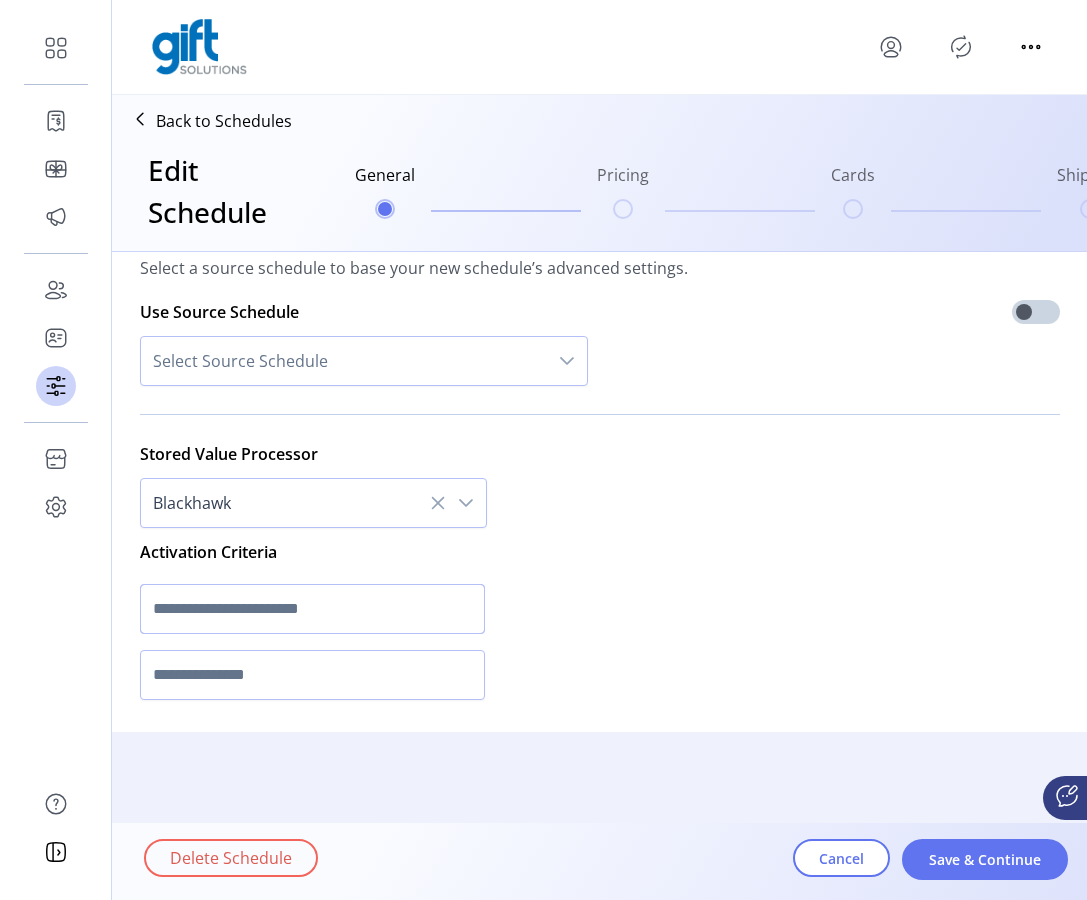 click at bounding box center (312, 609) 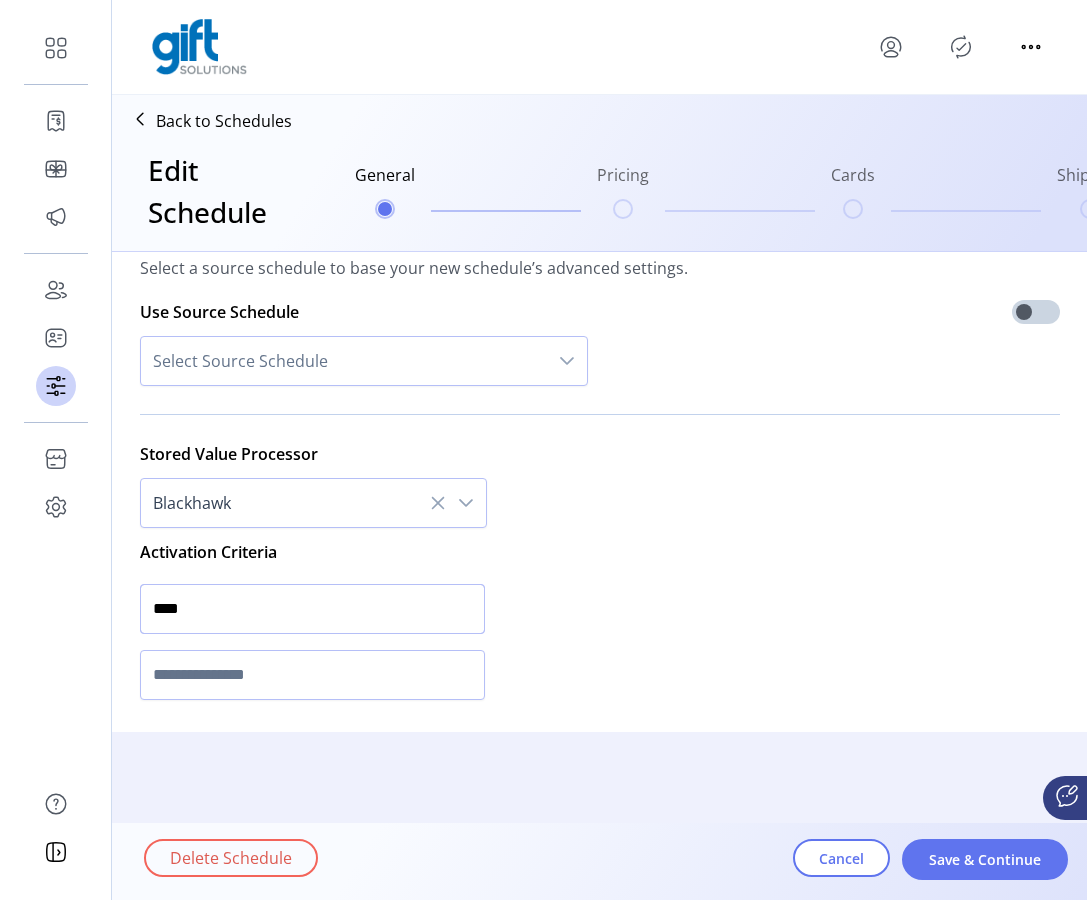 type on "****" 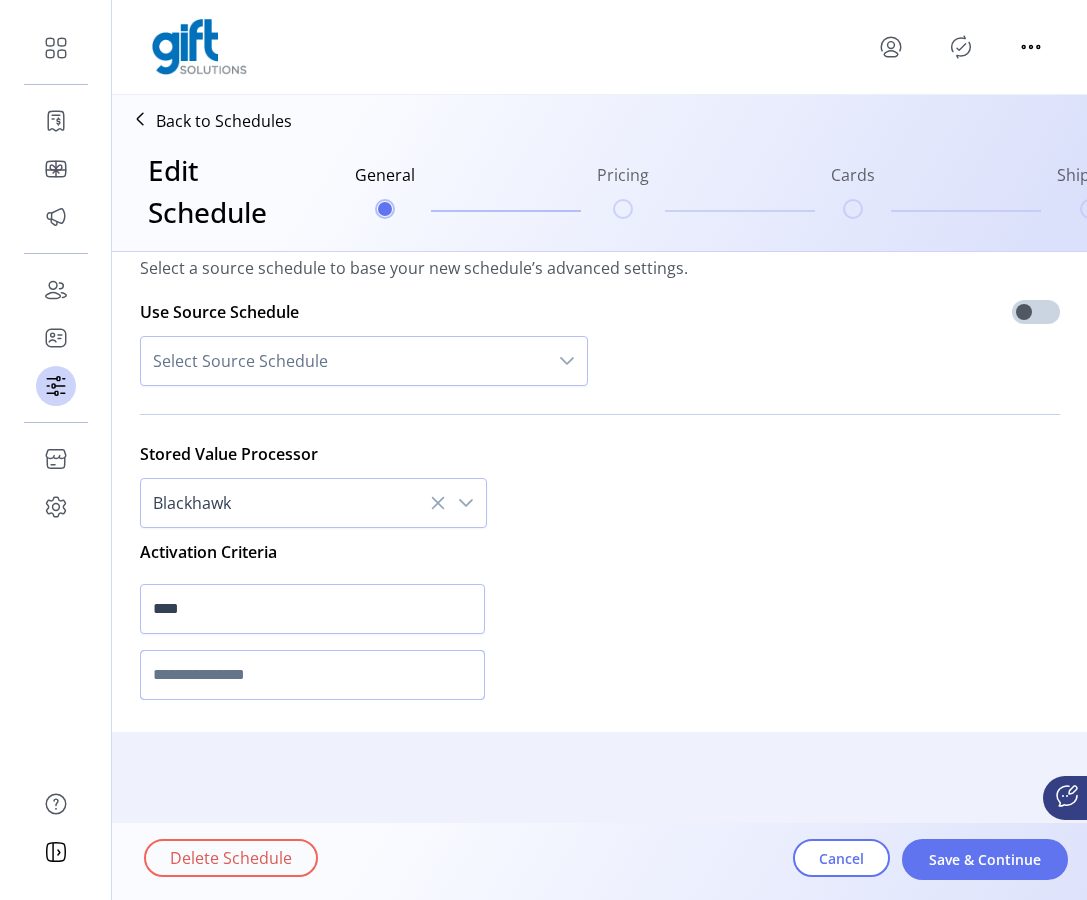 click at bounding box center (312, 675) 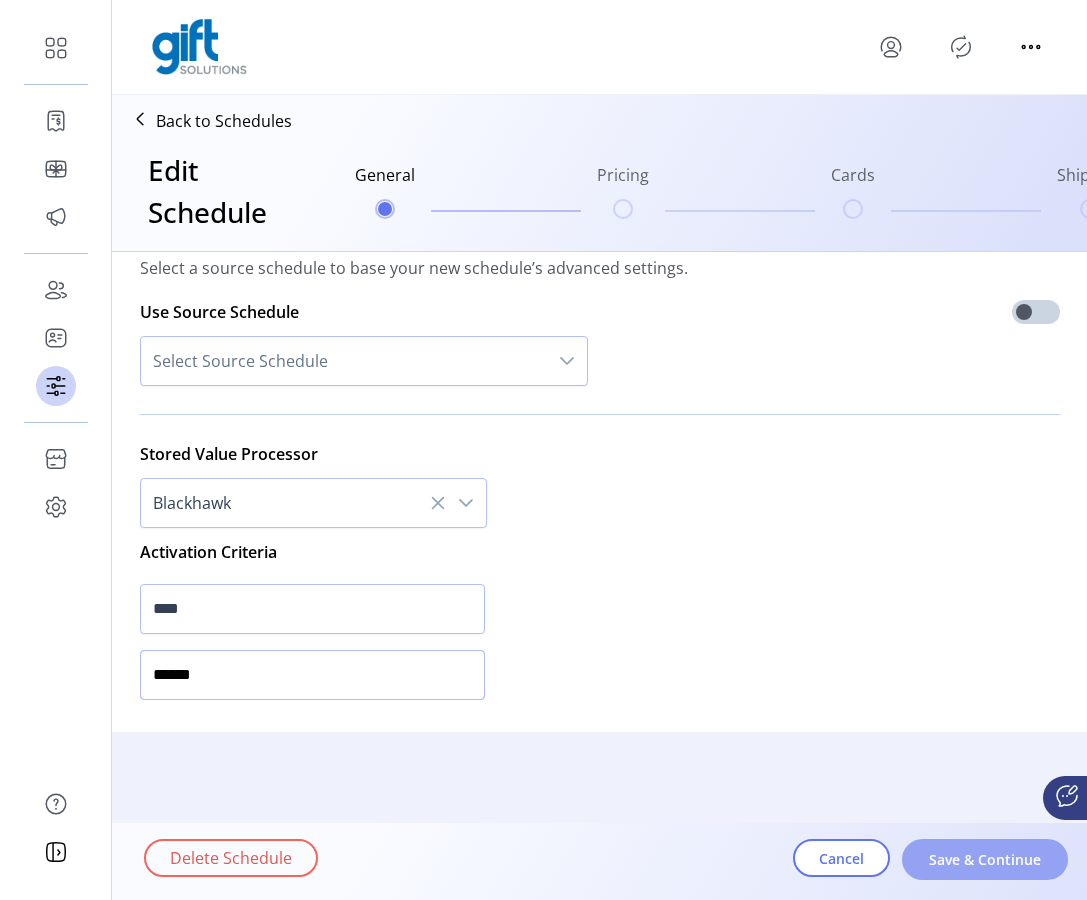 type on "******" 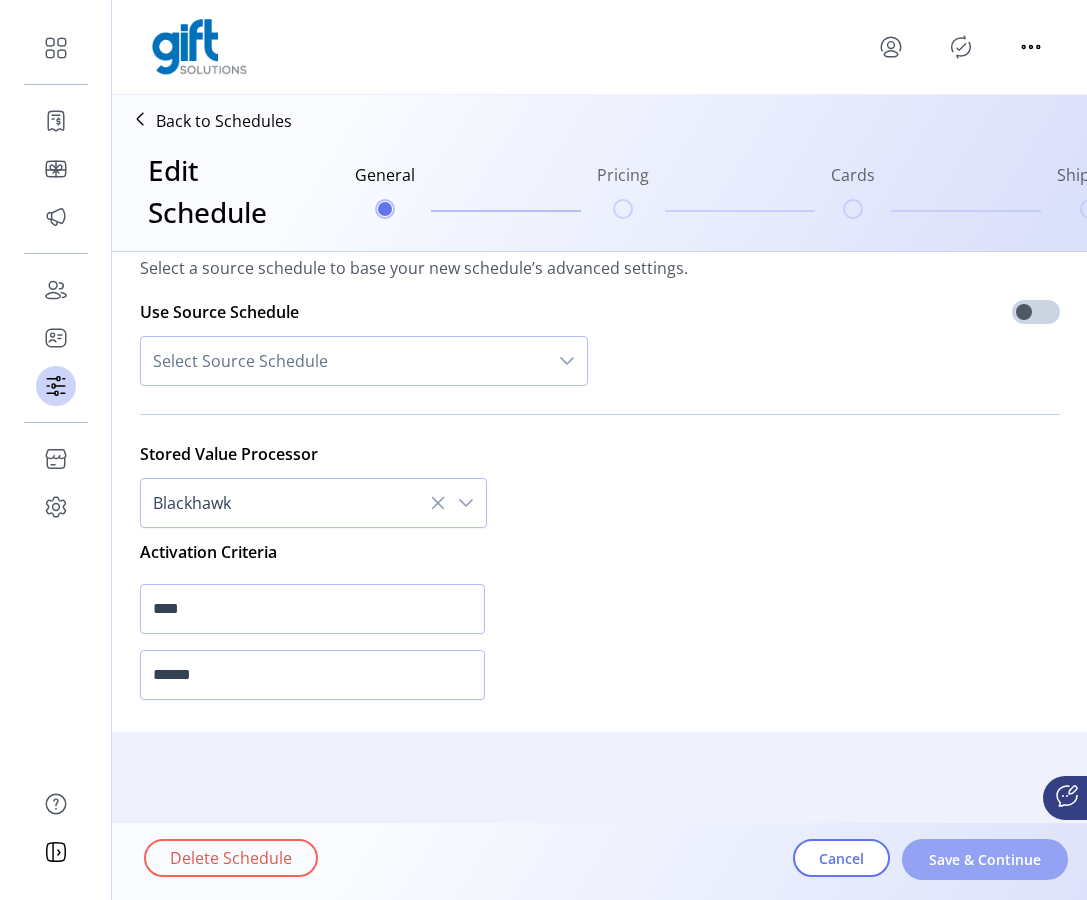 click on "Save & Continue" at bounding box center (985, 859) 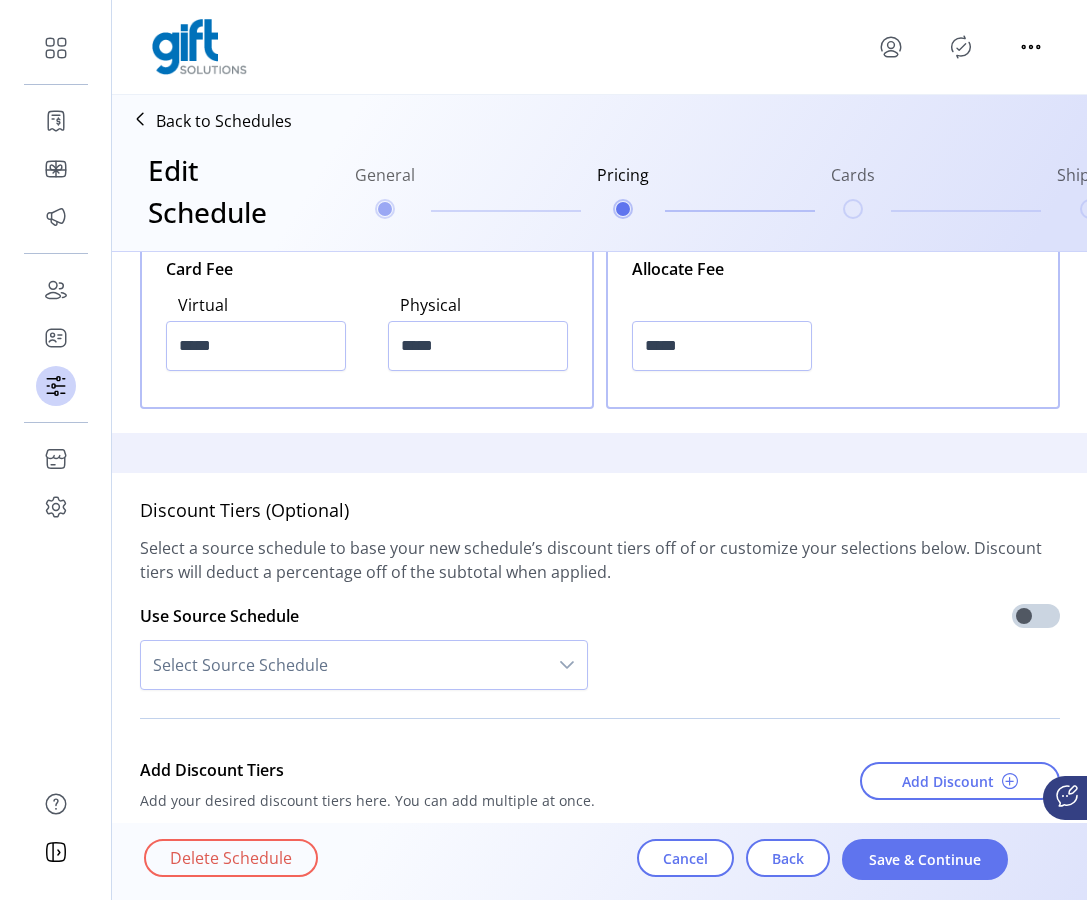 scroll, scrollTop: 902, scrollLeft: 0, axis: vertical 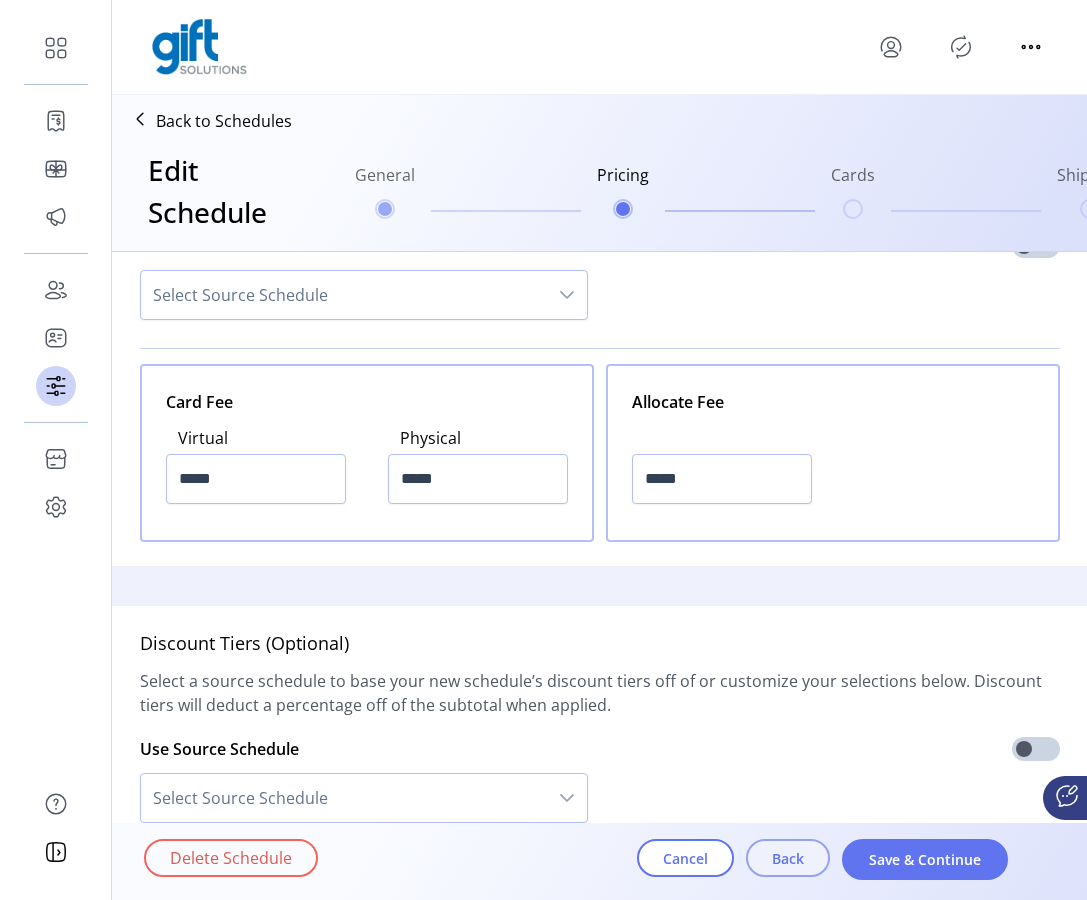 click on "Back" at bounding box center (685, 858) 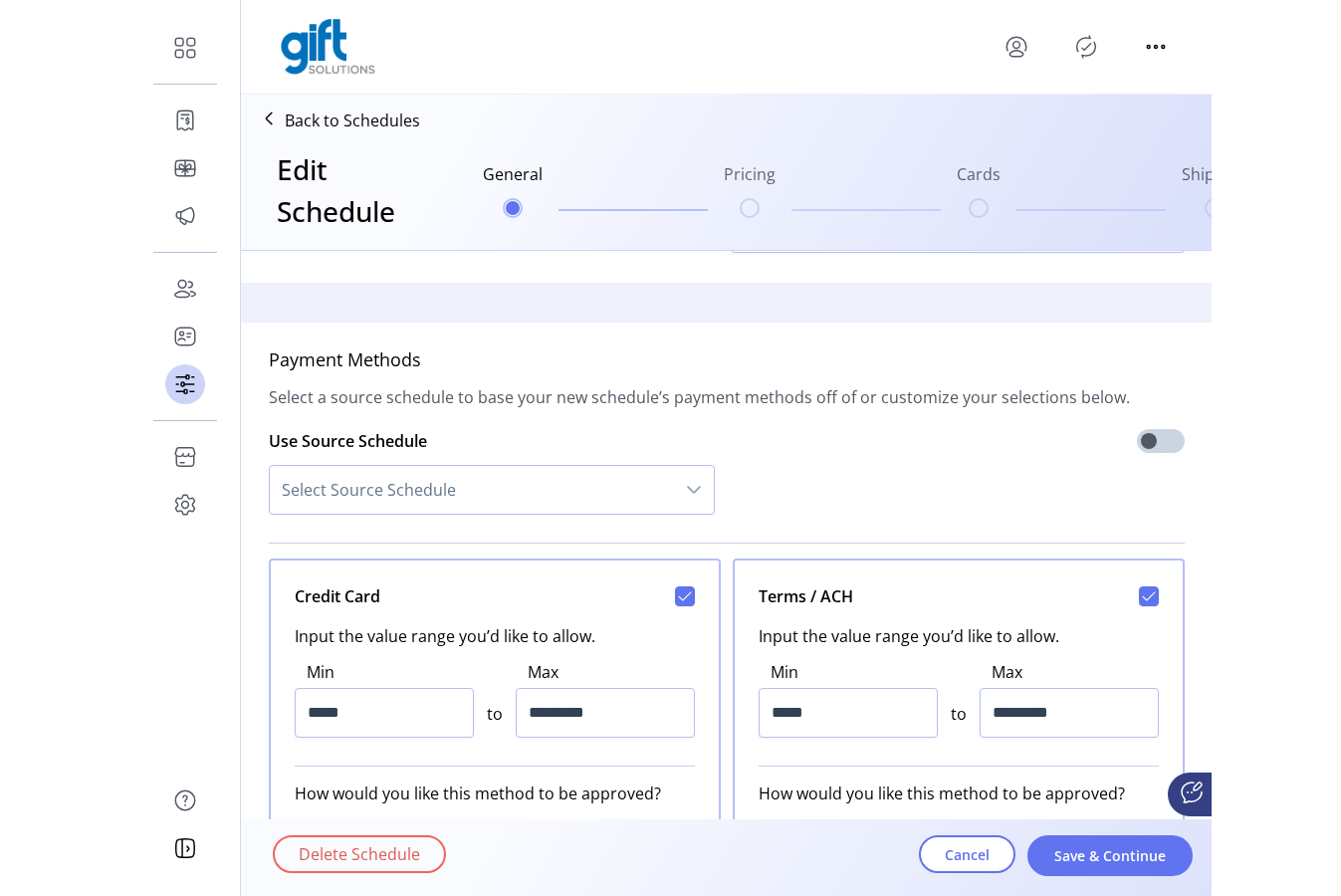 scroll, scrollTop: 0, scrollLeft: 0, axis: both 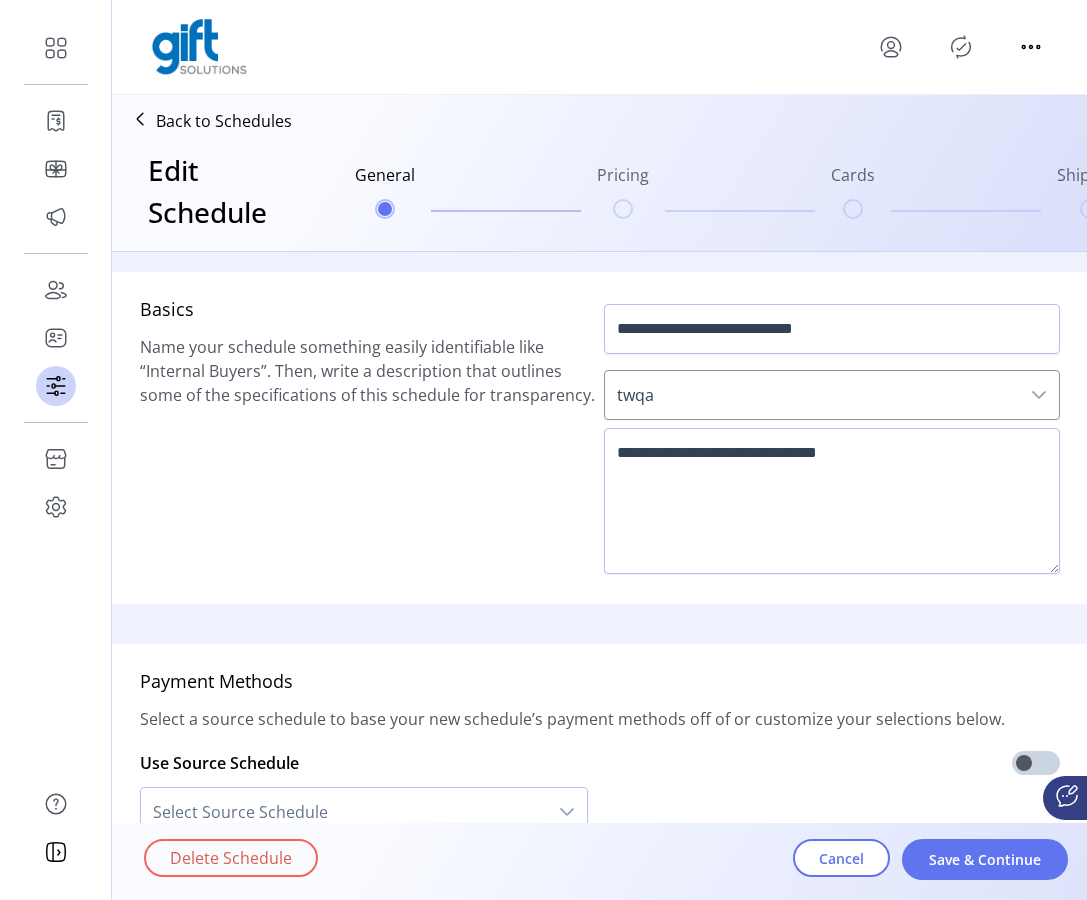 click on "Back to Schedules" at bounding box center [224, 121] 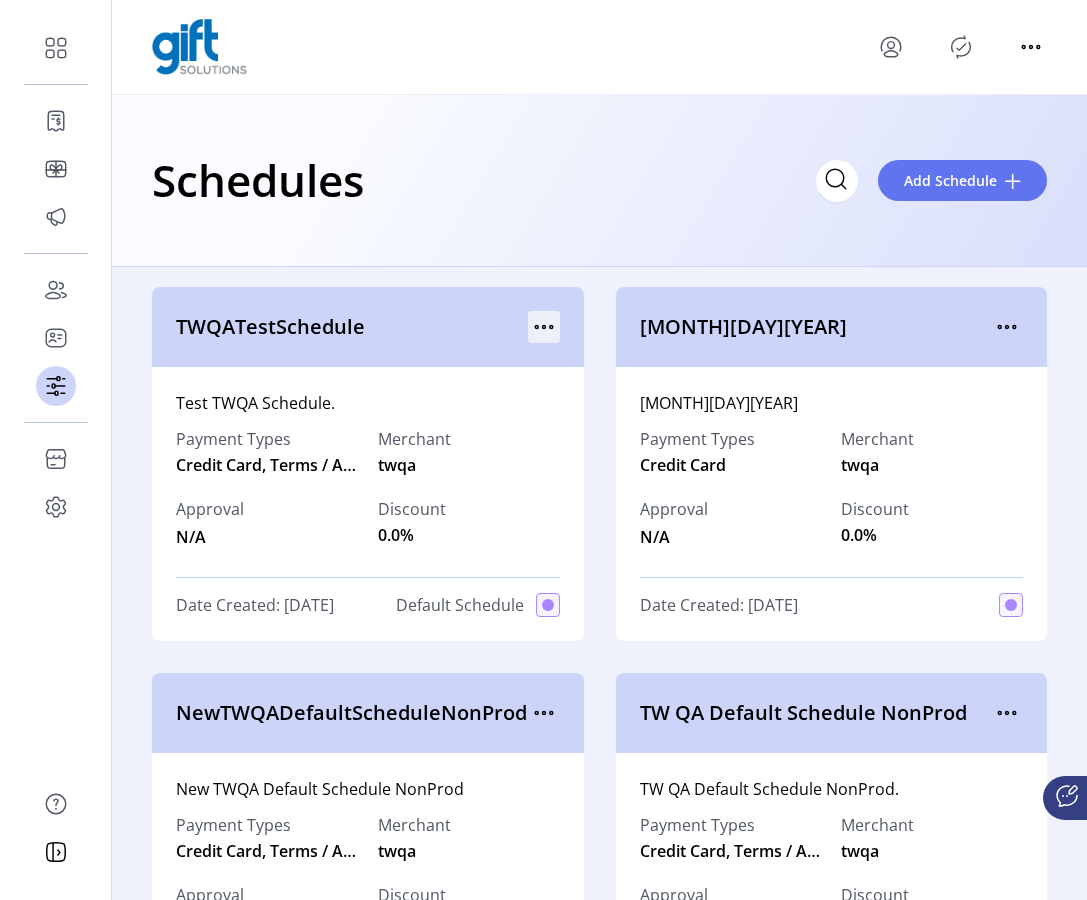 click at bounding box center (544, 327) 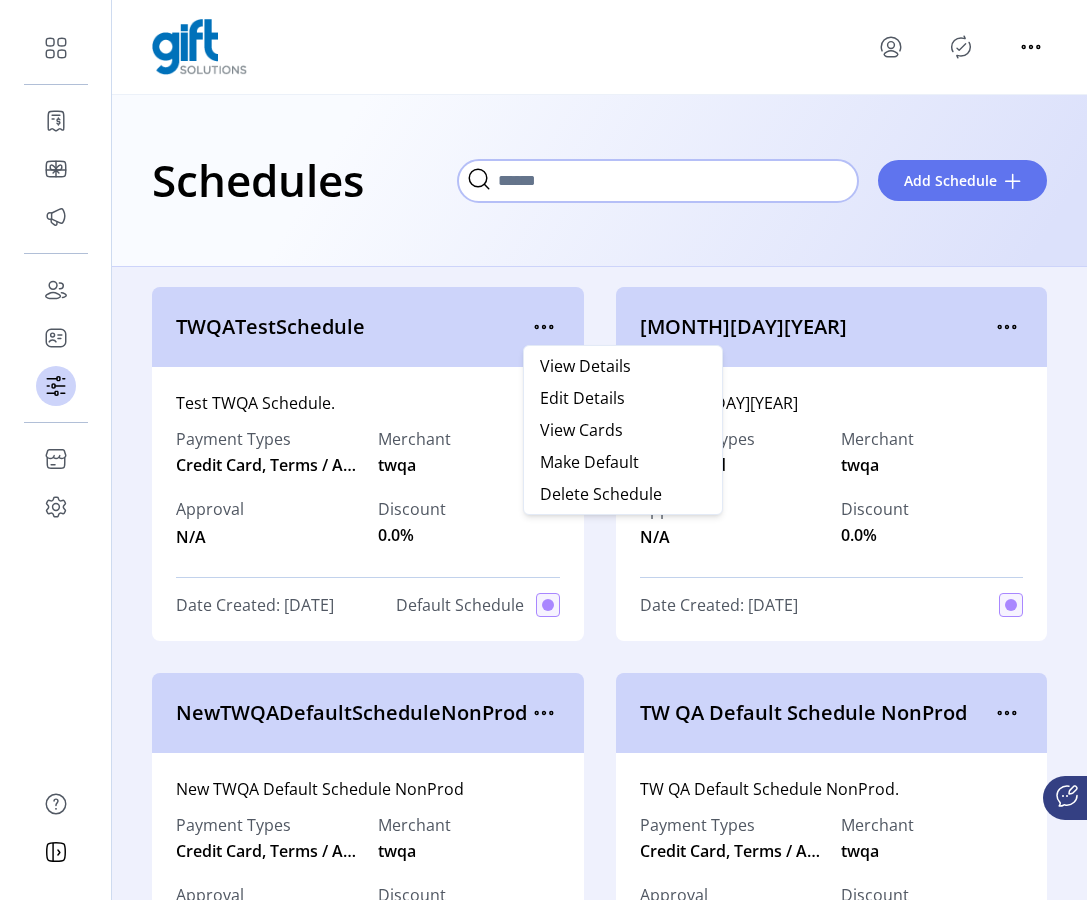 click at bounding box center (658, 181) 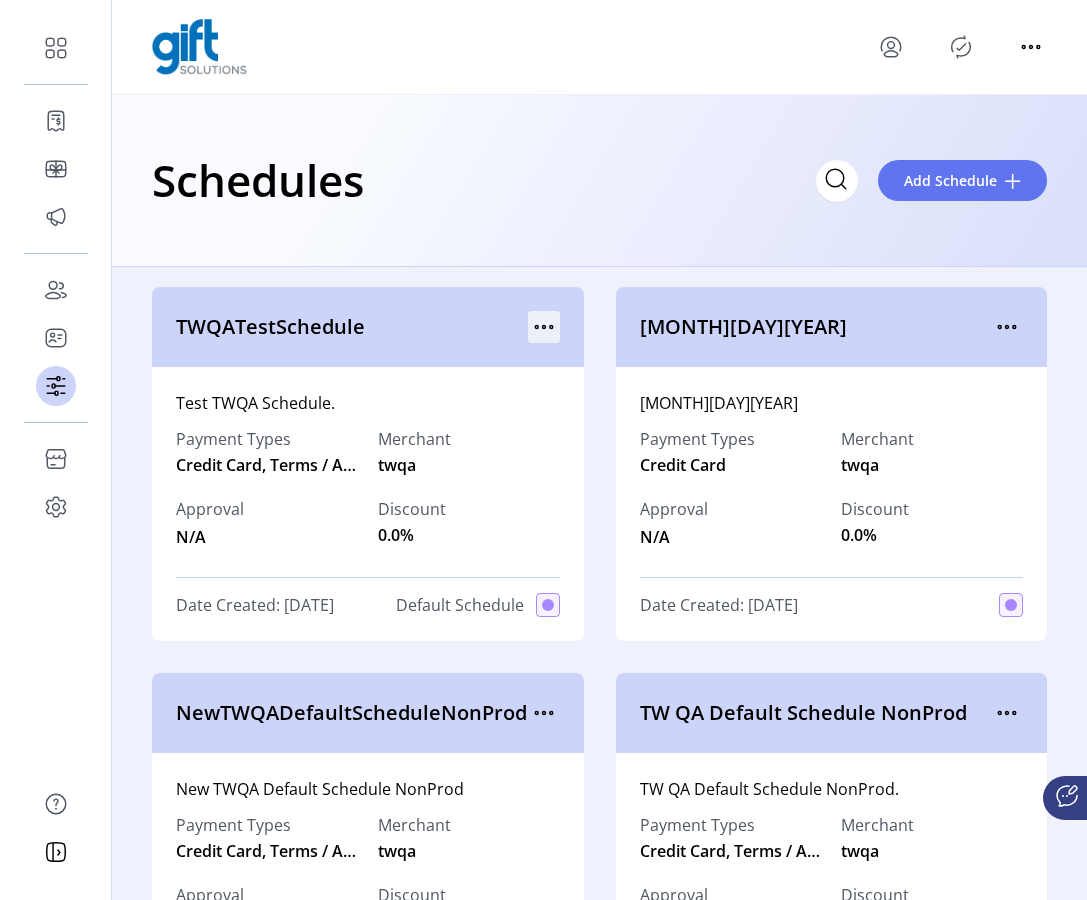 click at bounding box center (544, 327) 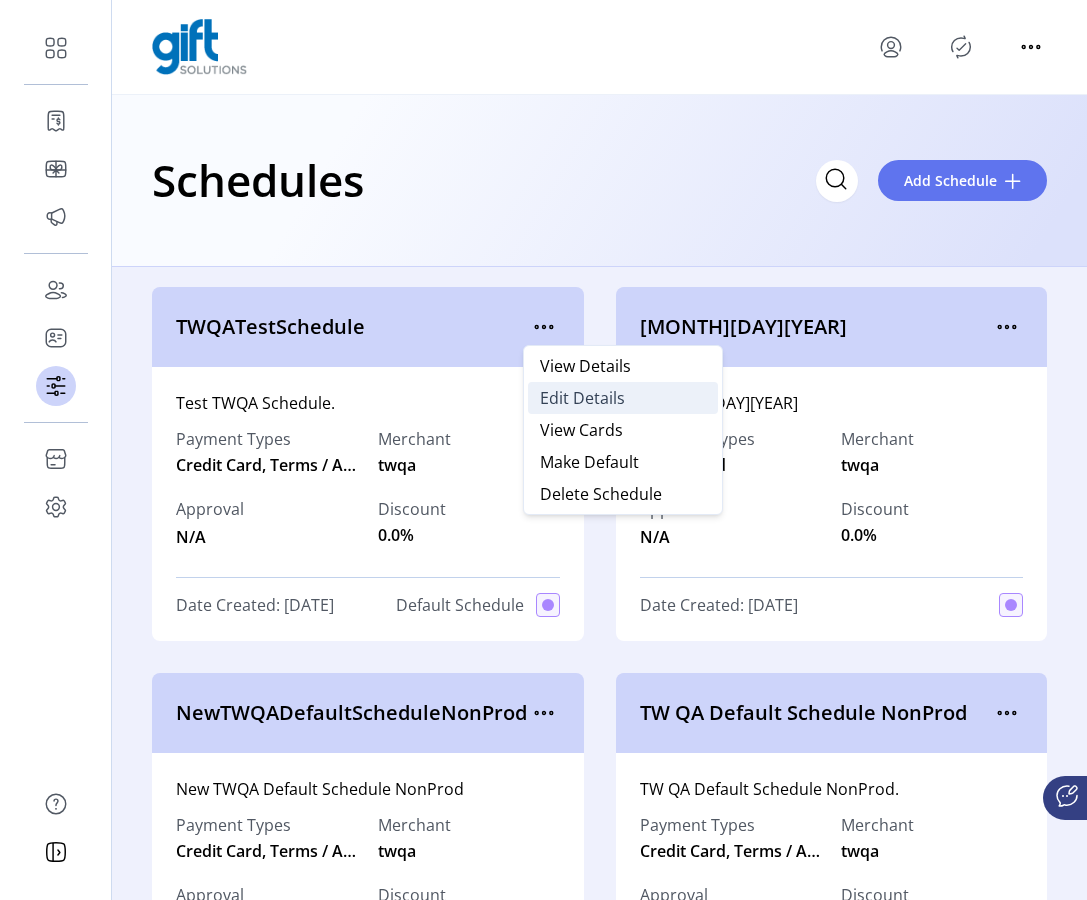 click on "Edit Details" at bounding box center [582, 398] 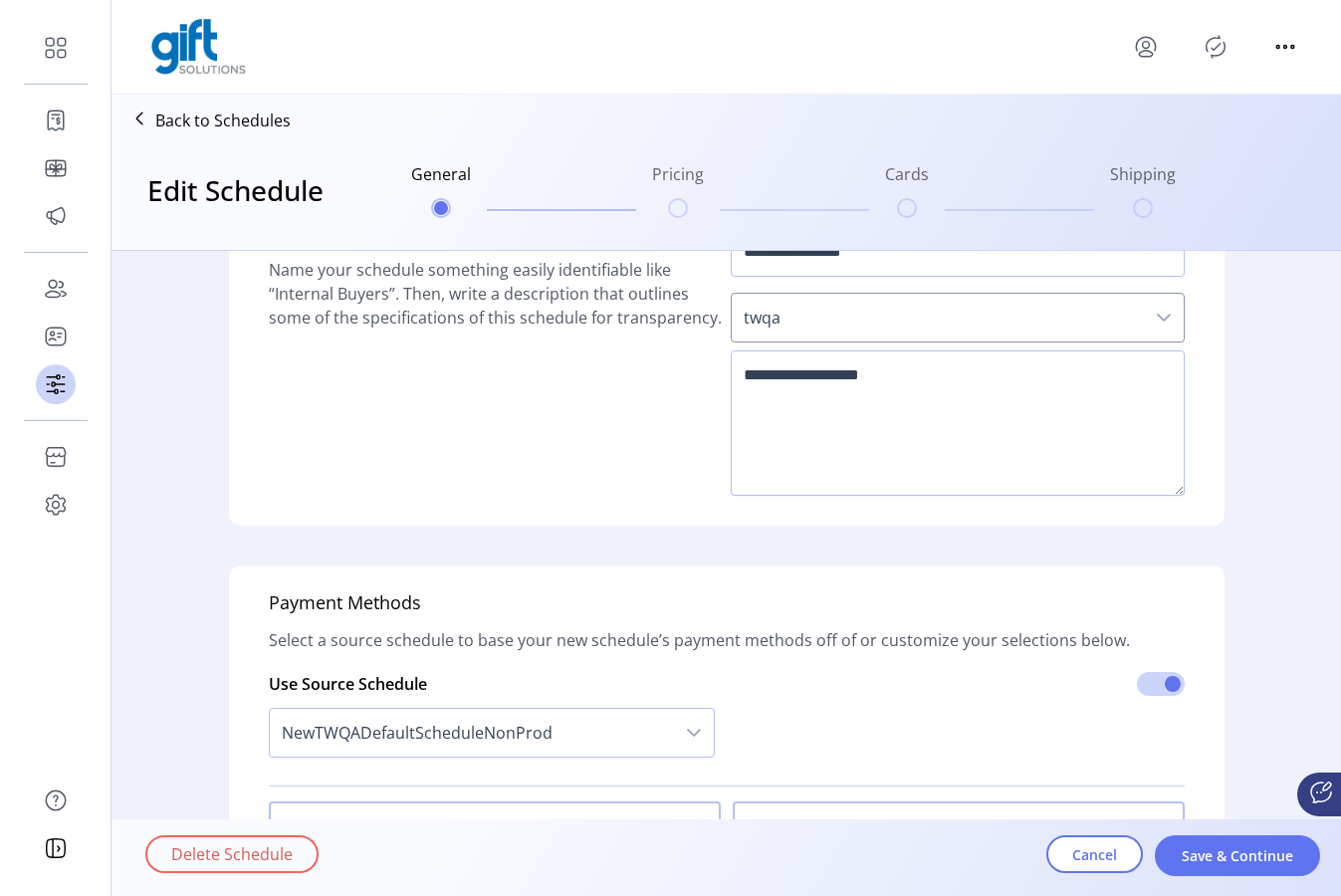scroll, scrollTop: 0, scrollLeft: 0, axis: both 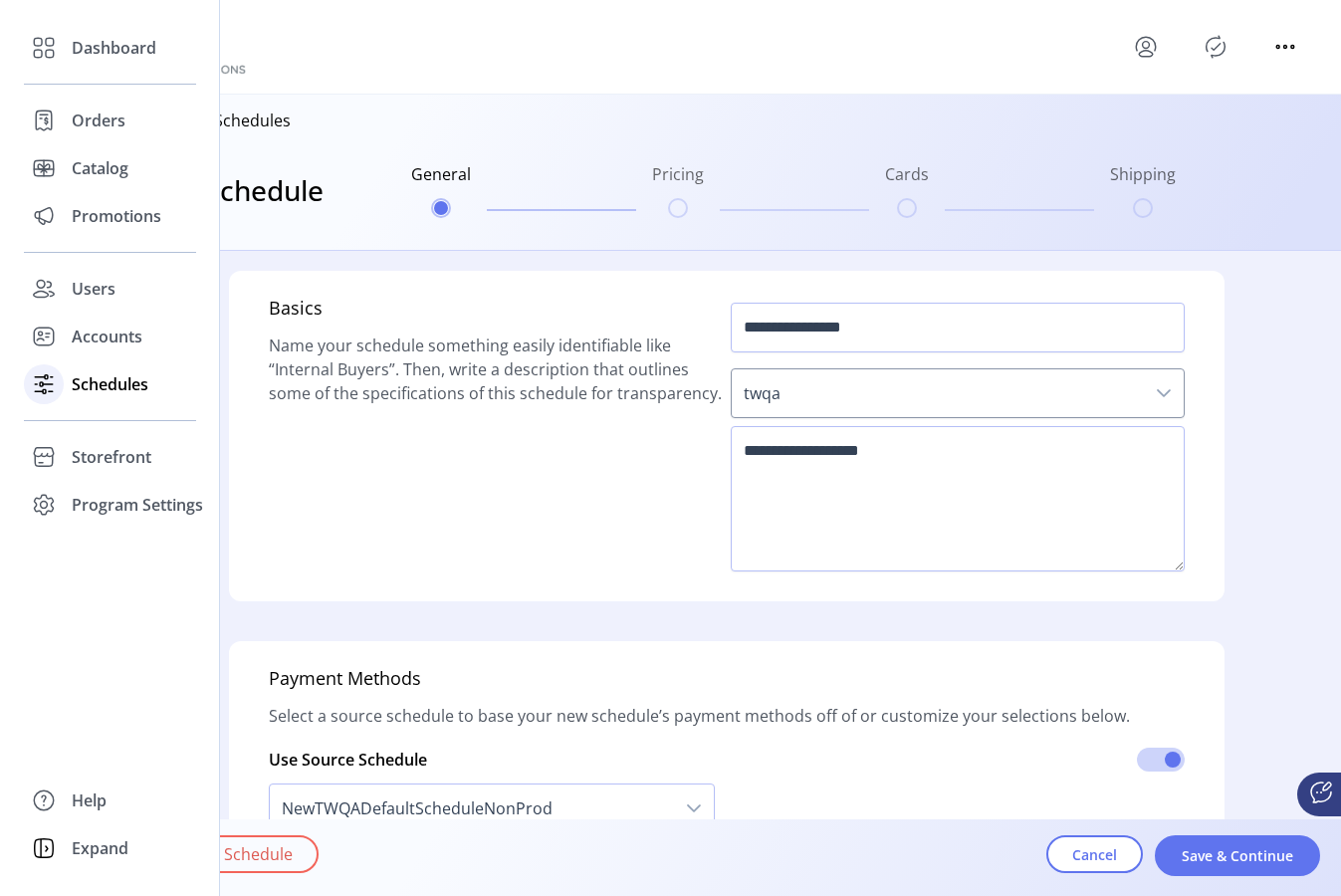 click on "Schedules" at bounding box center (110, 384) 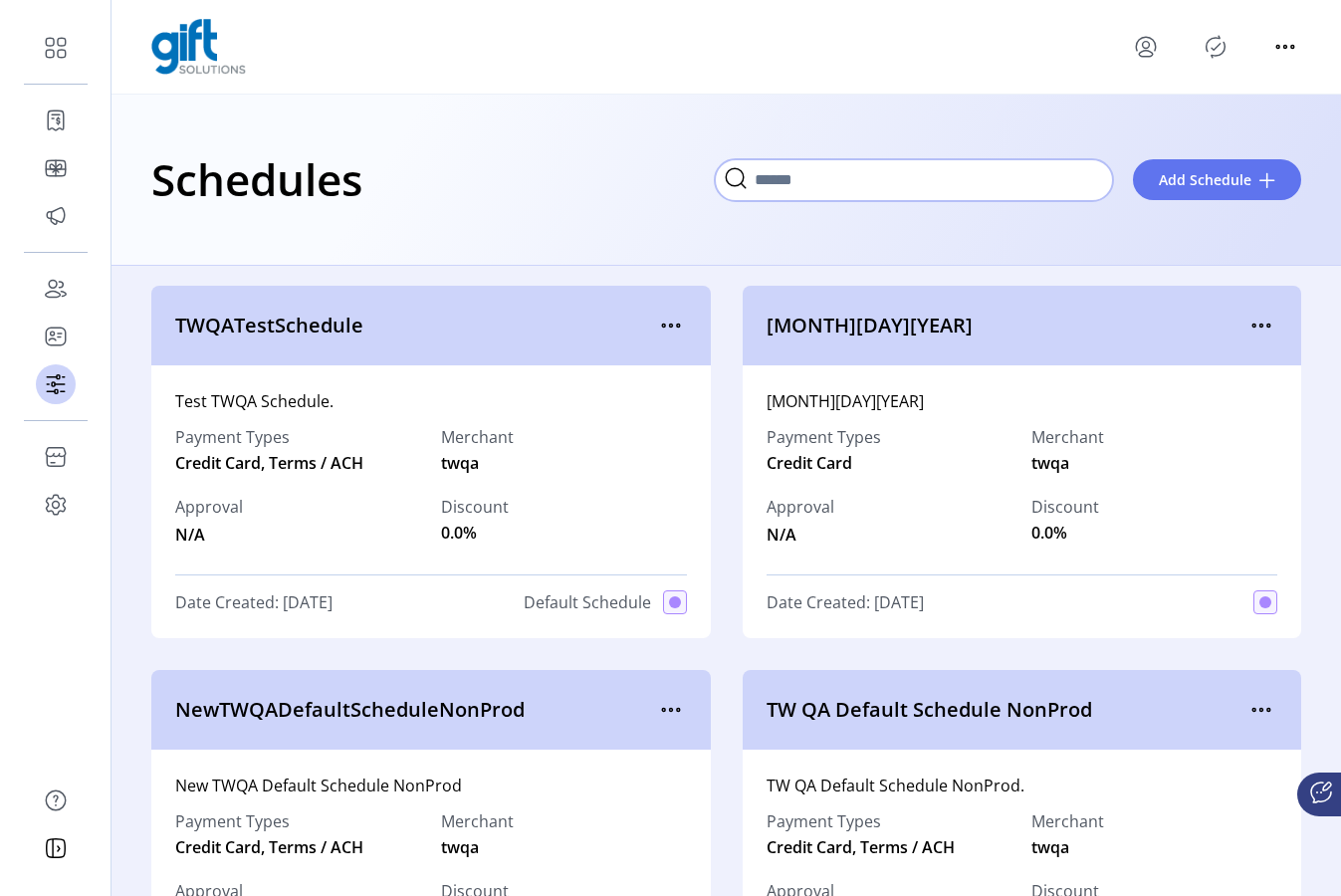 click at bounding box center [914, 180] 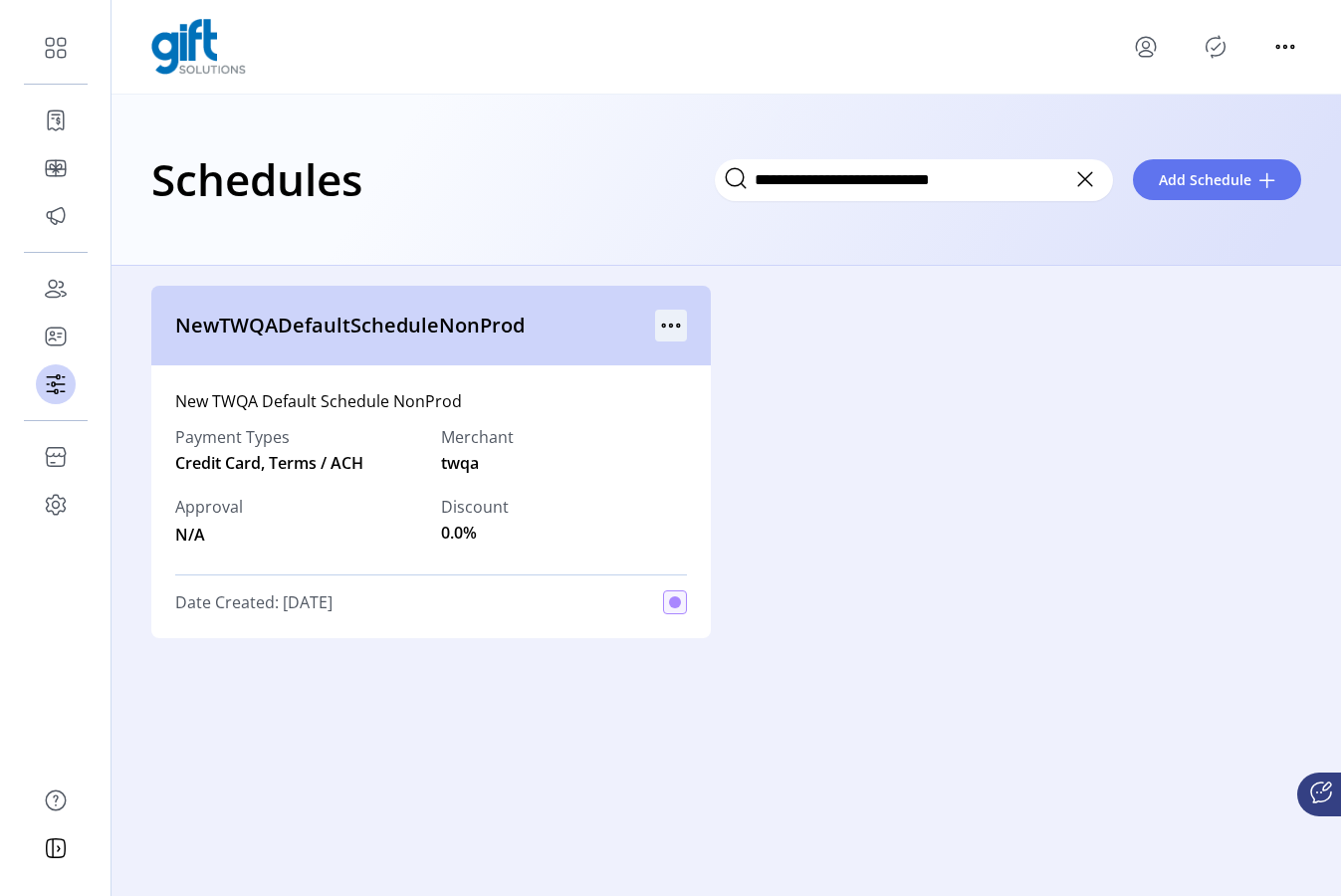 click at bounding box center [671, 326] 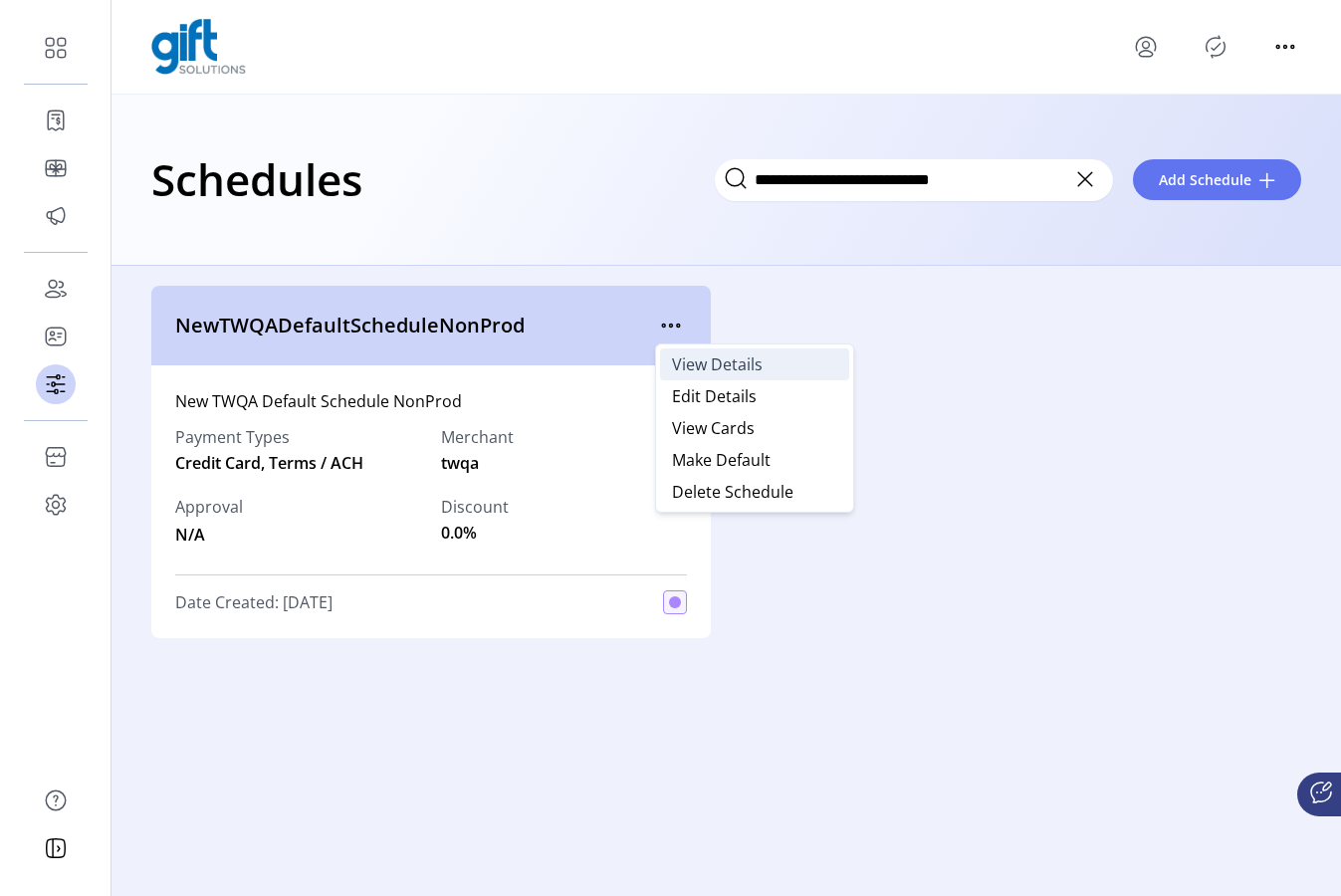 click on "View Details" at bounding box center (717, 364) 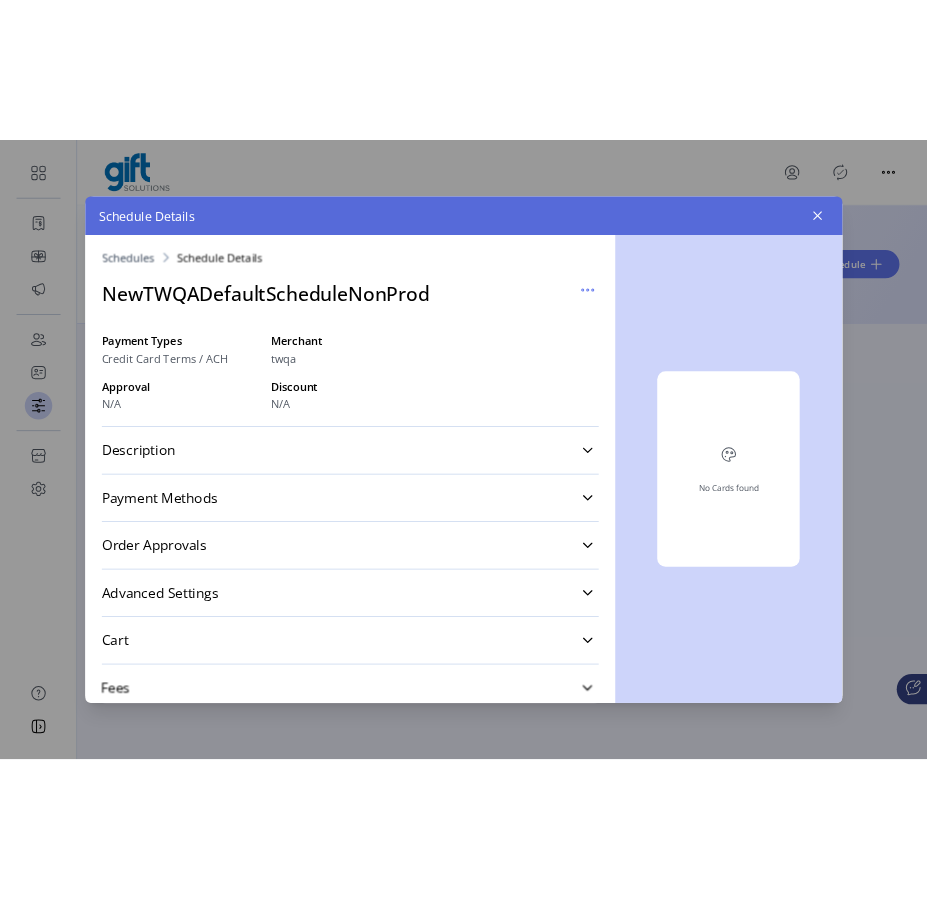 scroll, scrollTop: 194, scrollLeft: 0, axis: vertical 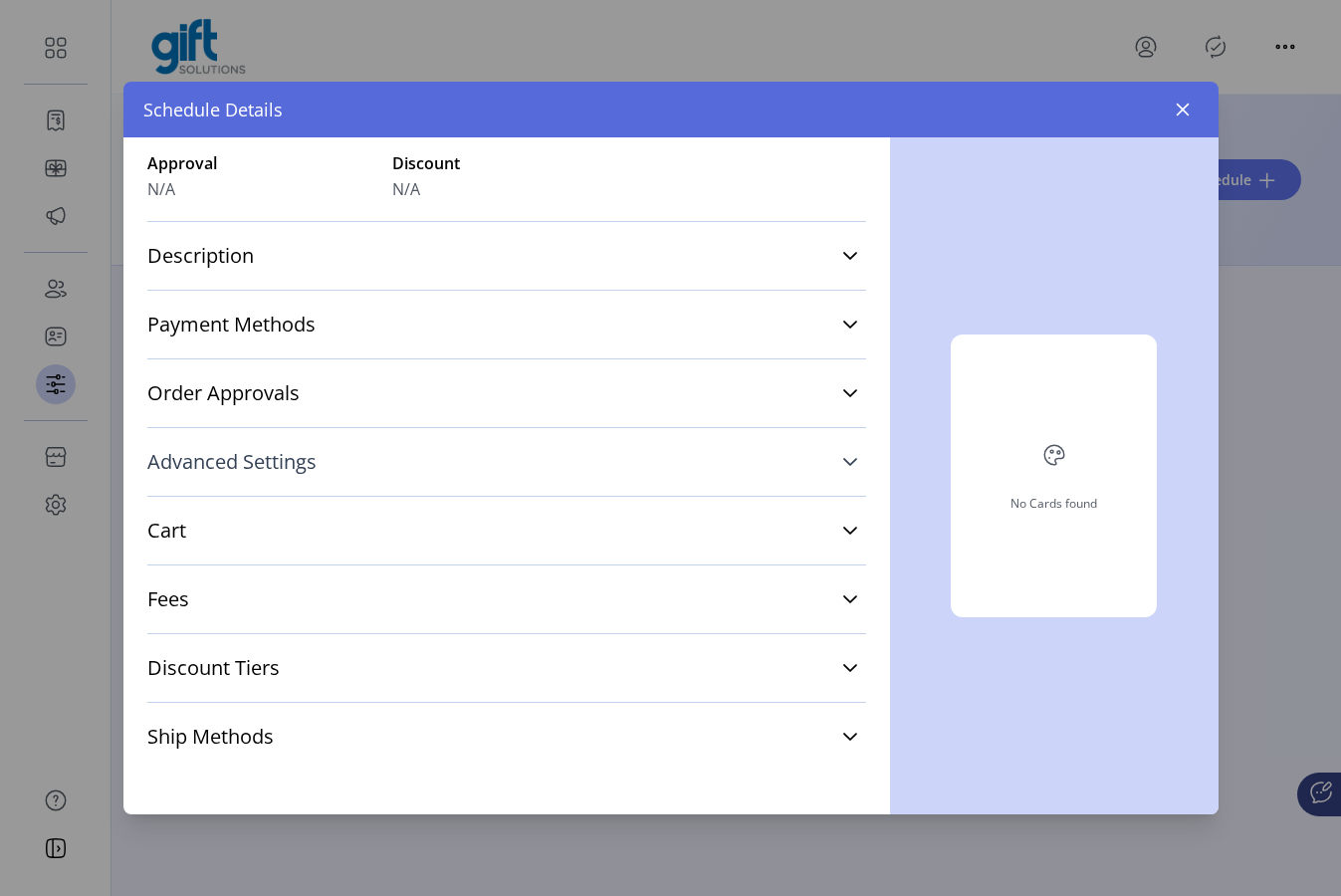 click on "Advanced Settings" at bounding box center (507, 462) 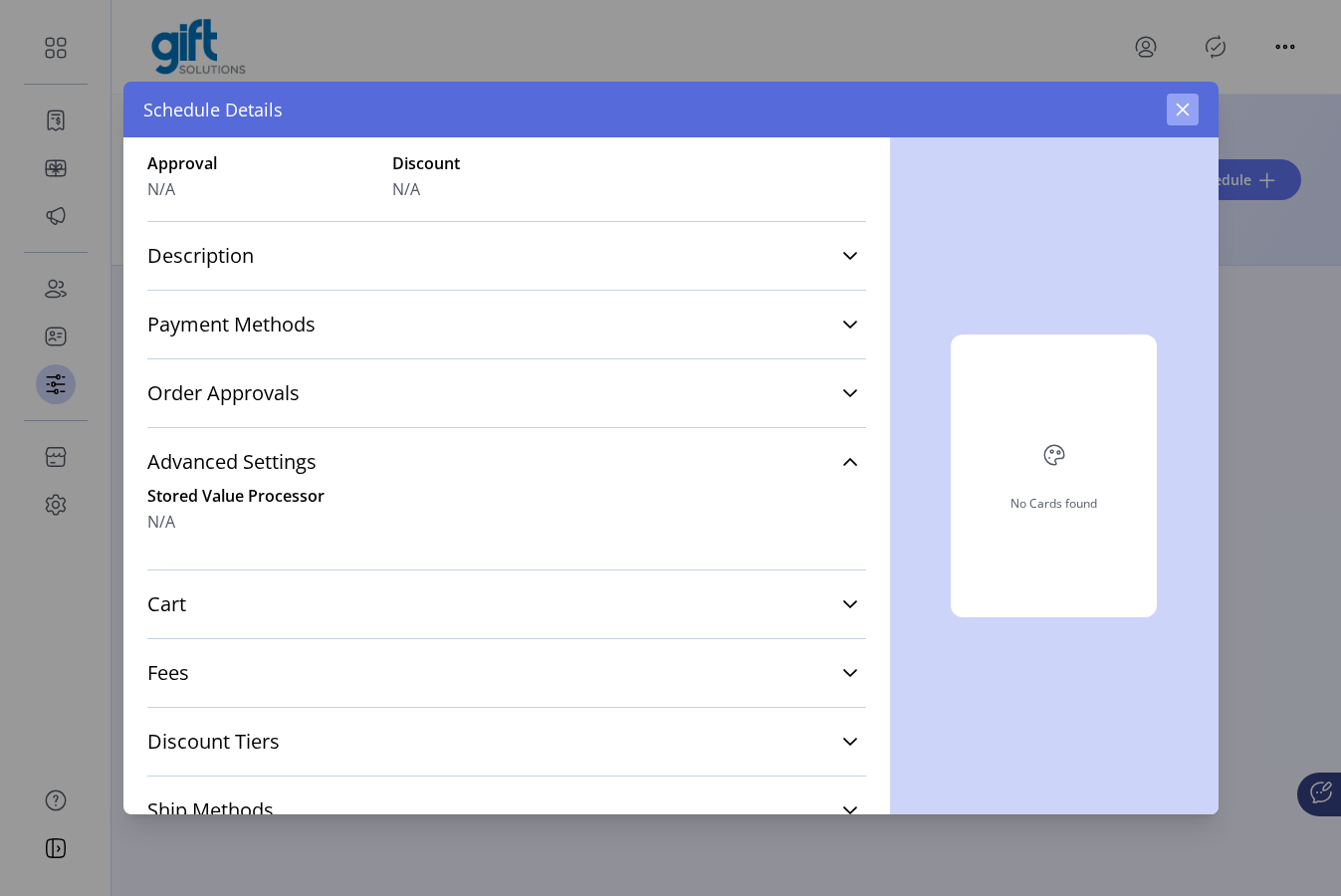 click at bounding box center [1182, 110] 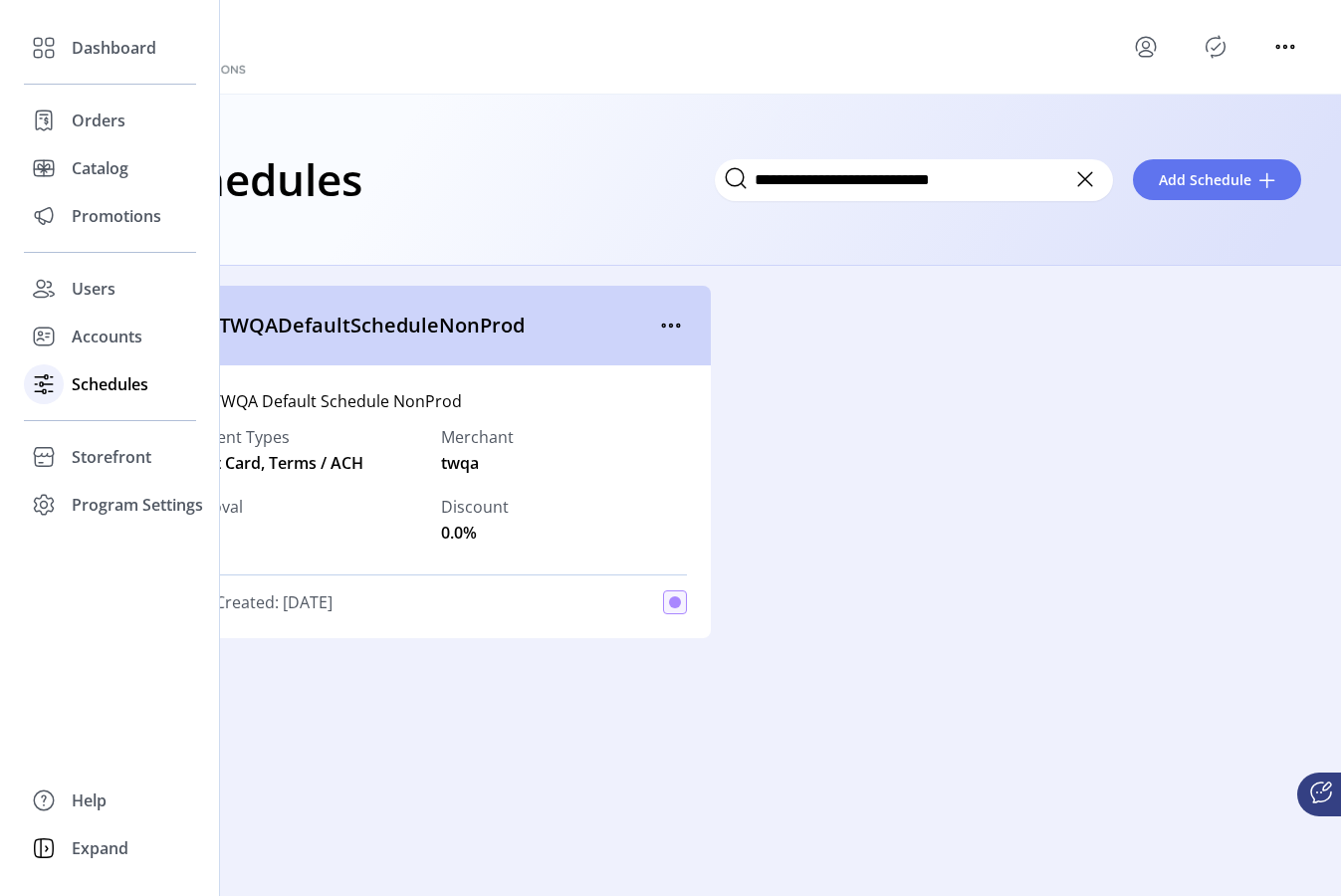 click on "Schedules" at bounding box center [110, 384] 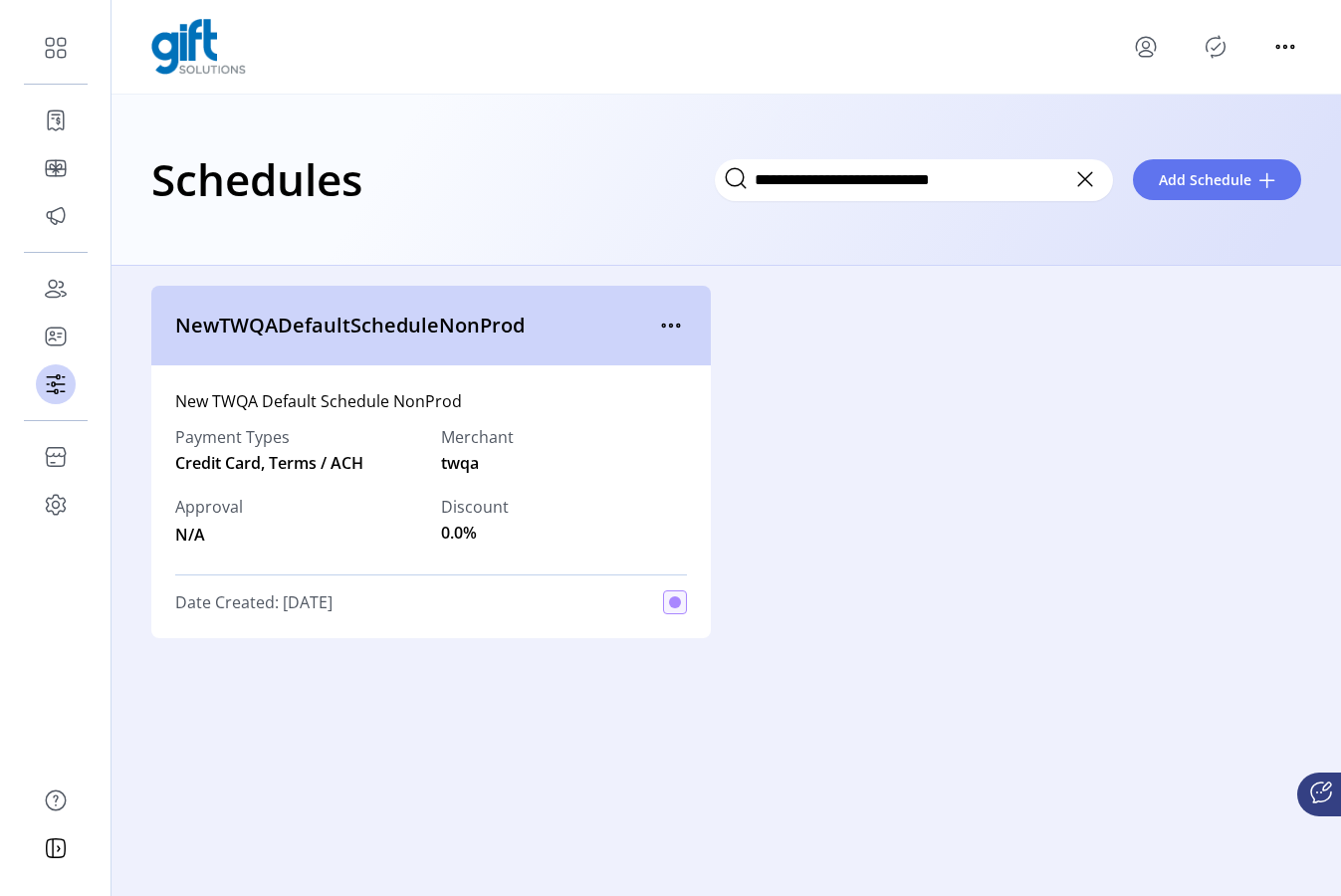click at bounding box center (1085, 179) 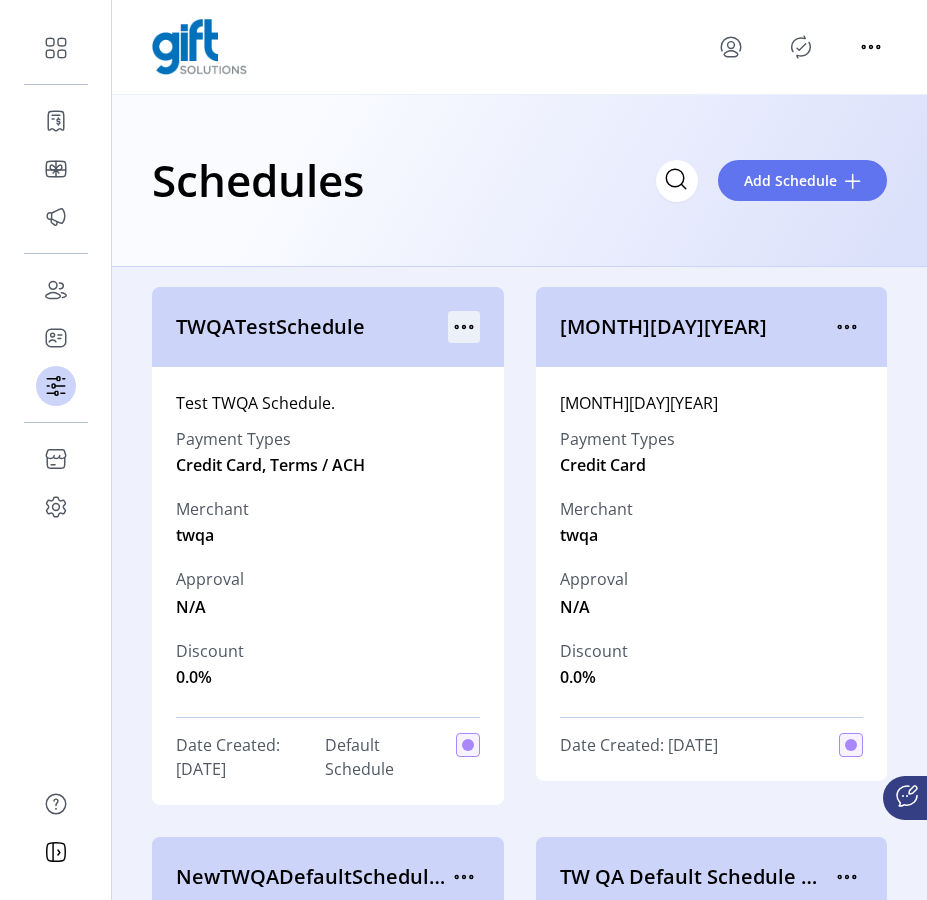 click at bounding box center [464, 327] 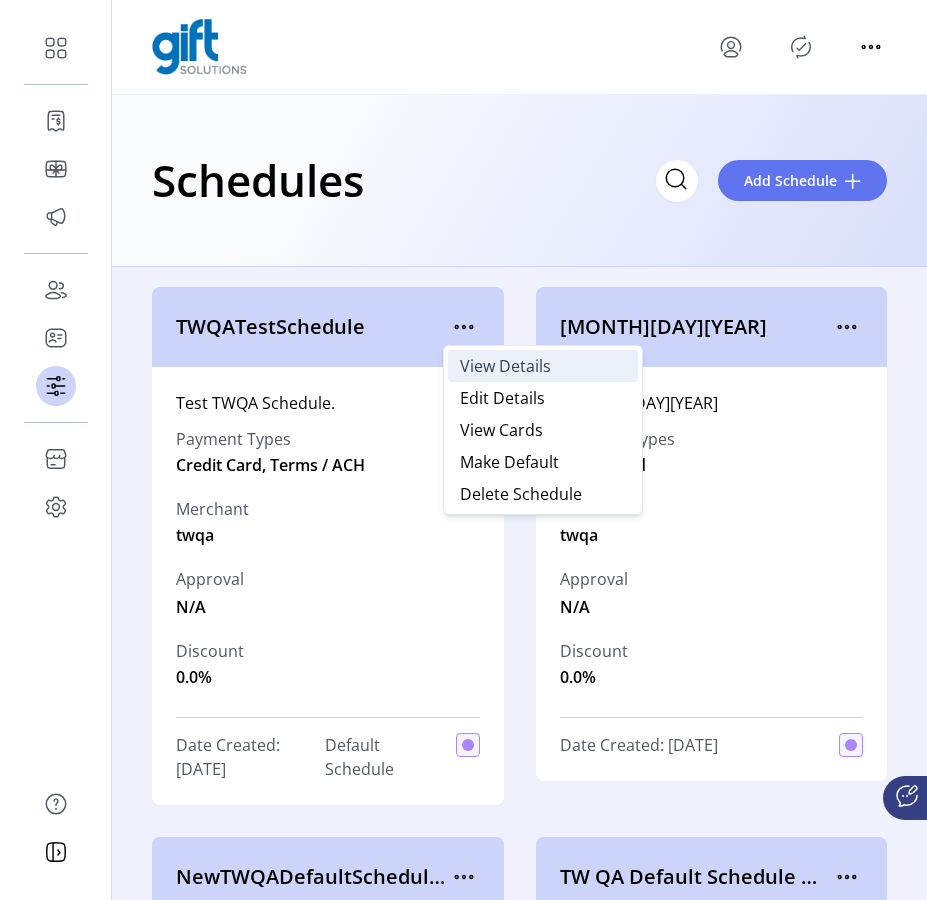 click on "View Details" at bounding box center (505, 366) 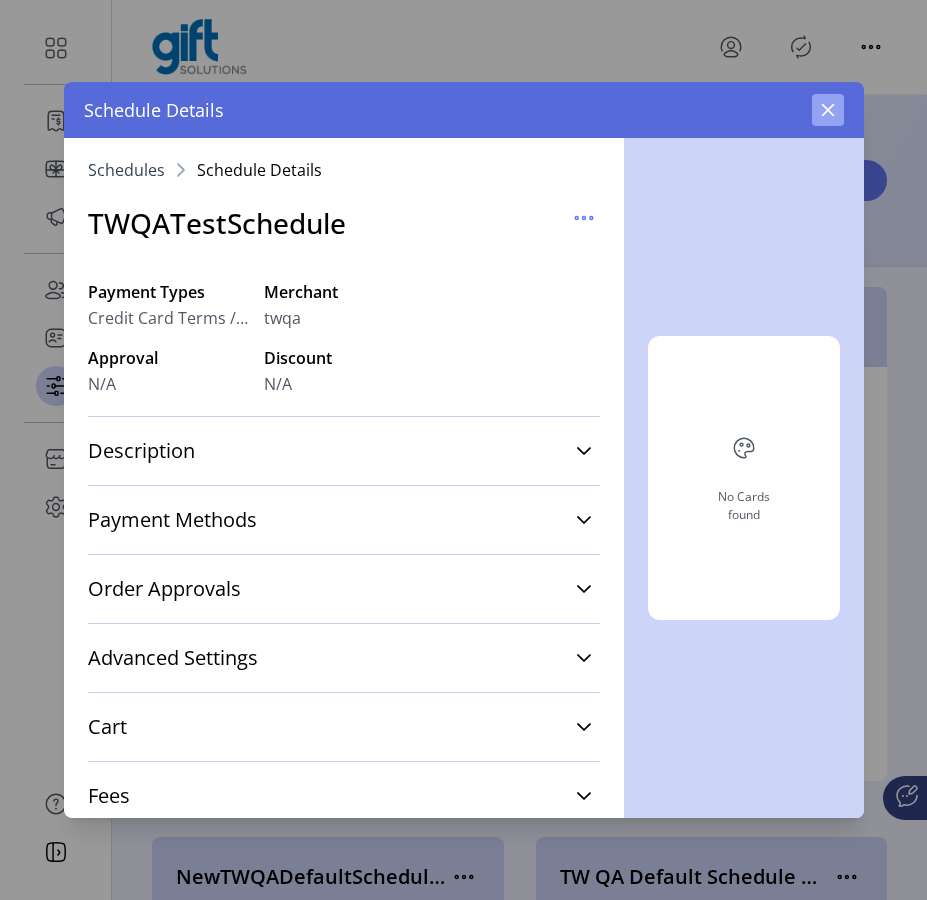 click at bounding box center (828, 110) 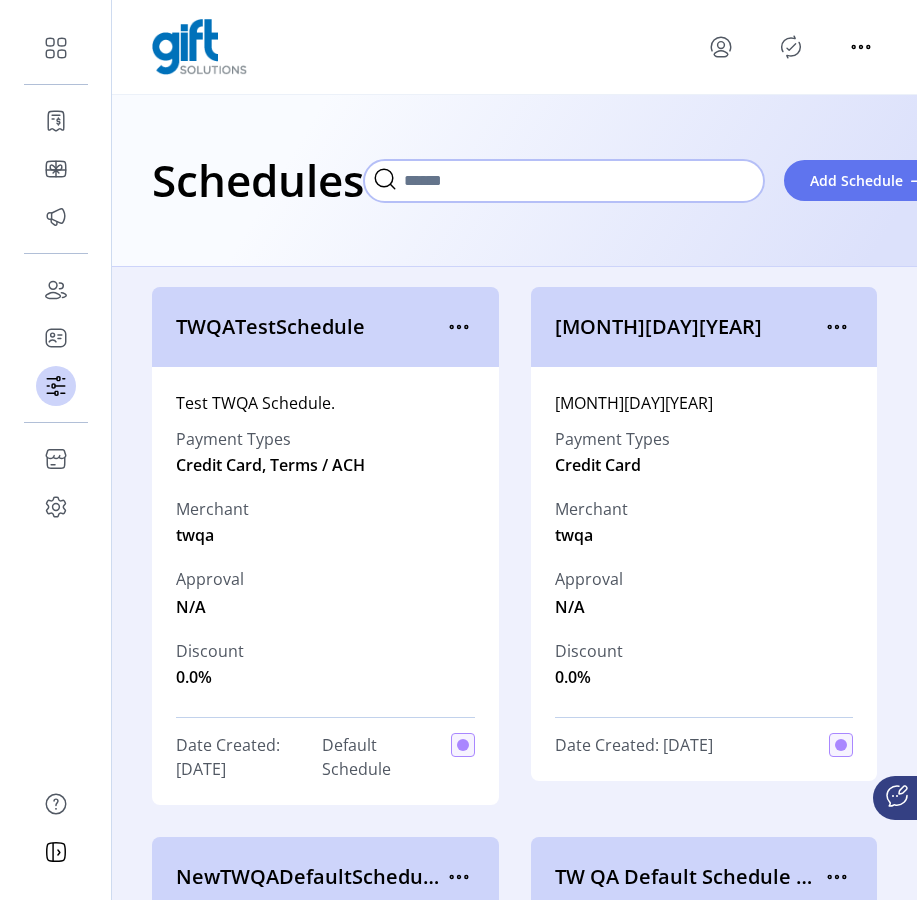 click at bounding box center (564, 181) 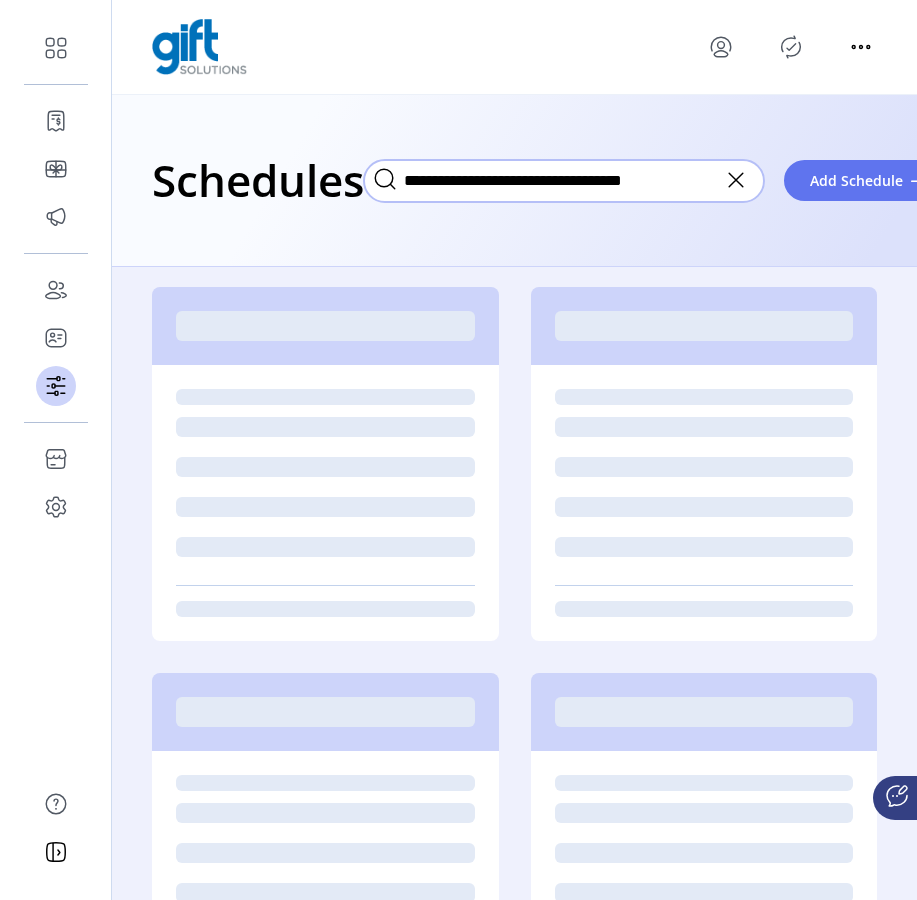 type on "**********" 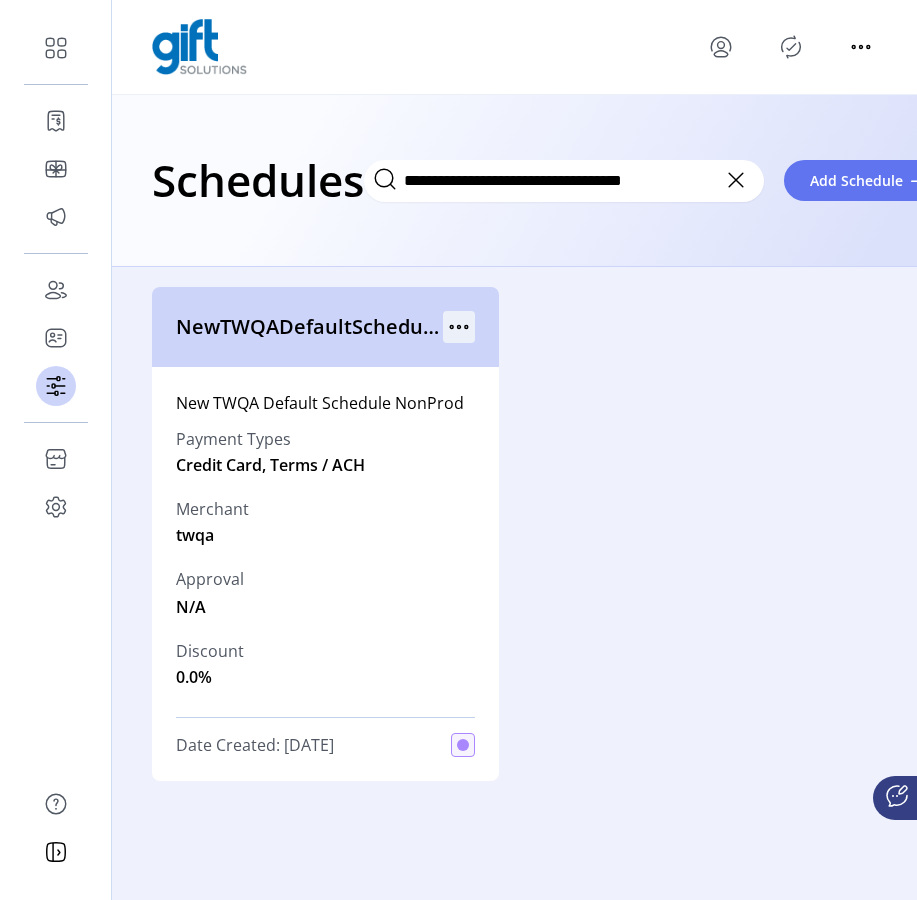 click at bounding box center (459, 327) 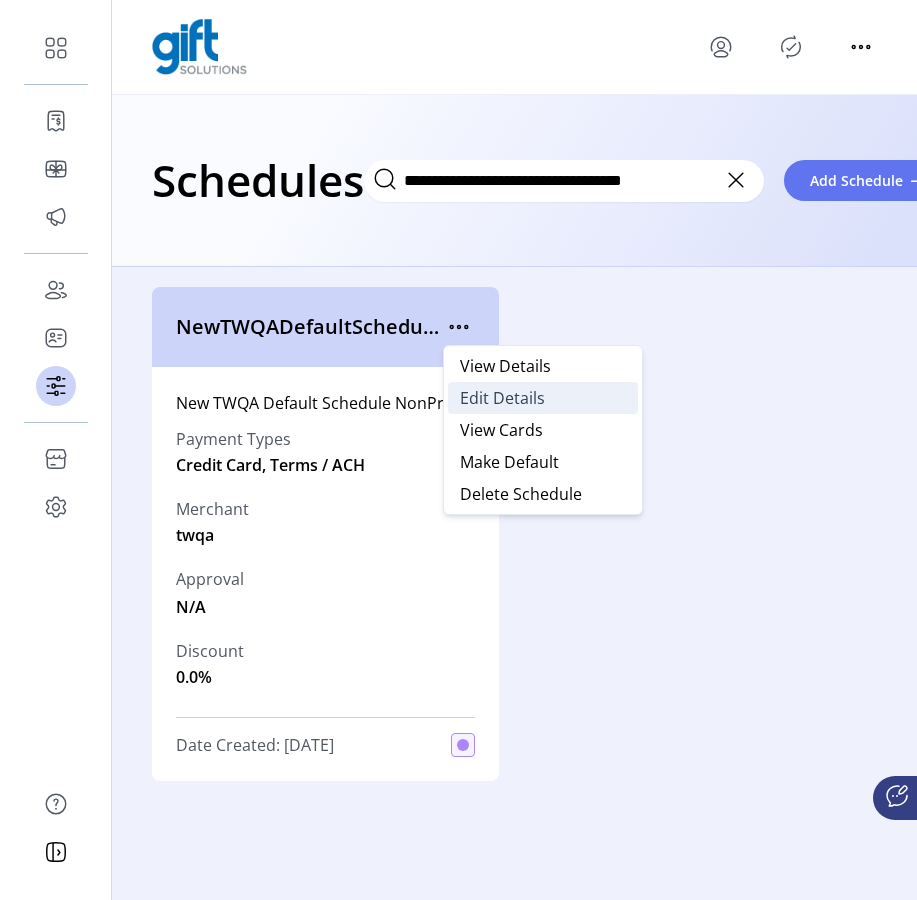 click on "Edit Details" at bounding box center [502, 398] 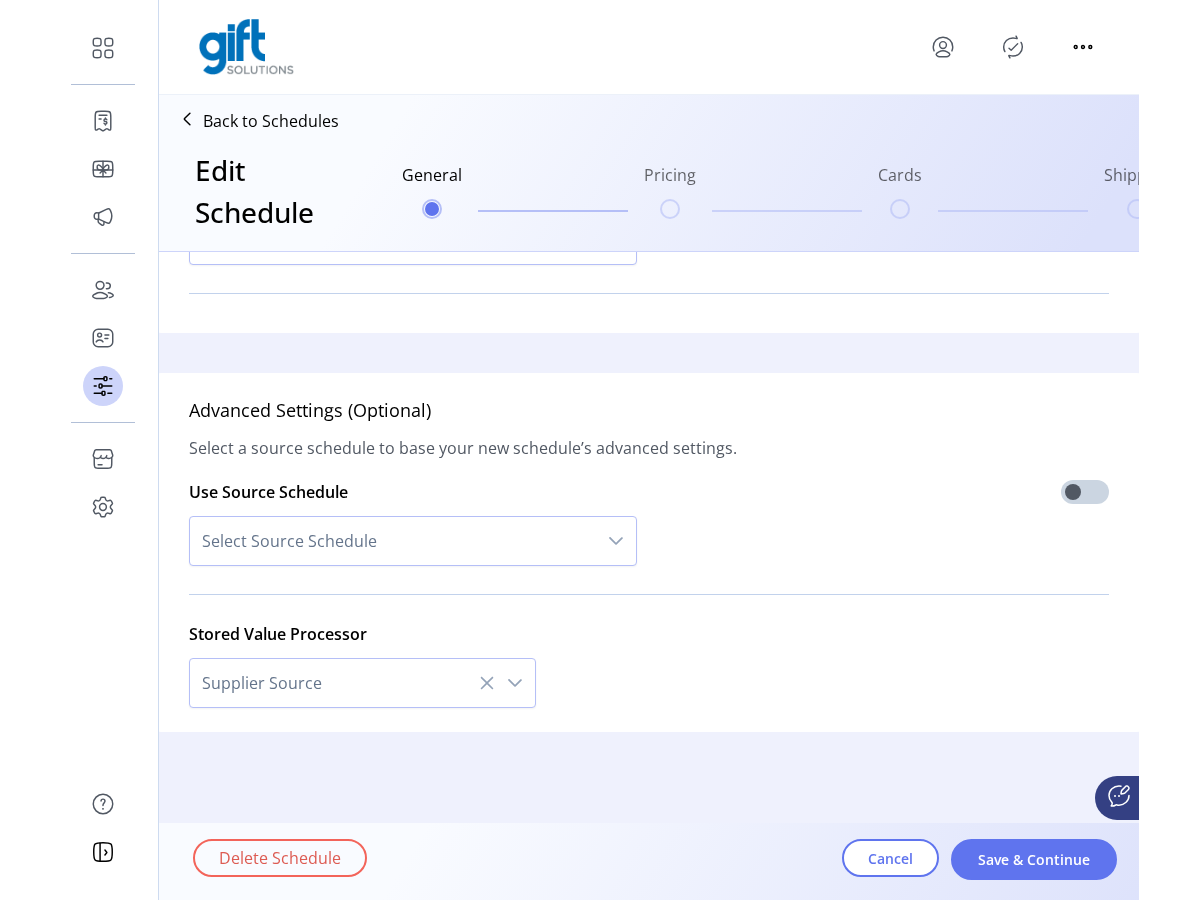 scroll, scrollTop: 1553, scrollLeft: 0, axis: vertical 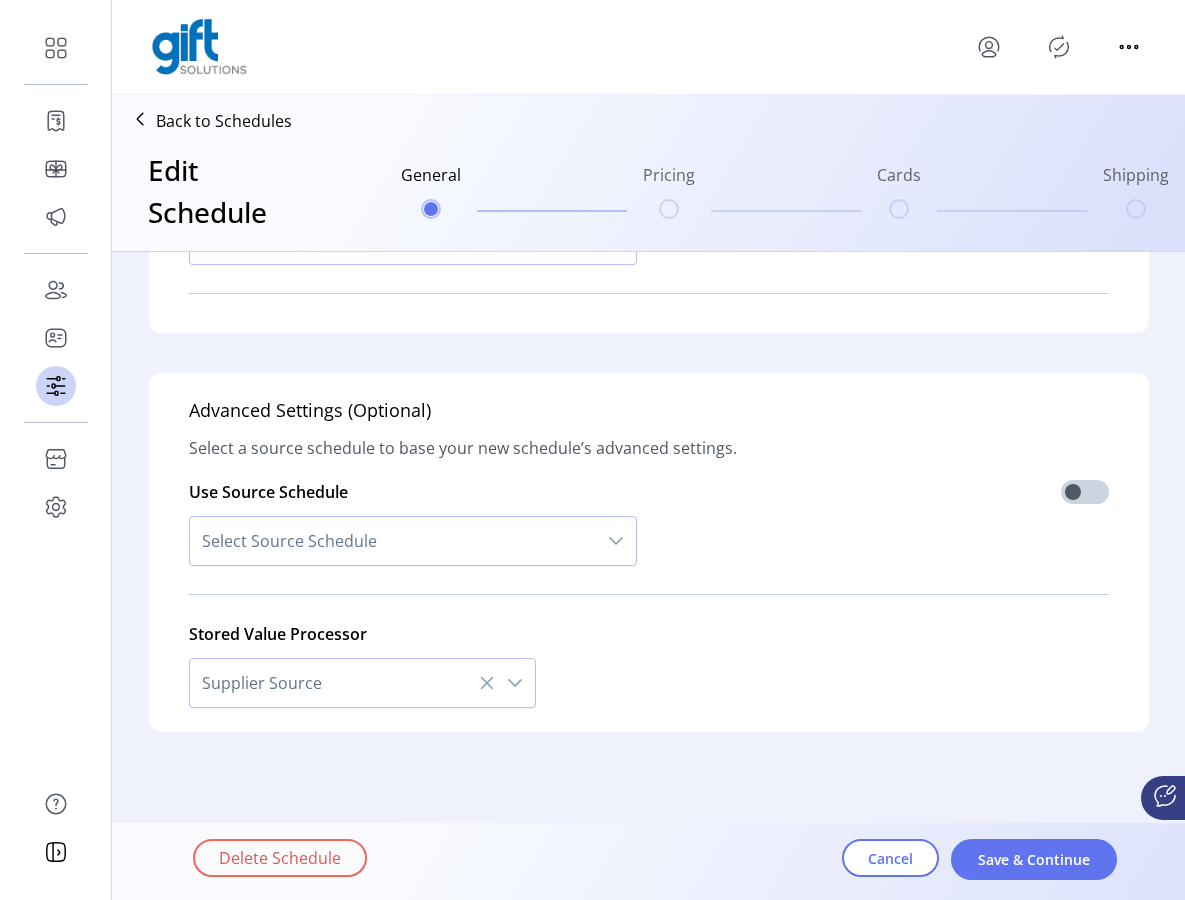 click at bounding box center (515, 683) 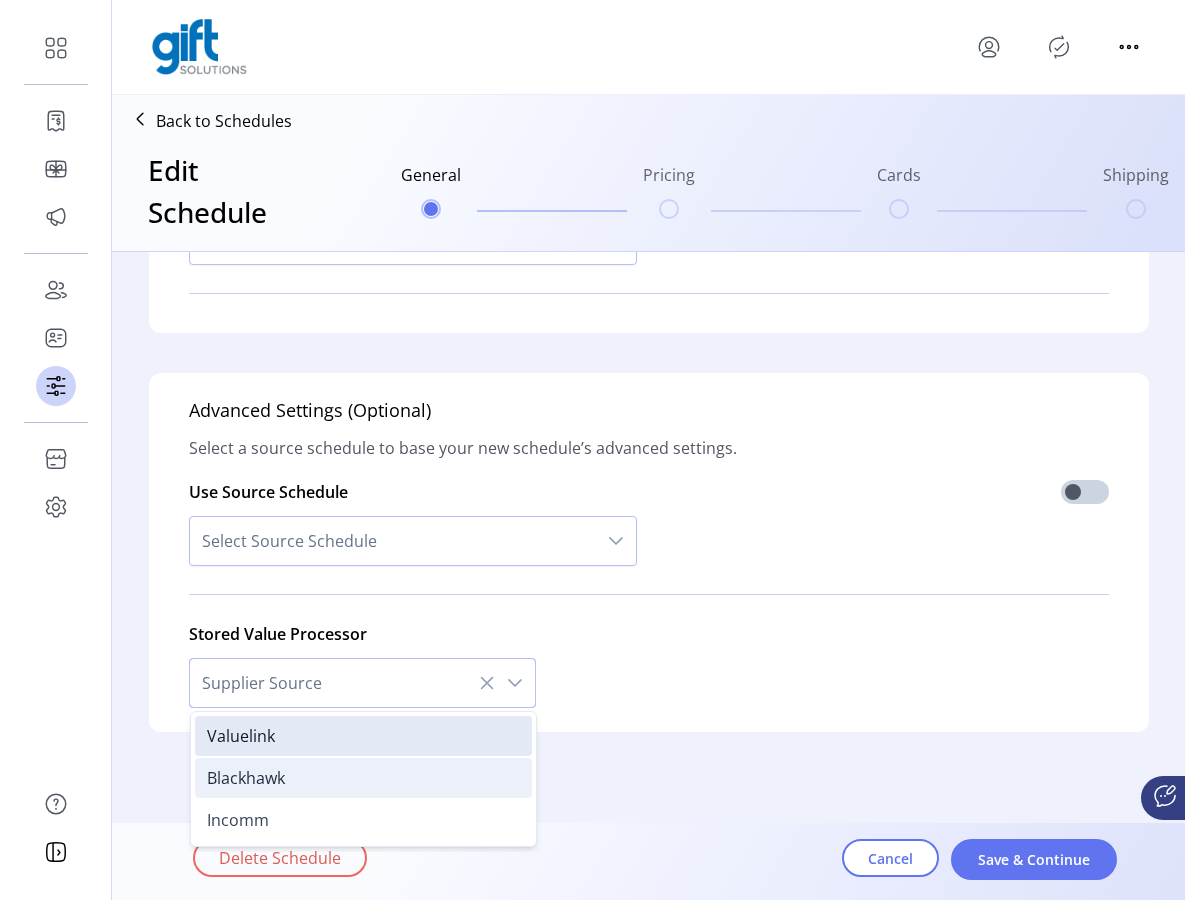 click on "Blackhawk" at bounding box center [363, 778] 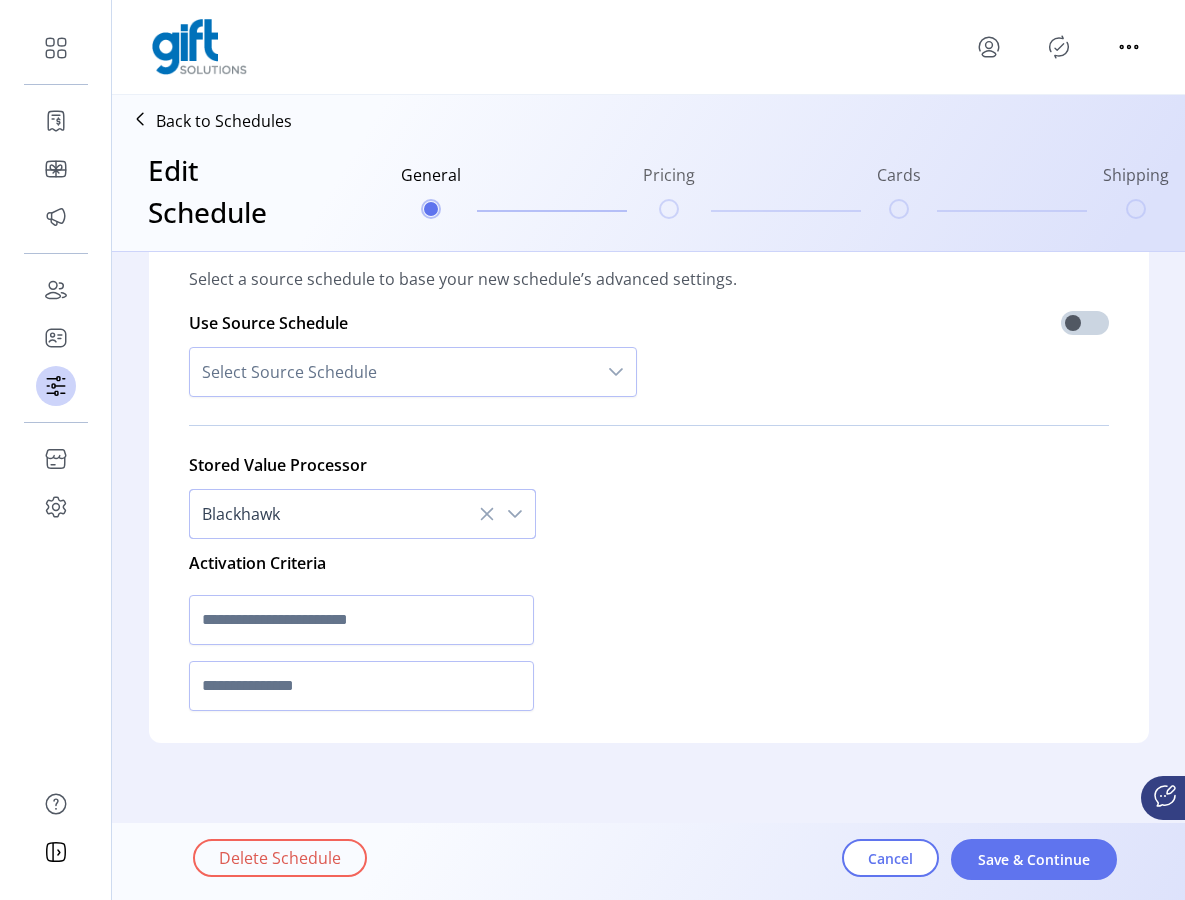 scroll, scrollTop: 1733, scrollLeft: 0, axis: vertical 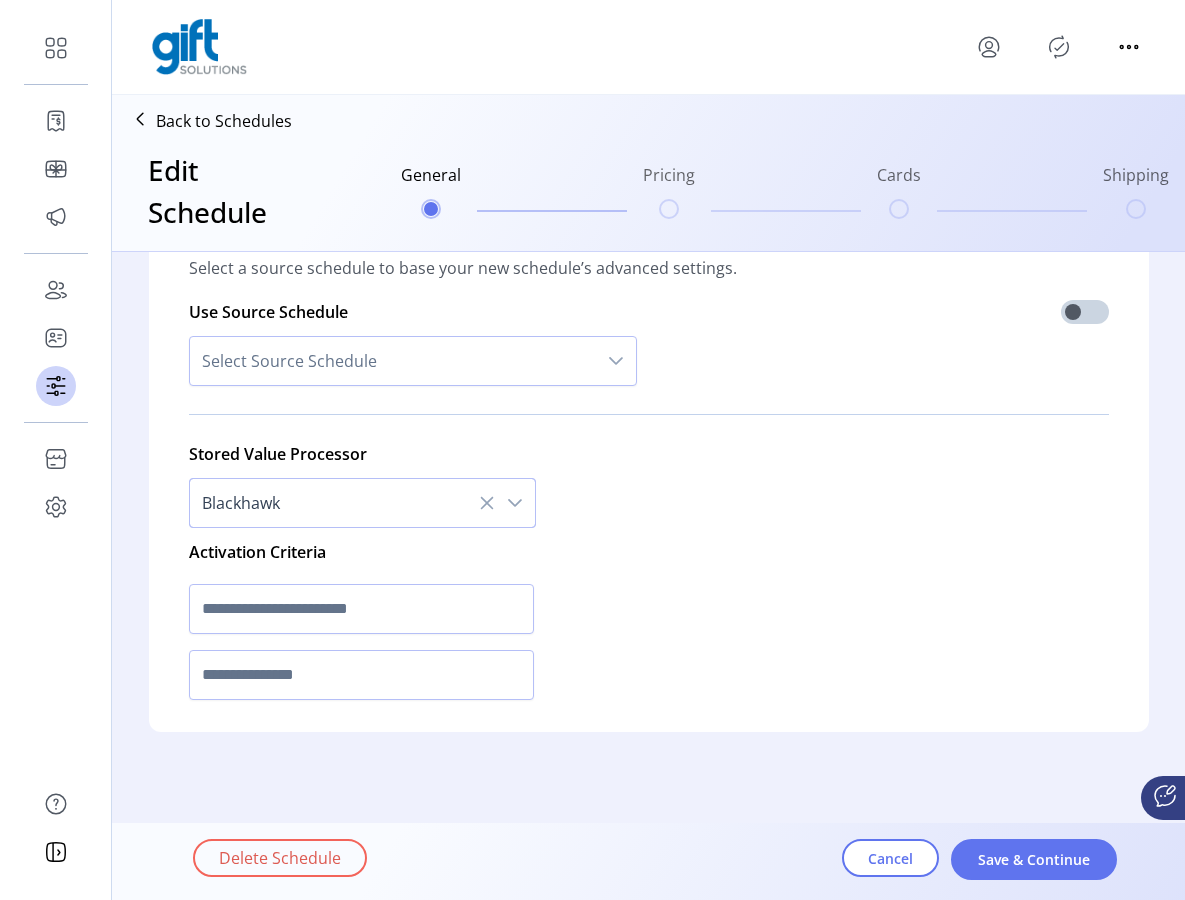 click on "Blackhawk" at bounding box center (342, 503) 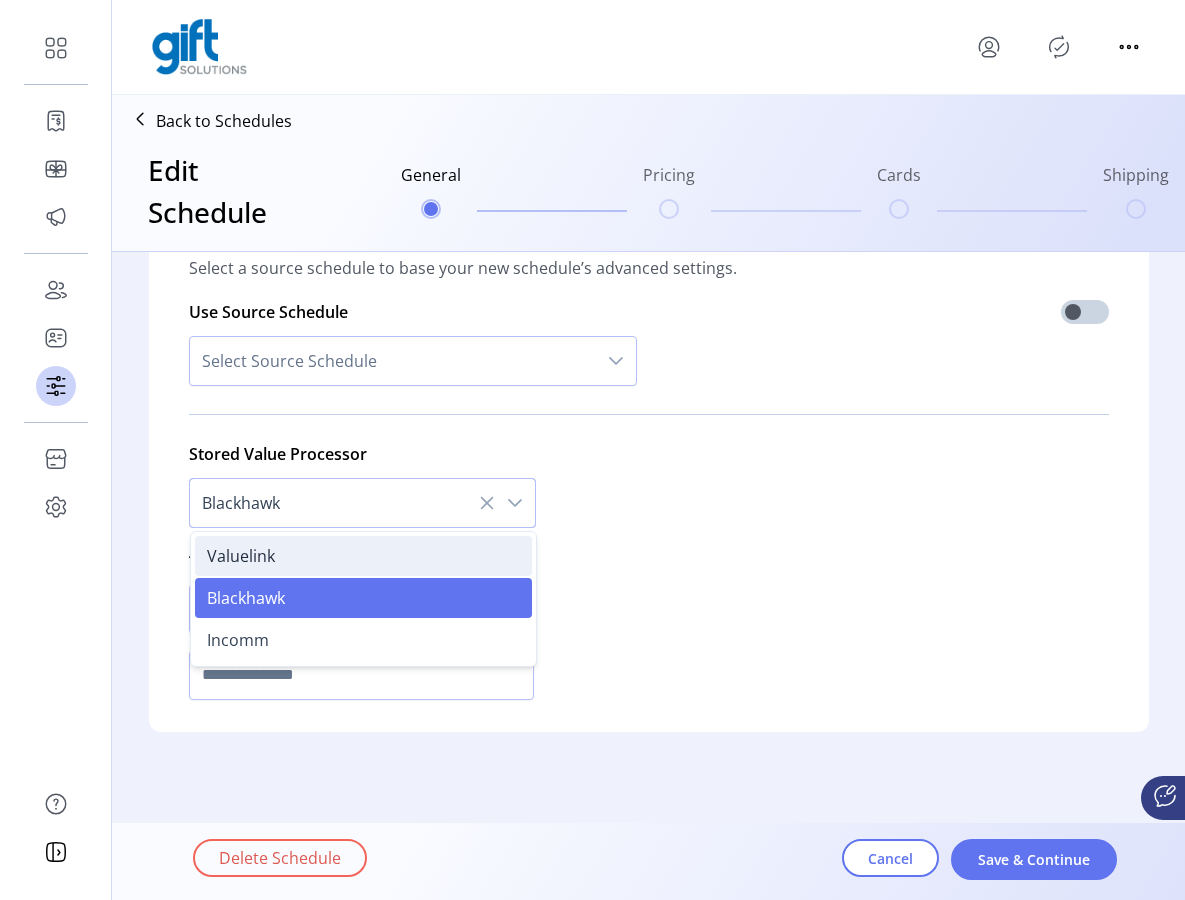 click on "Valuelink" at bounding box center [363, 556] 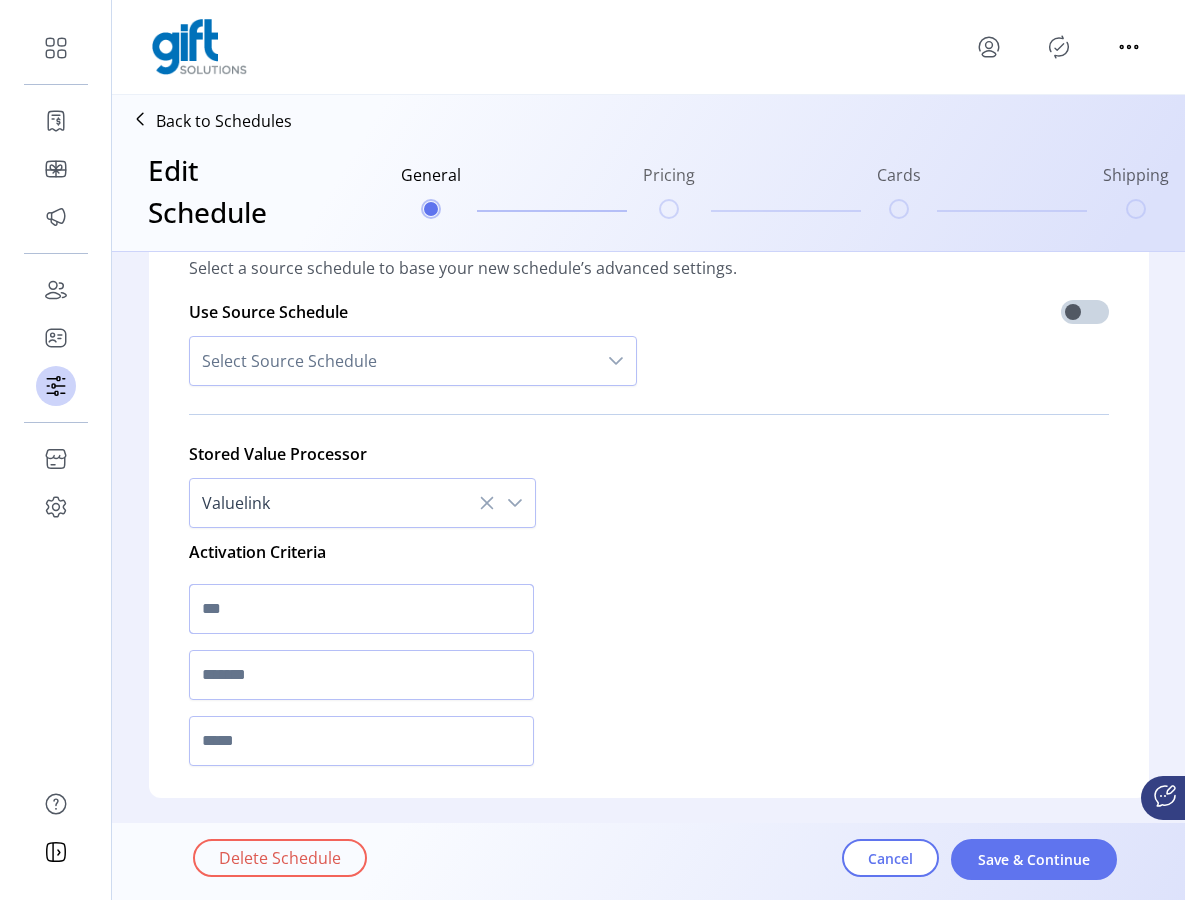 click at bounding box center [361, 609] 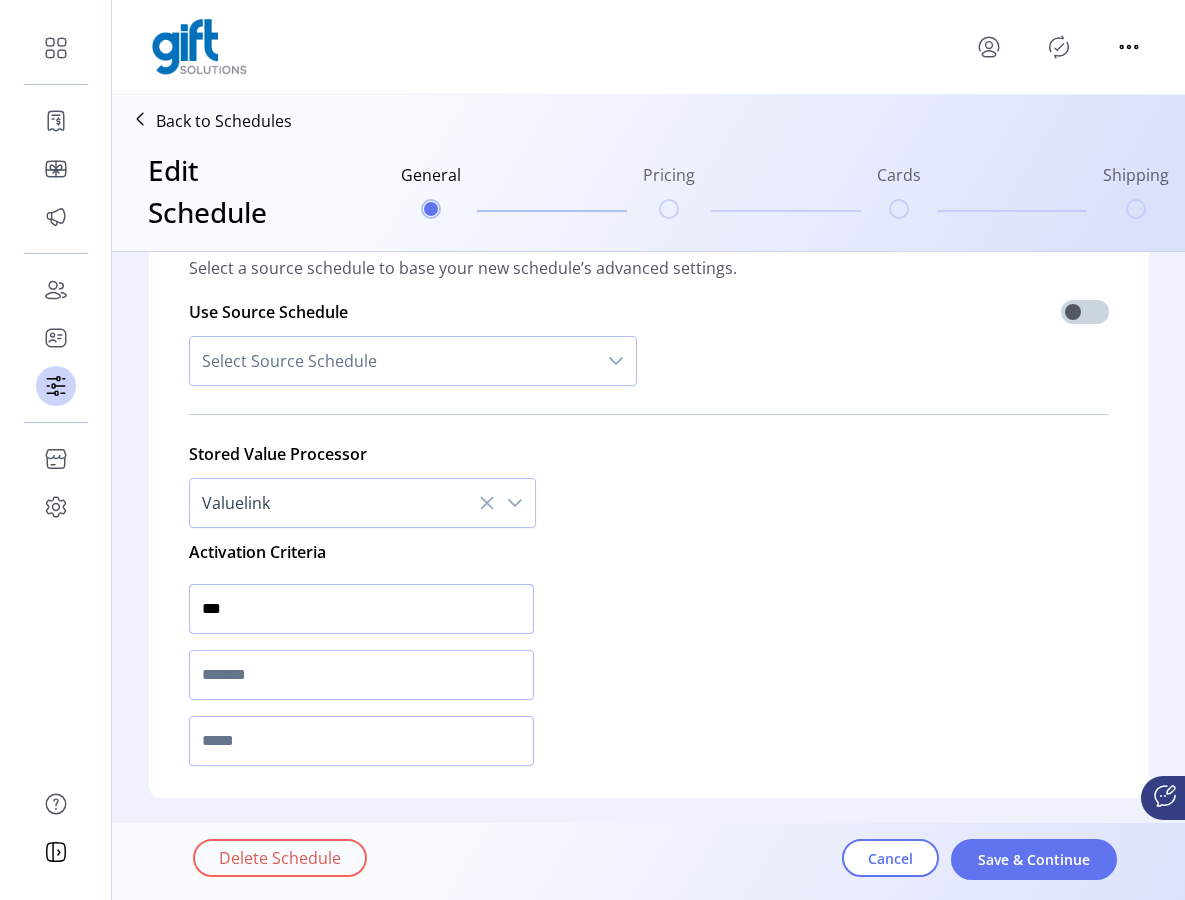 type on "***" 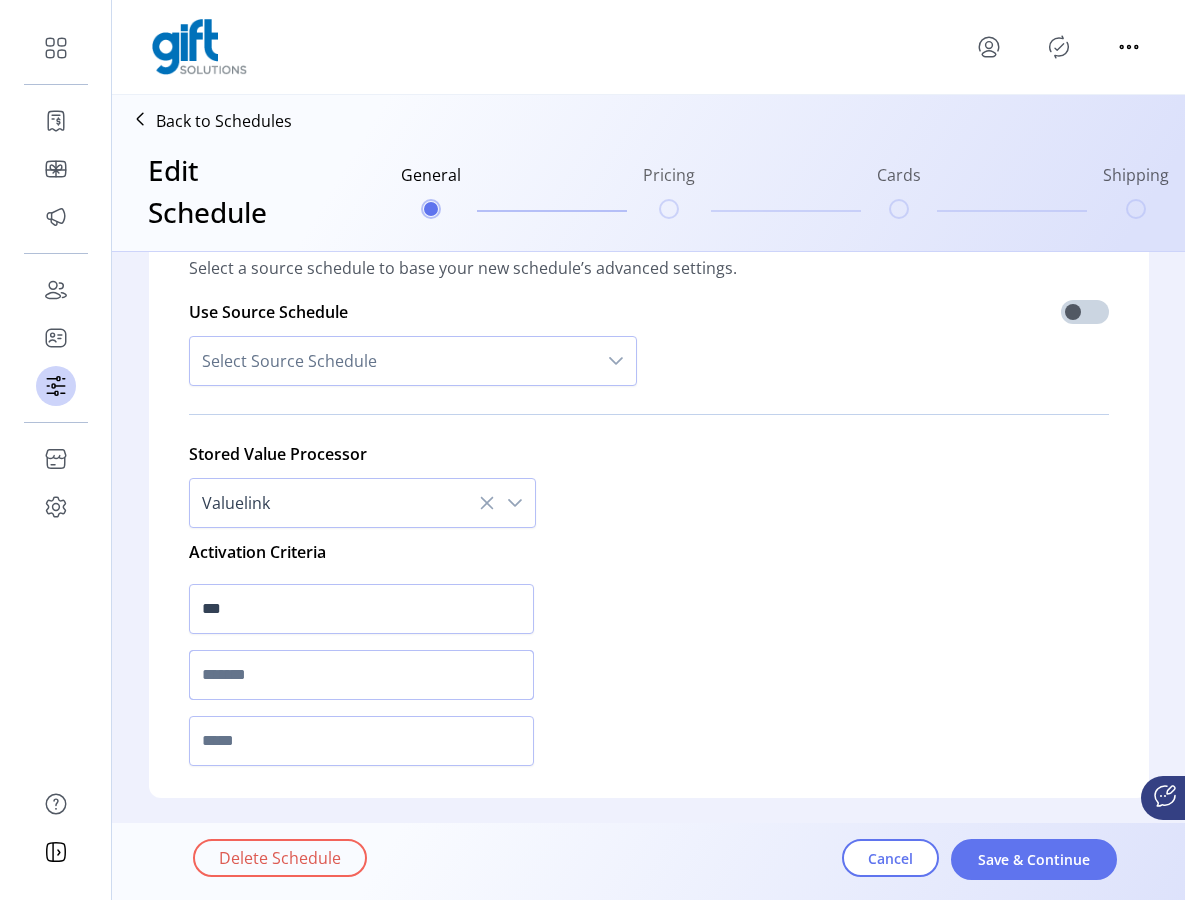 click at bounding box center [361, 675] 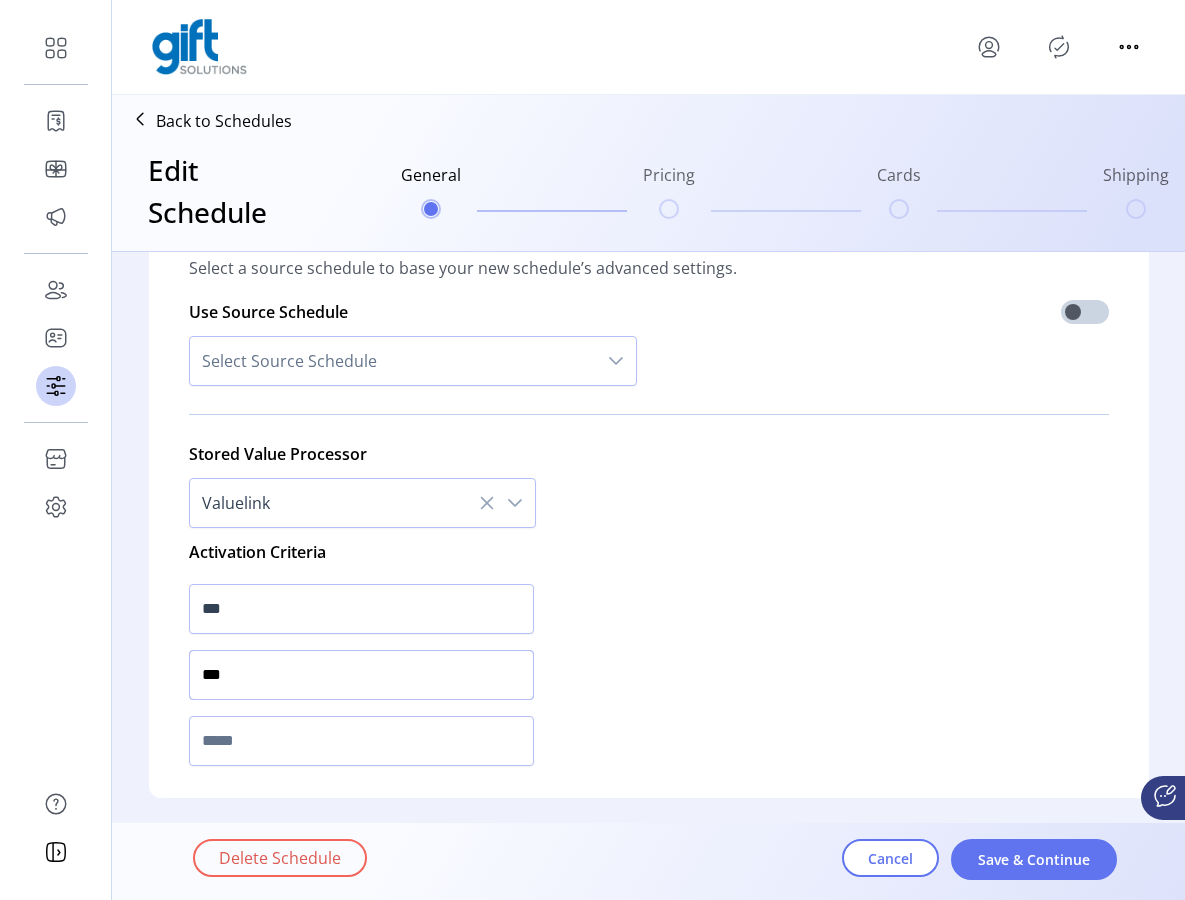 type on "***" 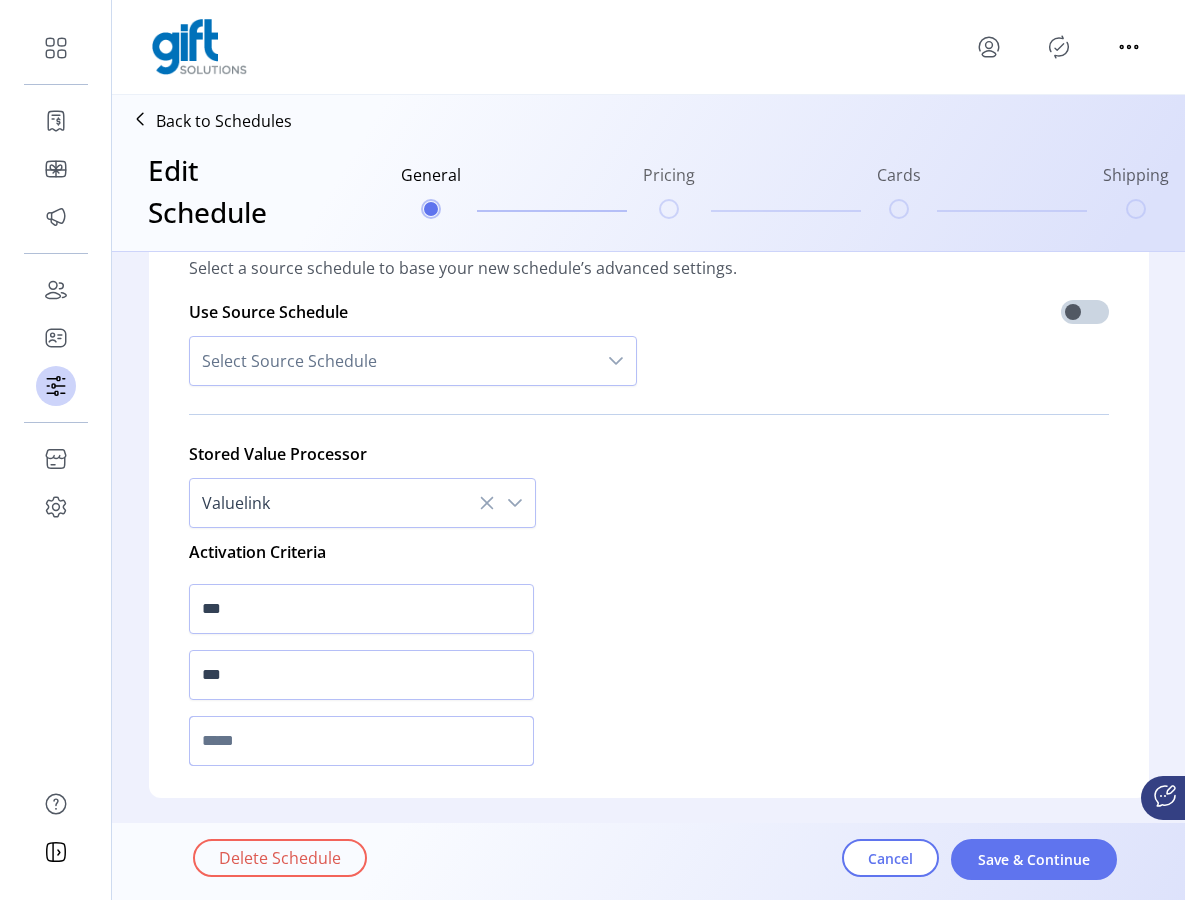 click at bounding box center (361, 741) 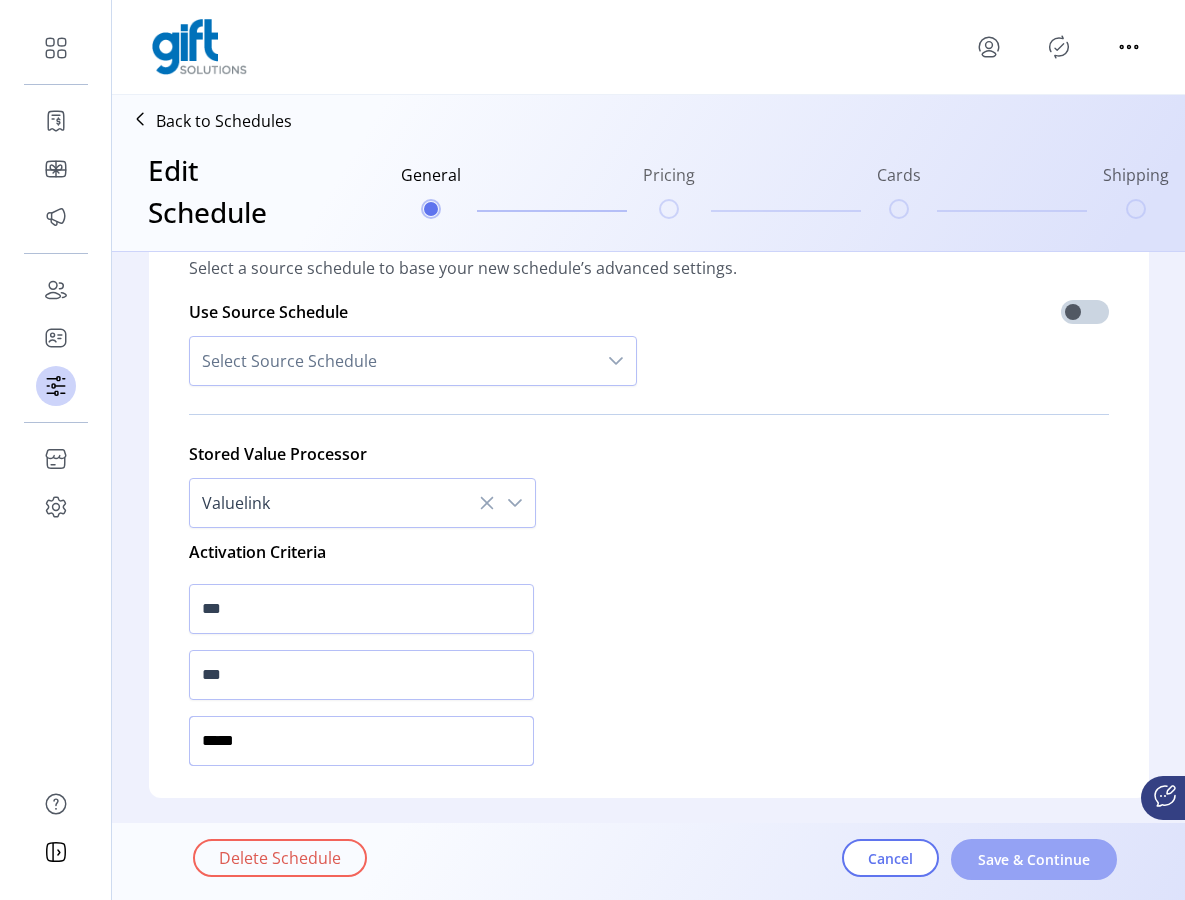 type on "*****" 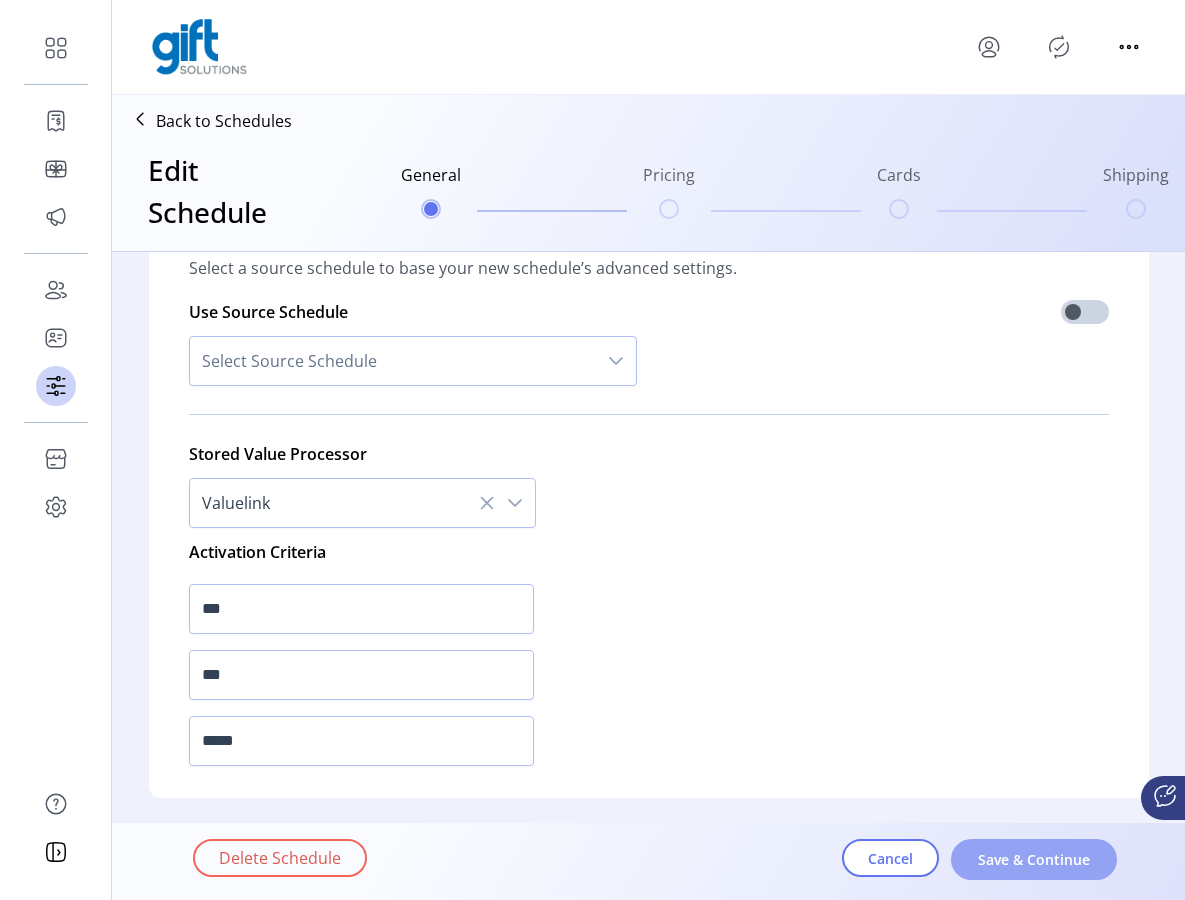 click on "Save & Continue" at bounding box center (1034, 859) 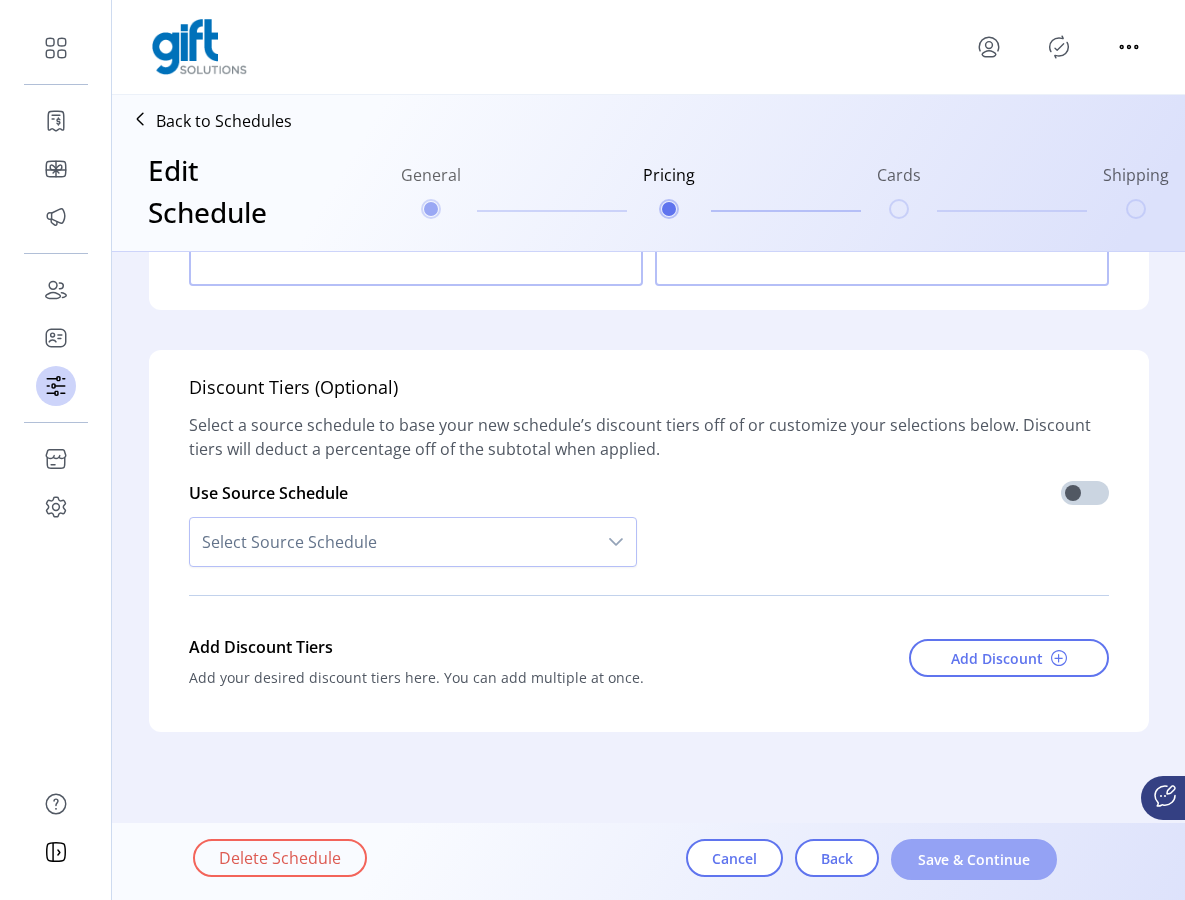 click on "Save & Continue" at bounding box center (974, 859) 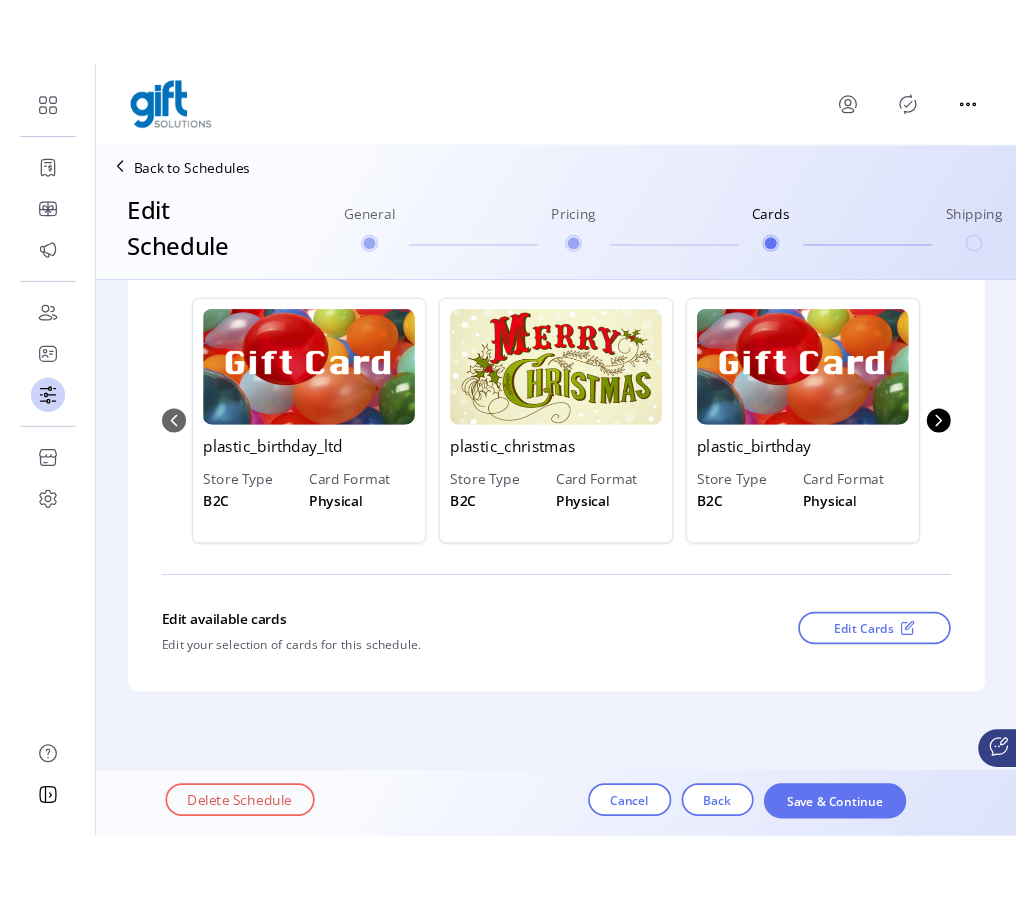 scroll, scrollTop: 316, scrollLeft: 0, axis: vertical 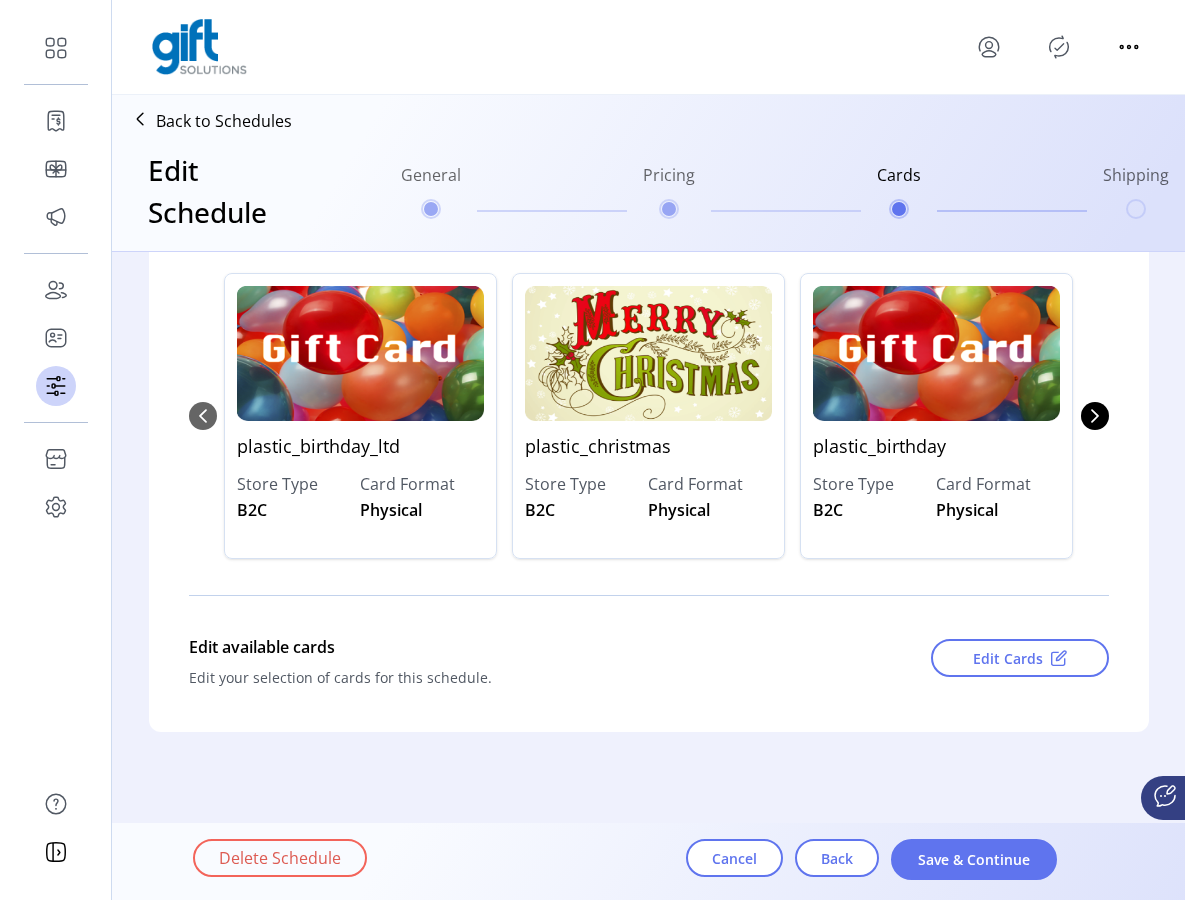 click on "Save & Continue" at bounding box center (974, 859) 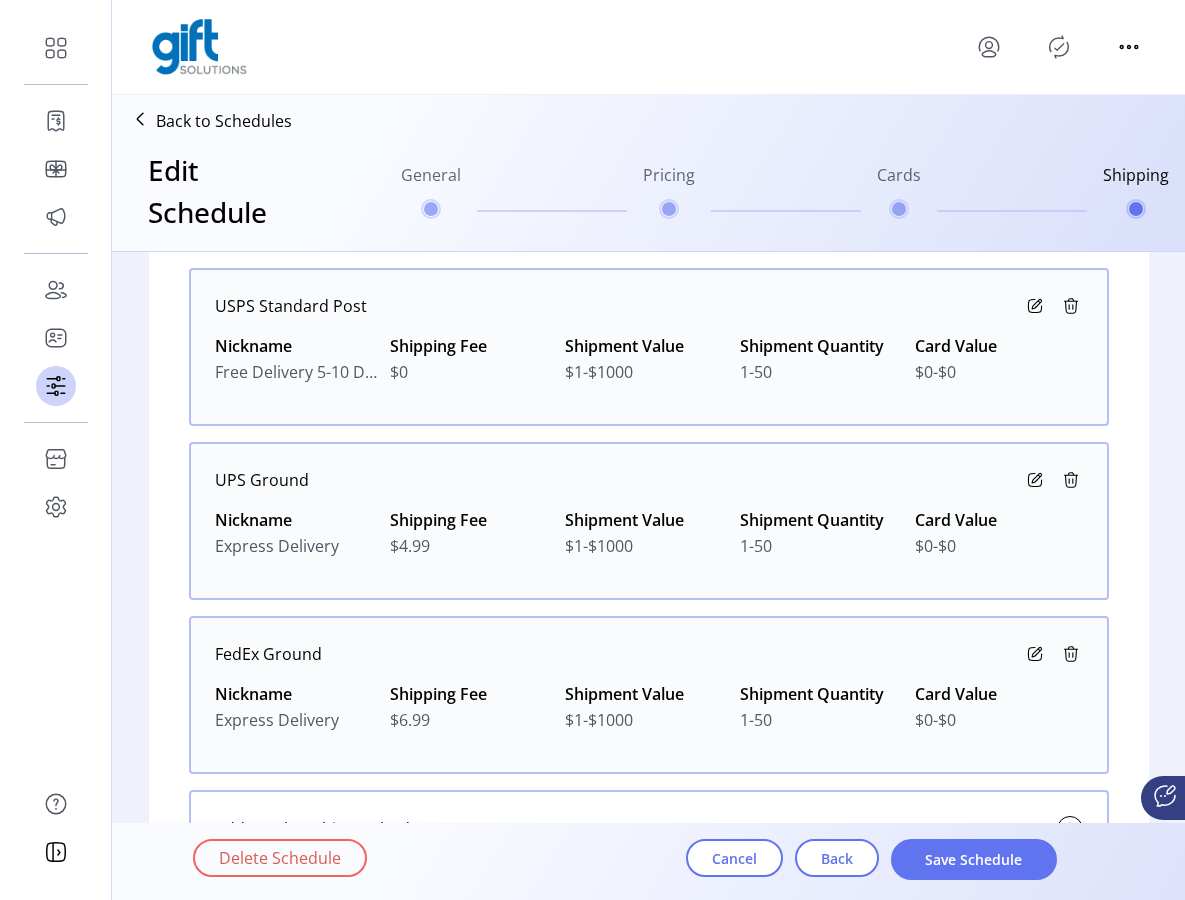 click on "Save Schedule" at bounding box center (974, 859) 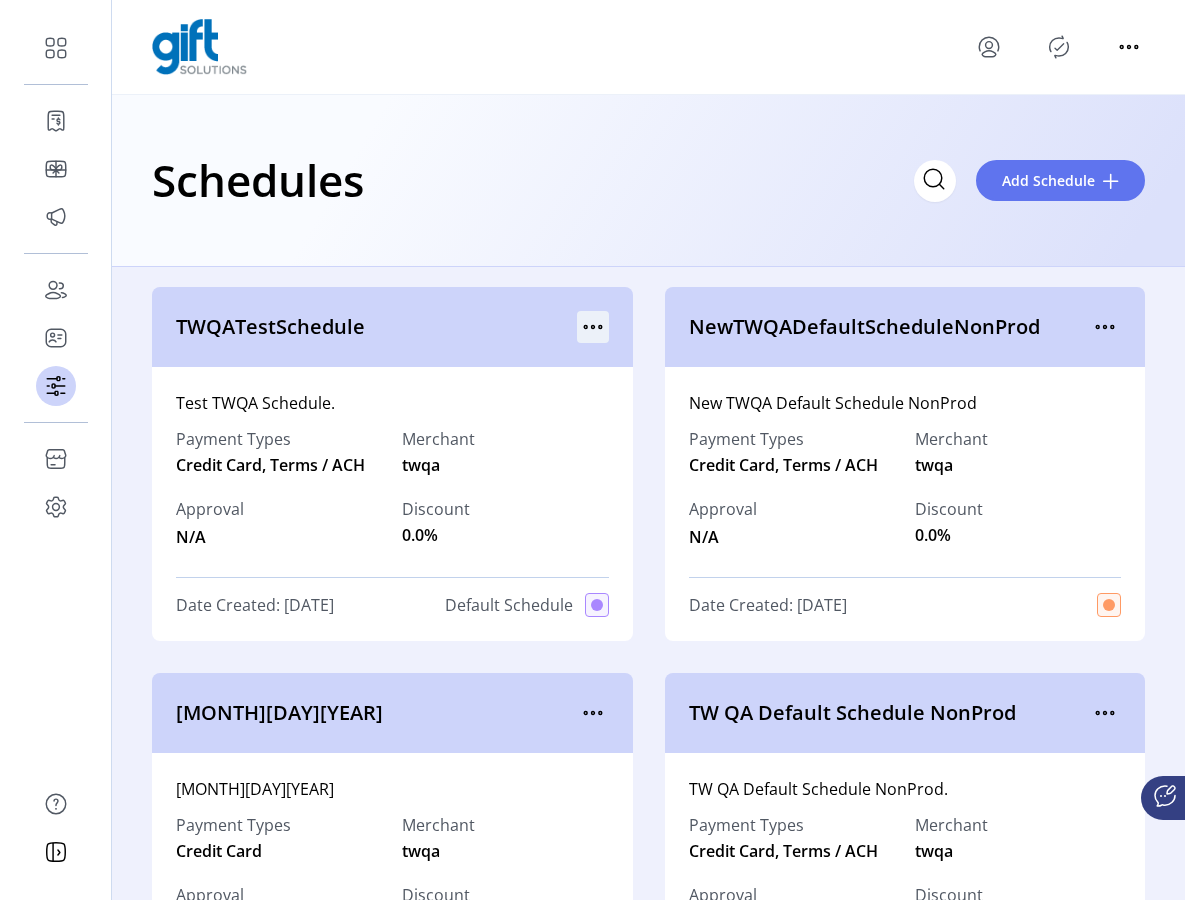 click at bounding box center (593, 327) 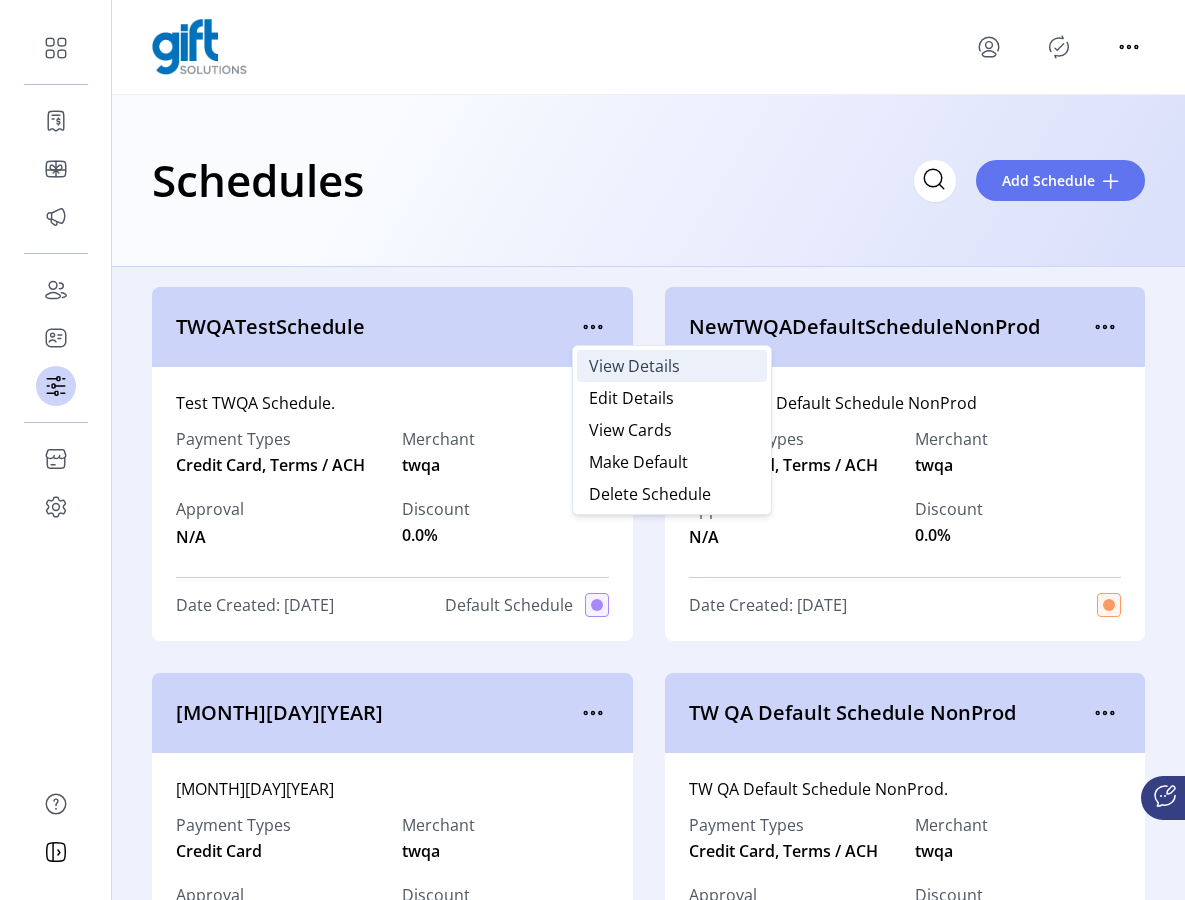 click on "View Details" at bounding box center [634, 366] 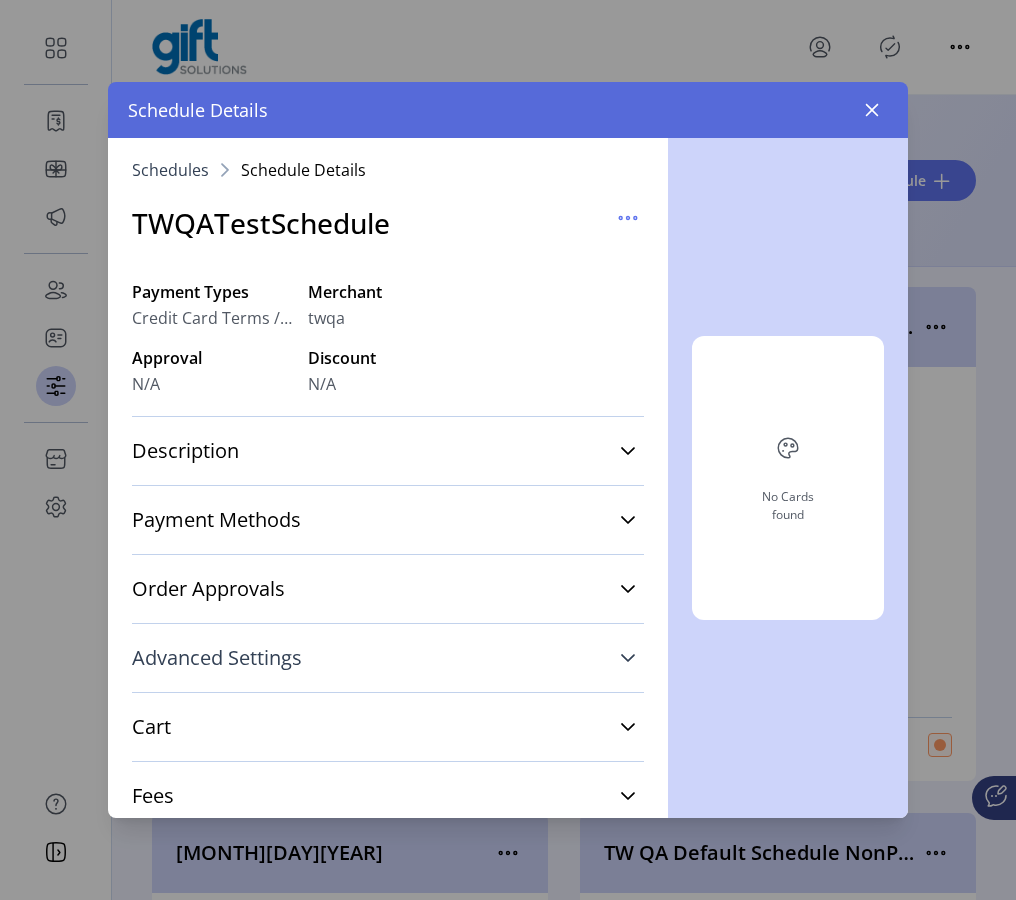 click on "Advanced Settings" at bounding box center (388, 658) 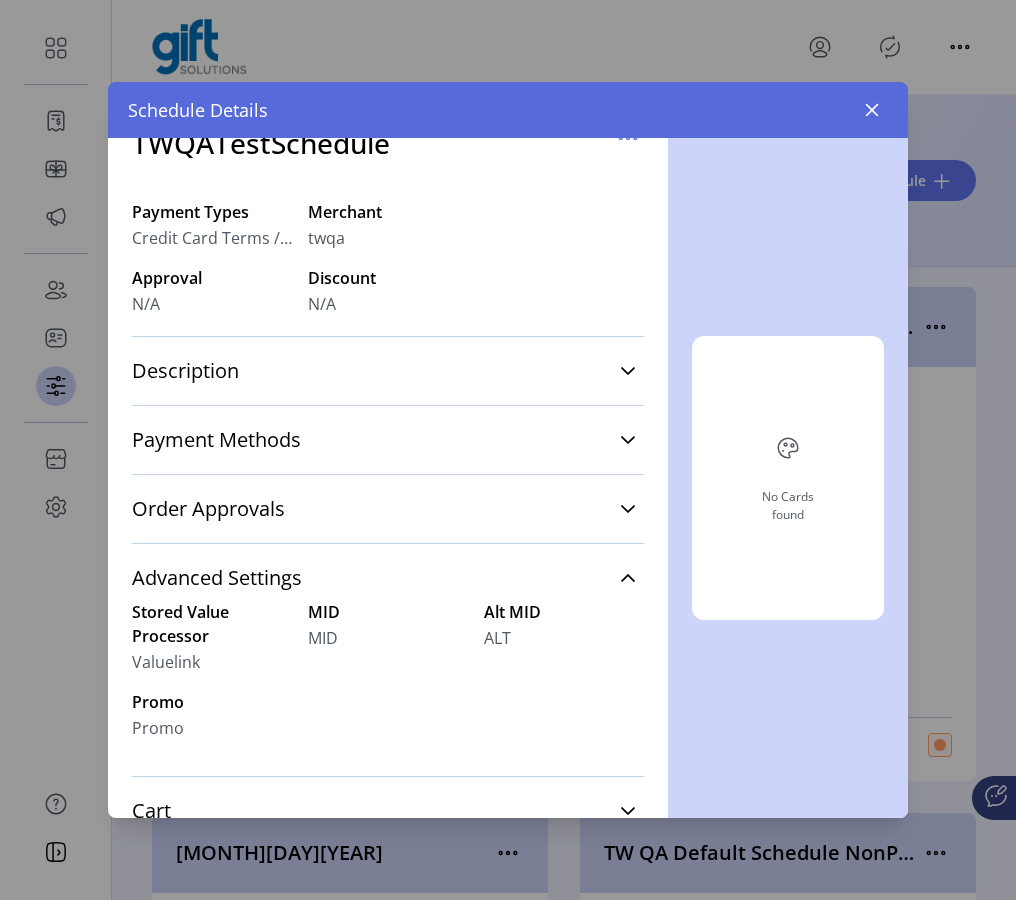 scroll, scrollTop: 0, scrollLeft: 0, axis: both 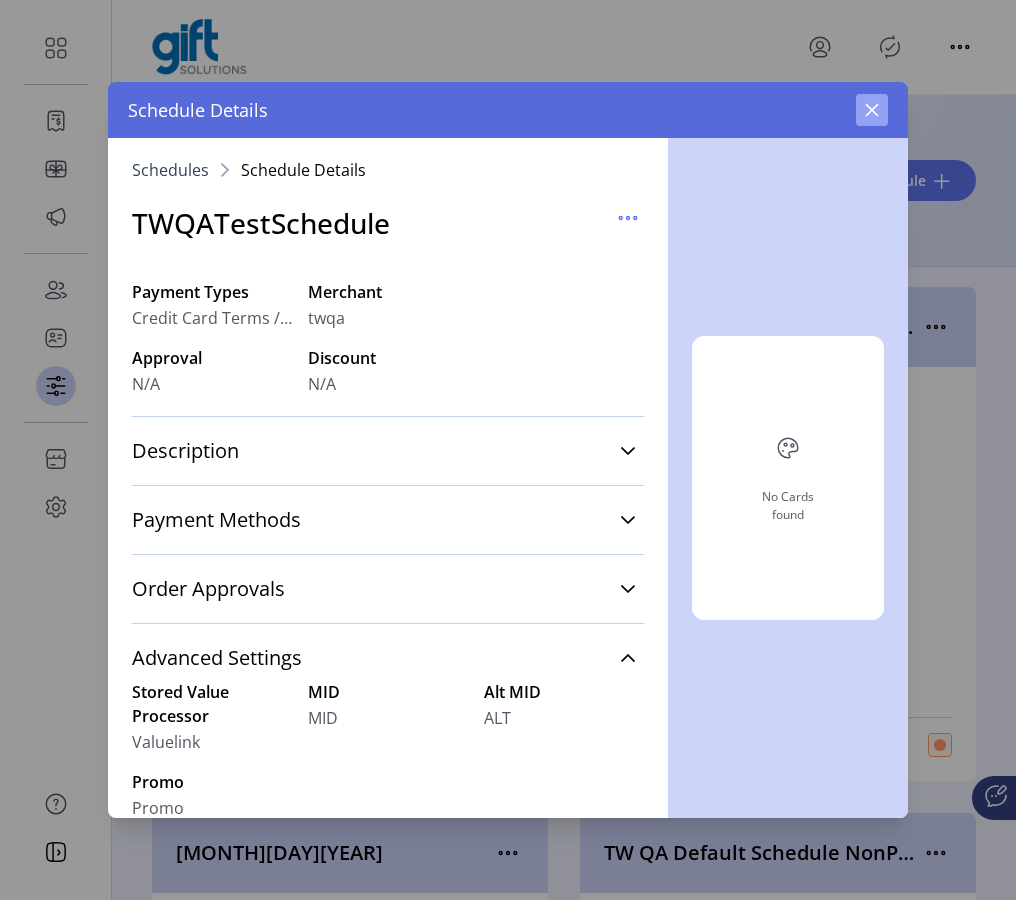 click at bounding box center (872, 110) 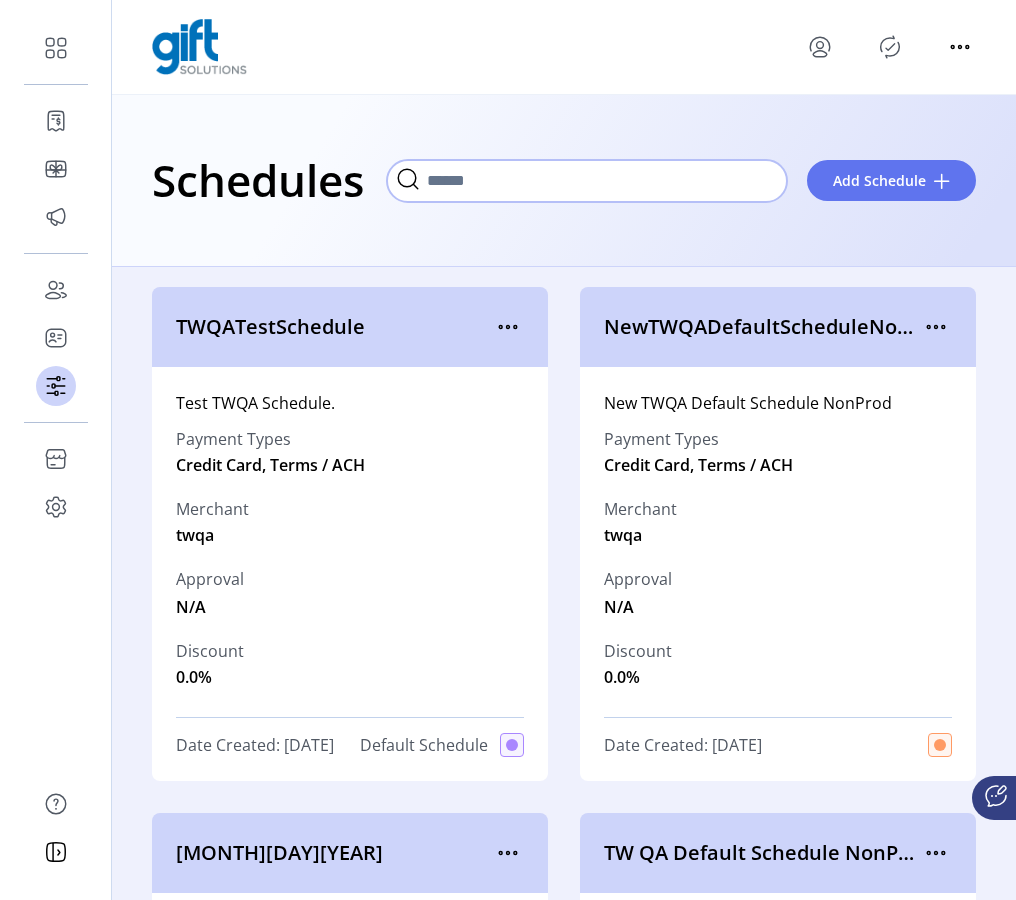 click at bounding box center [587, 181] 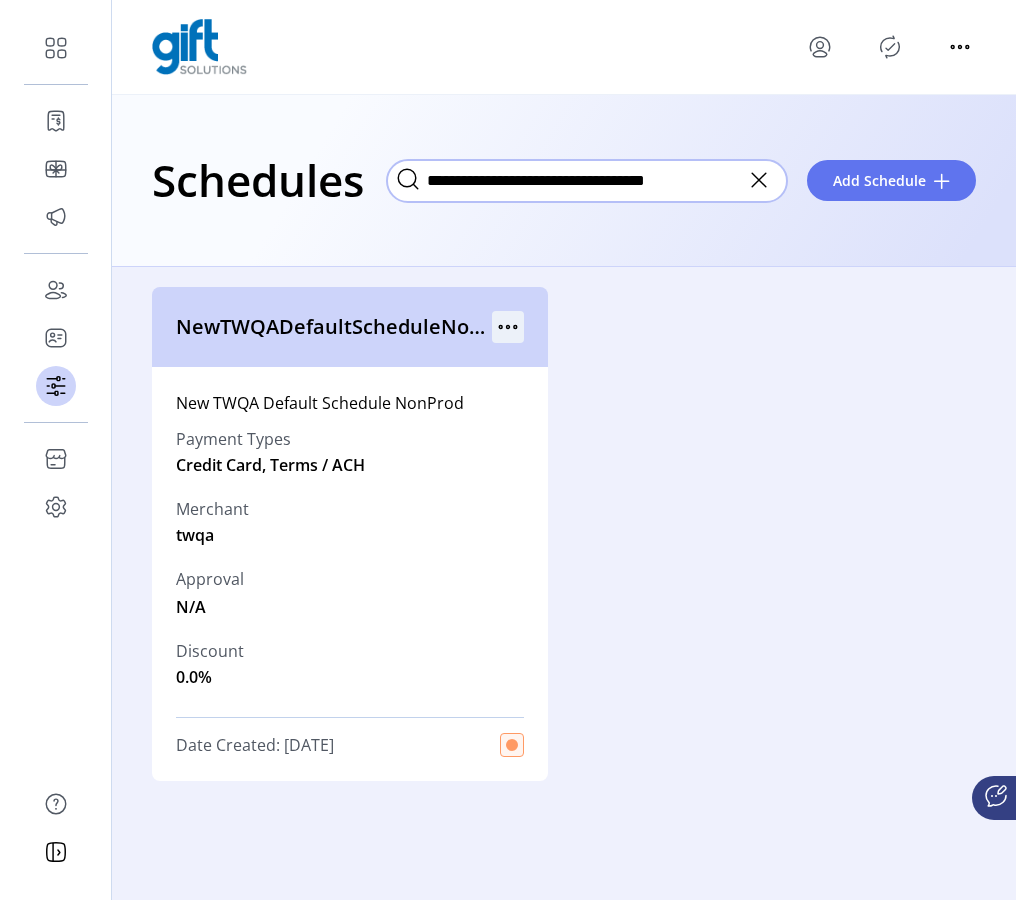 type on "**********" 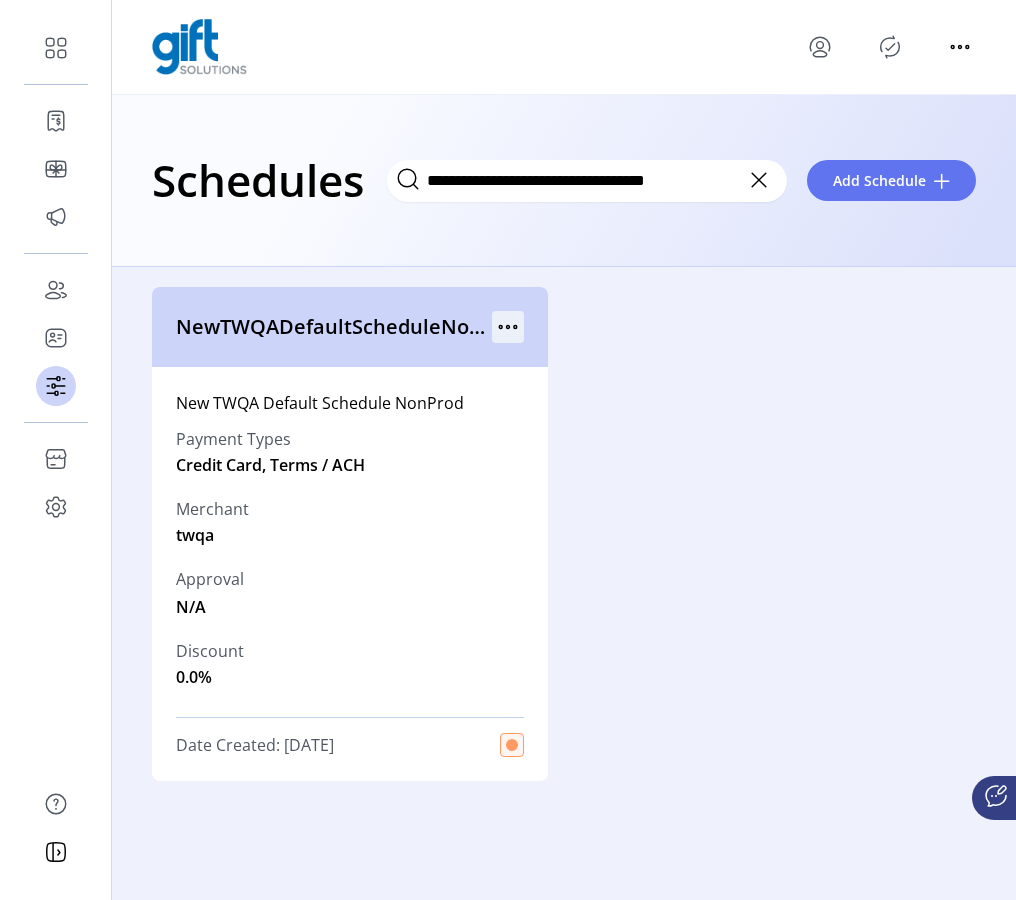 click at bounding box center (508, 327) 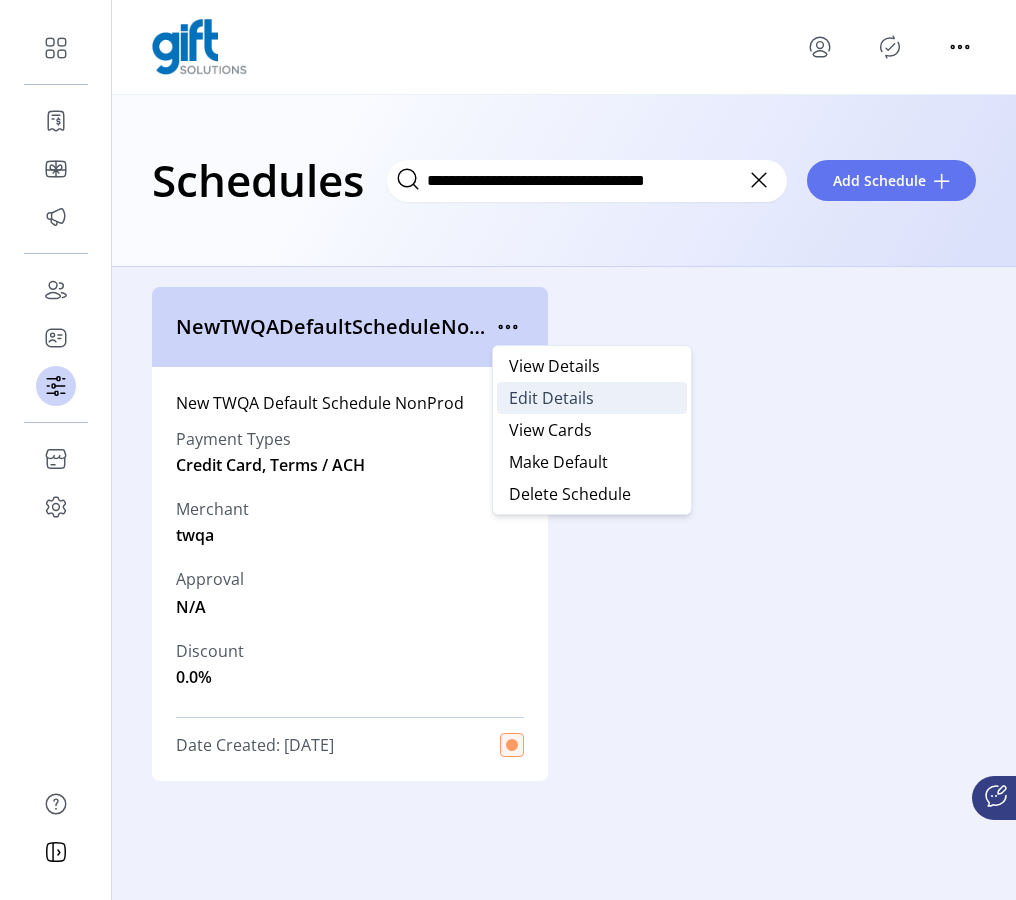 click on "Edit Details" at bounding box center [551, 398] 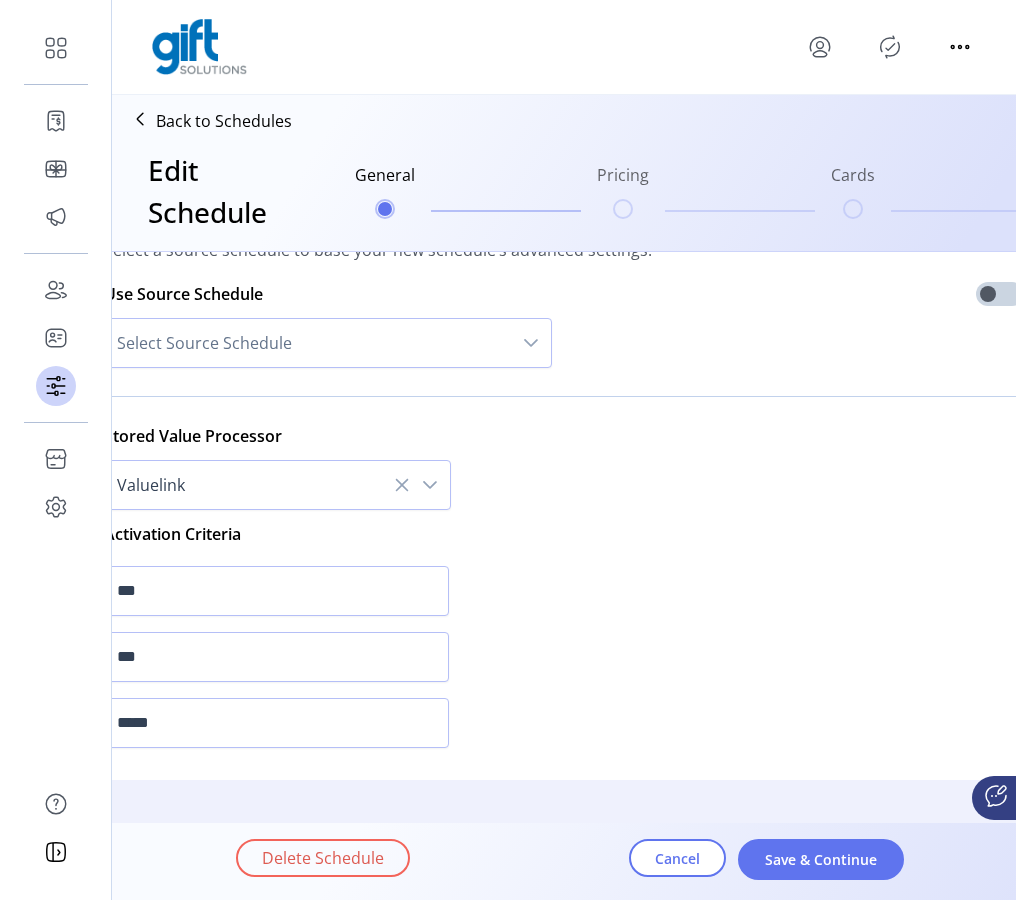 scroll, scrollTop: 1761, scrollLeft: 0, axis: vertical 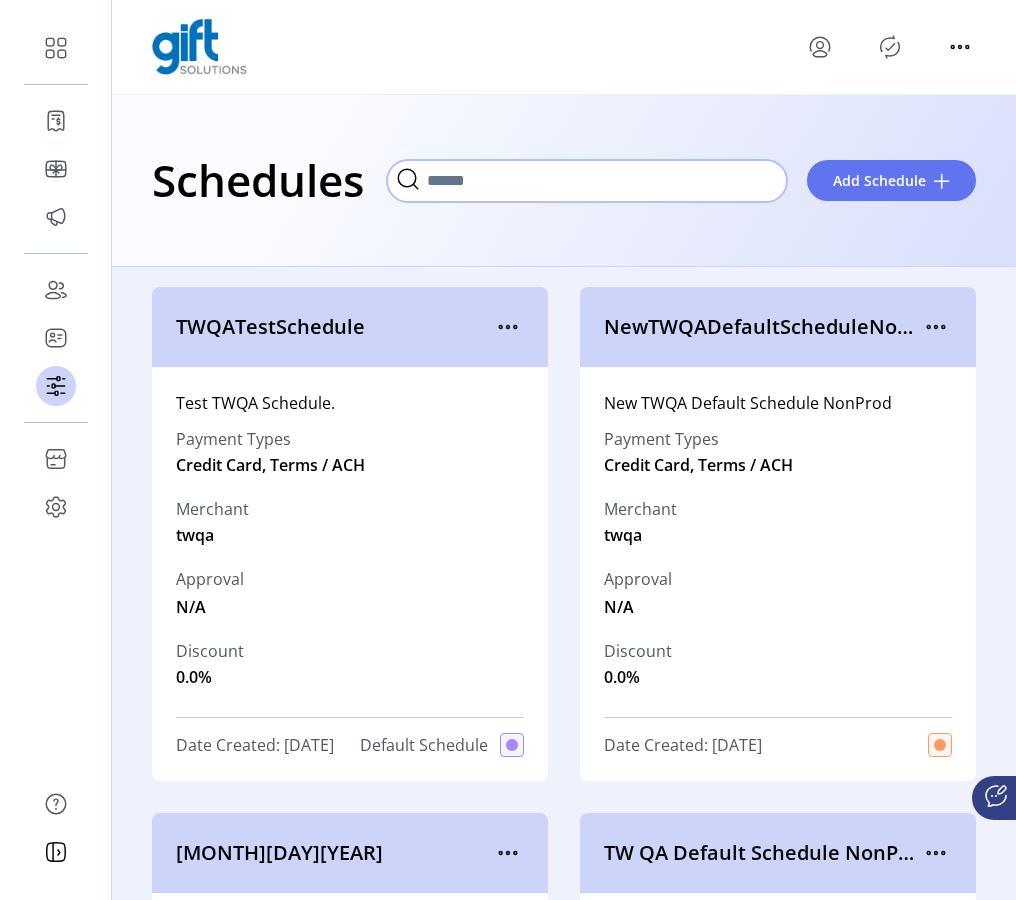 click at bounding box center (587, 181) 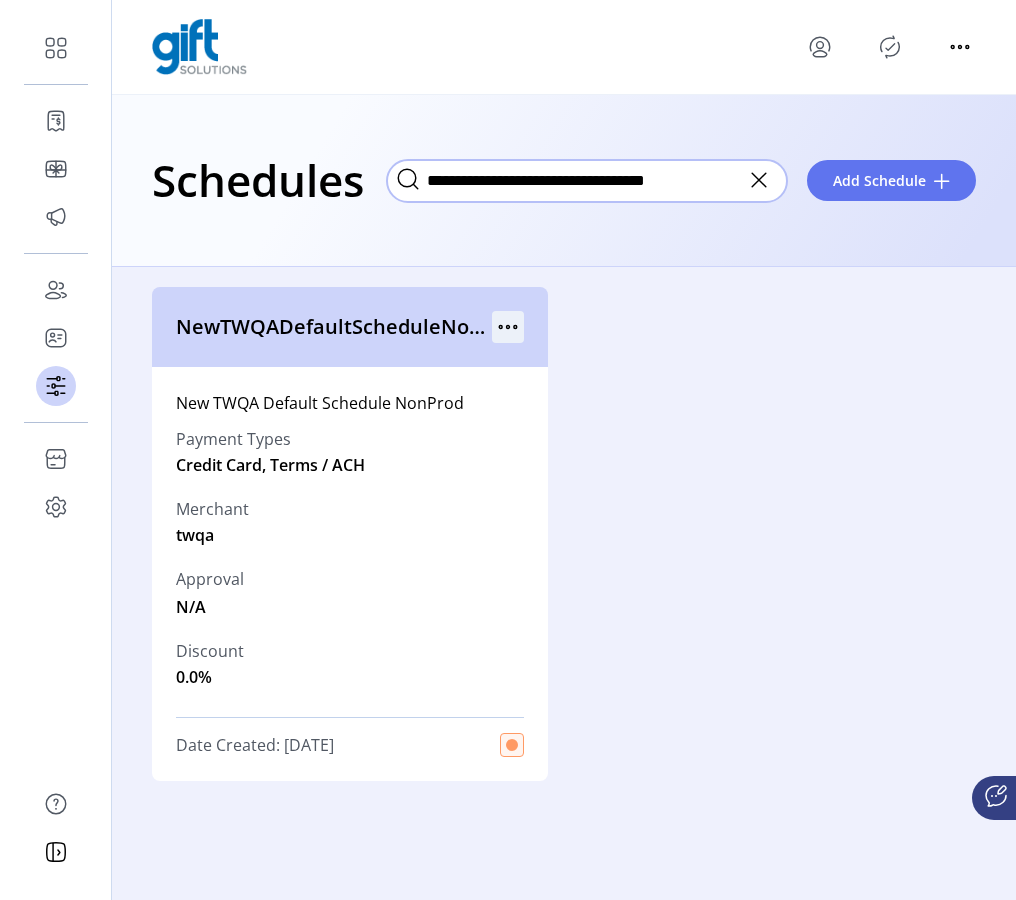 type on "**********" 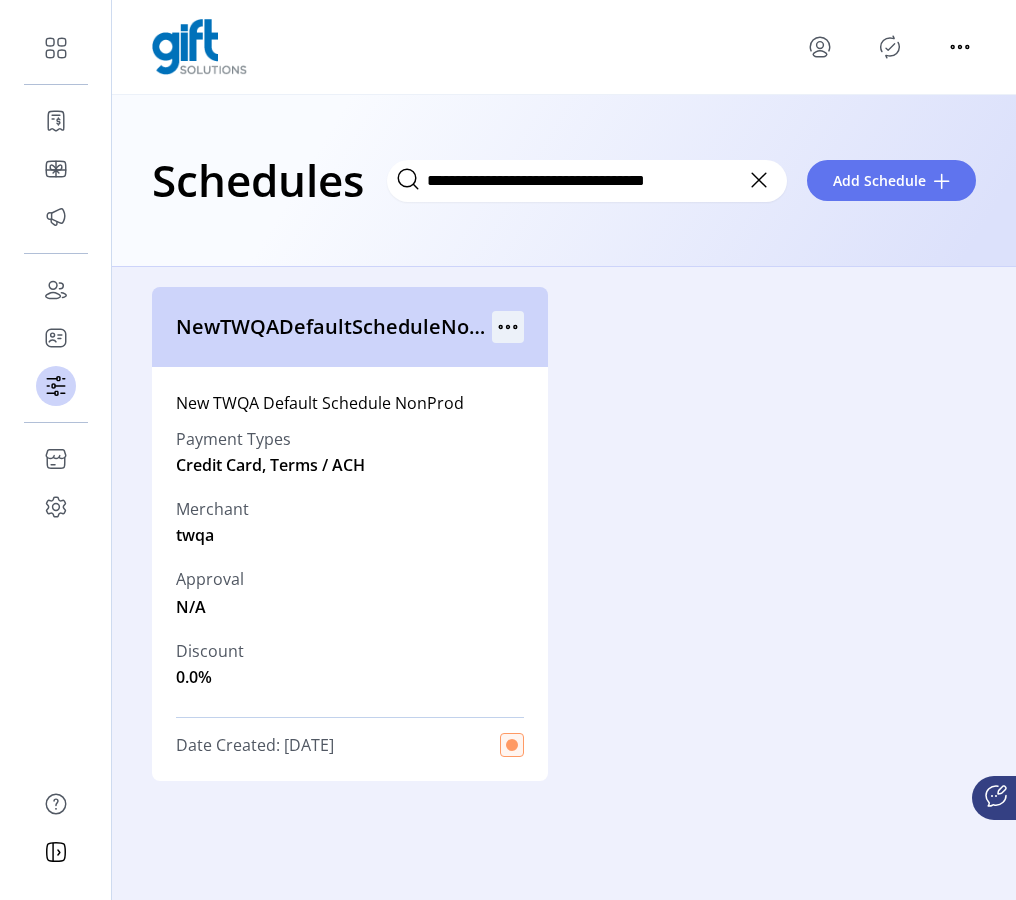 click at bounding box center (508, 327) 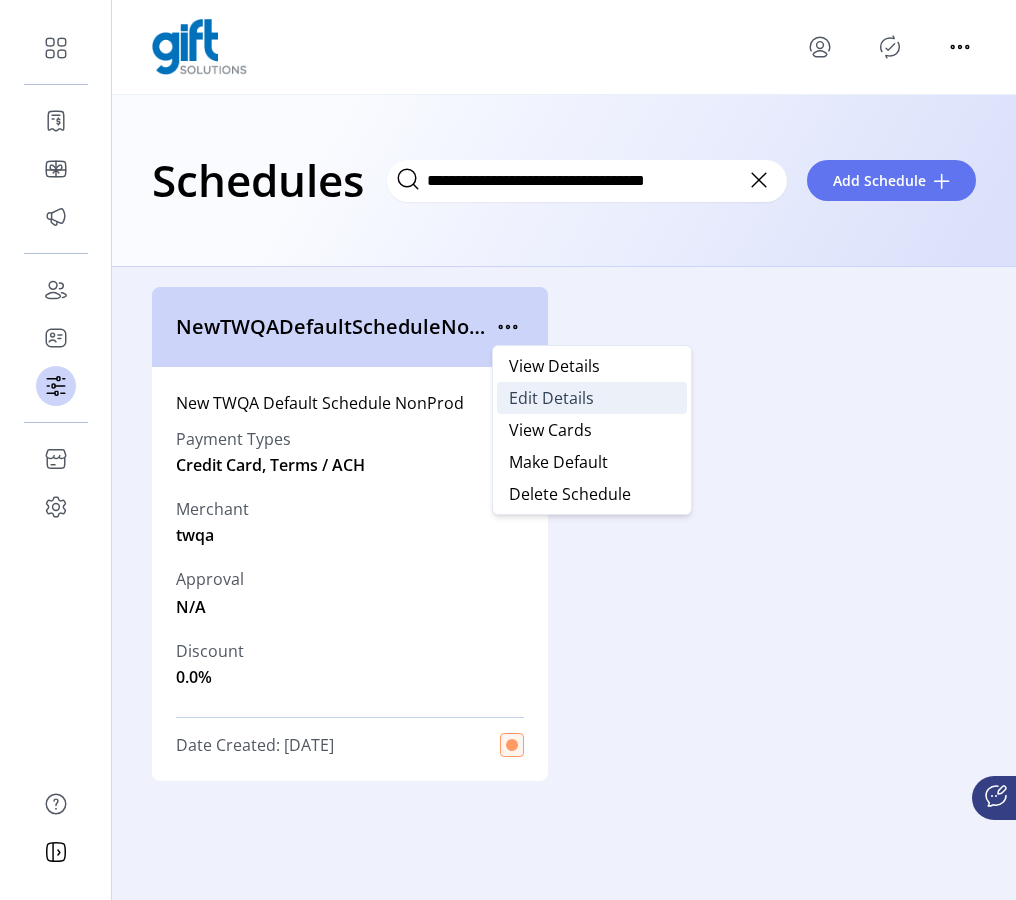 click on "Edit Details" at bounding box center (551, 398) 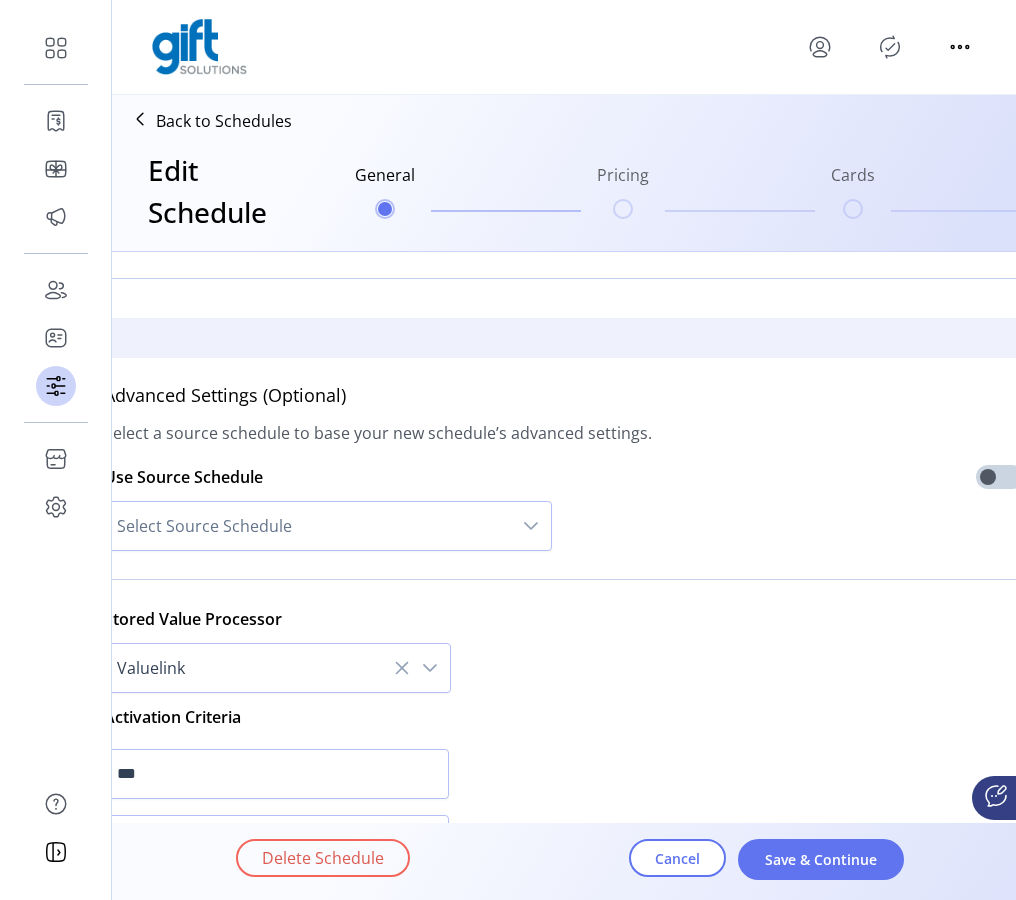 scroll, scrollTop: 1815, scrollLeft: 0, axis: vertical 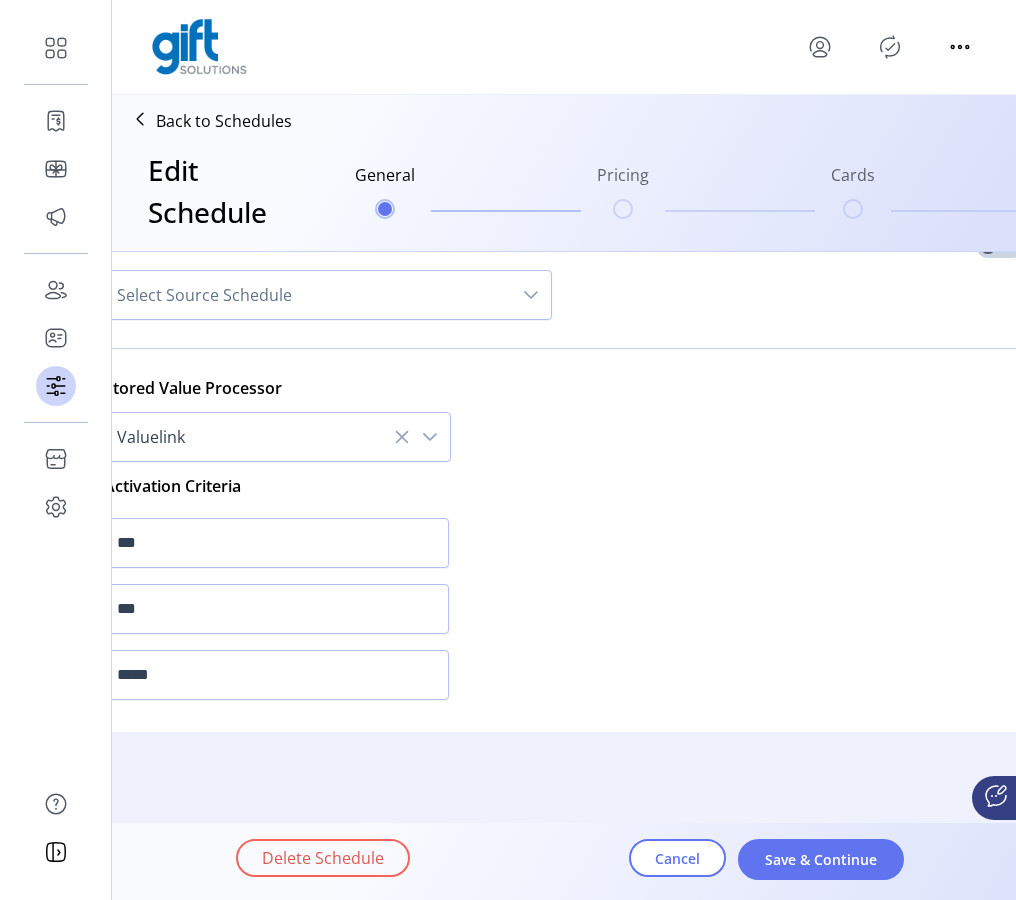 click at bounding box center (402, 437) 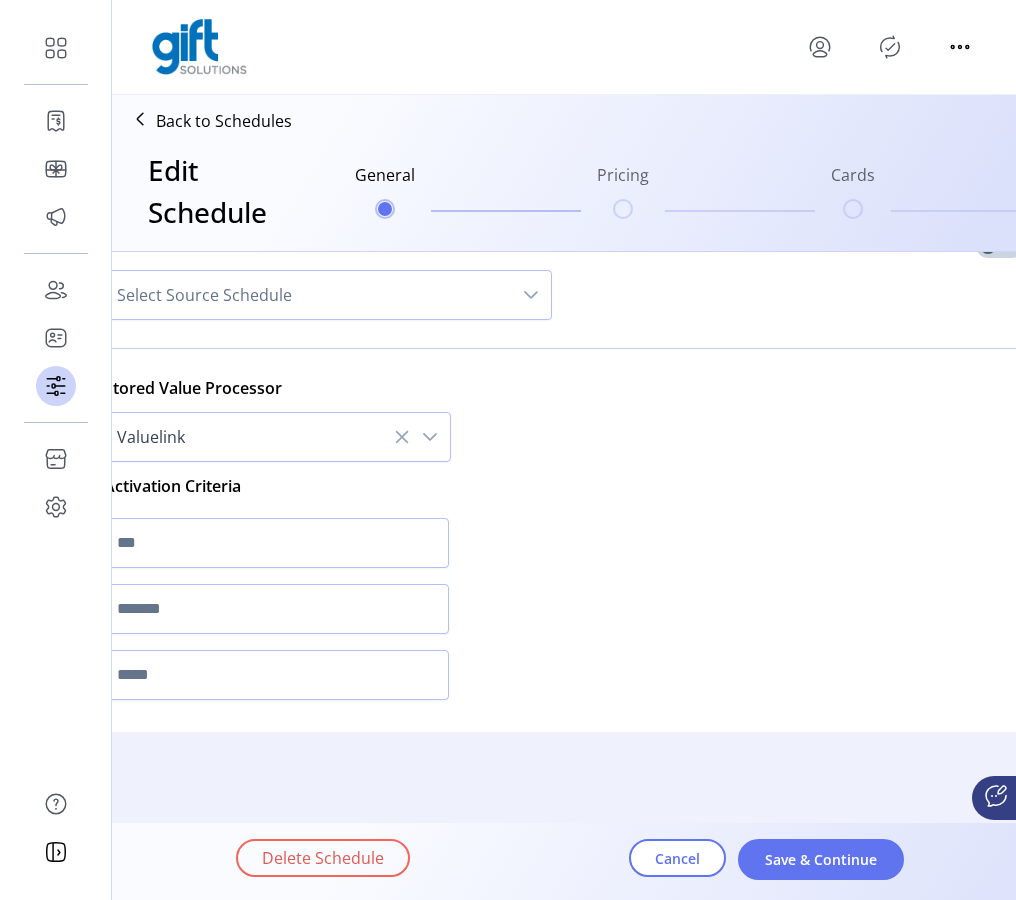 scroll, scrollTop: 1569, scrollLeft: 0, axis: vertical 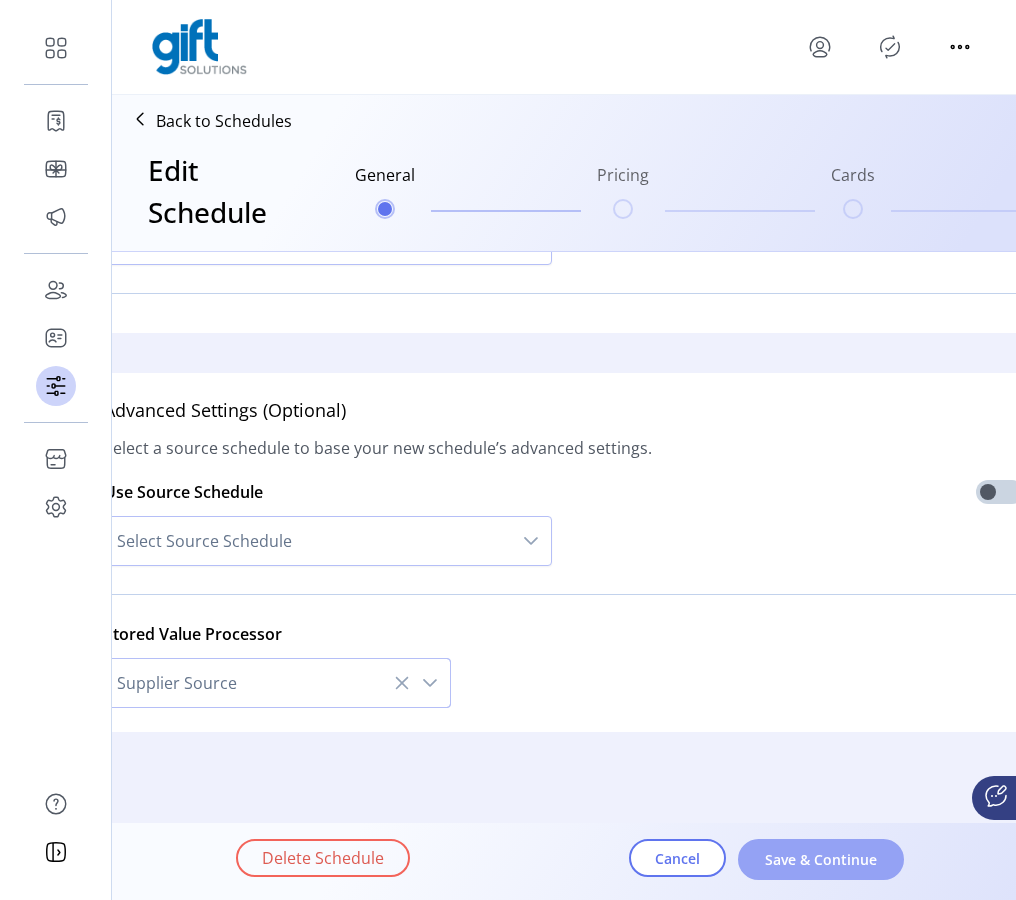 click on "Save & Continue" at bounding box center (821, 859) 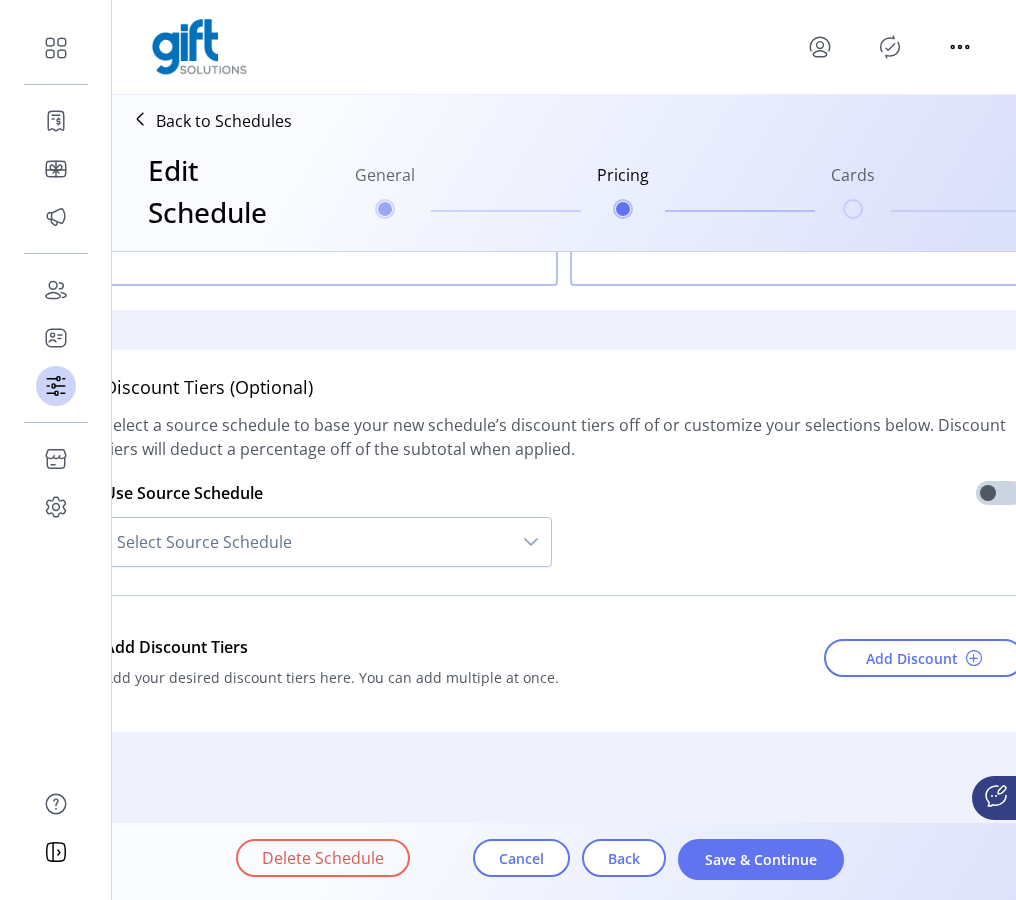 click on "Save & Continue" at bounding box center (761, 859) 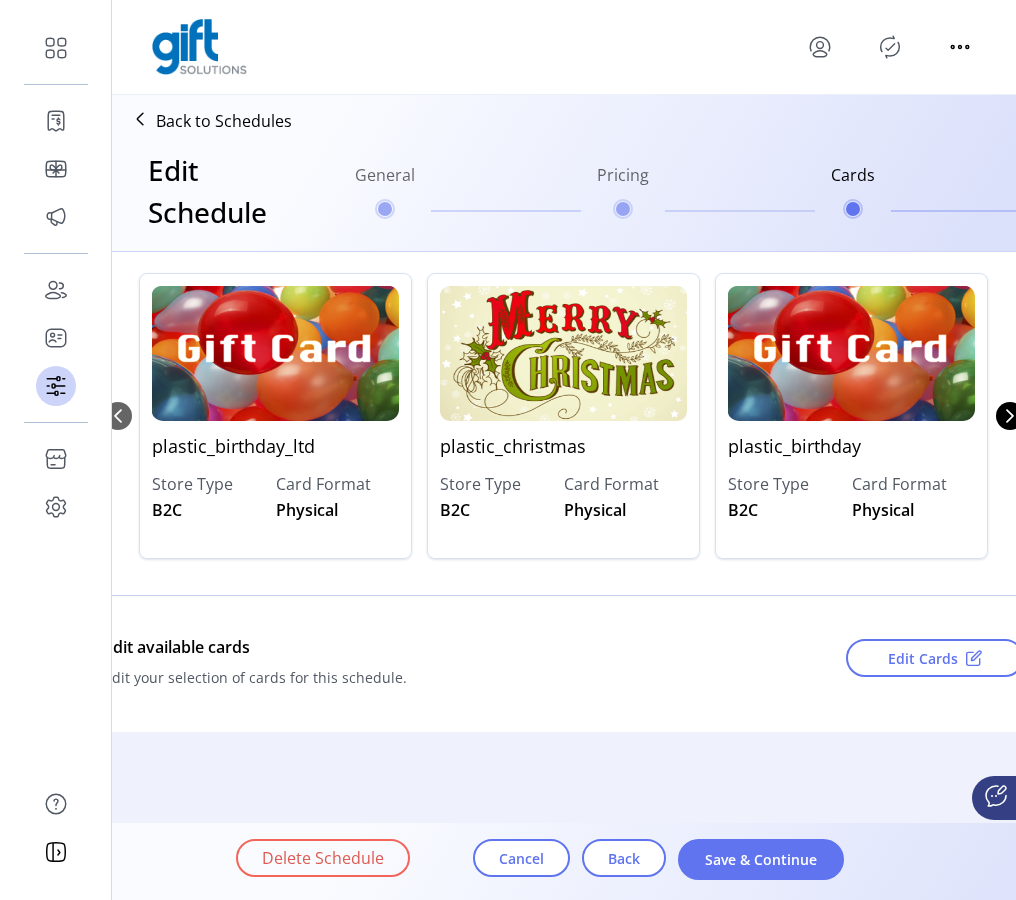 scroll, scrollTop: 332, scrollLeft: 0, axis: vertical 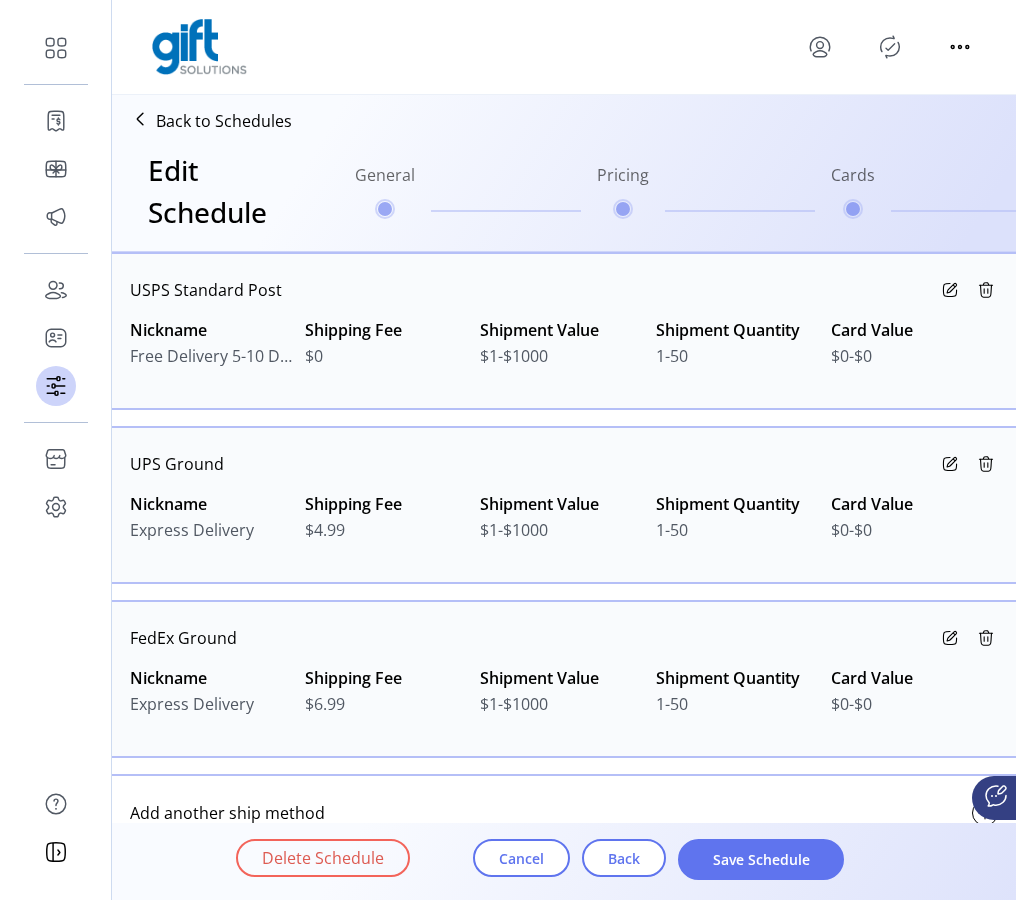 click on "Save Schedule" at bounding box center [761, 859] 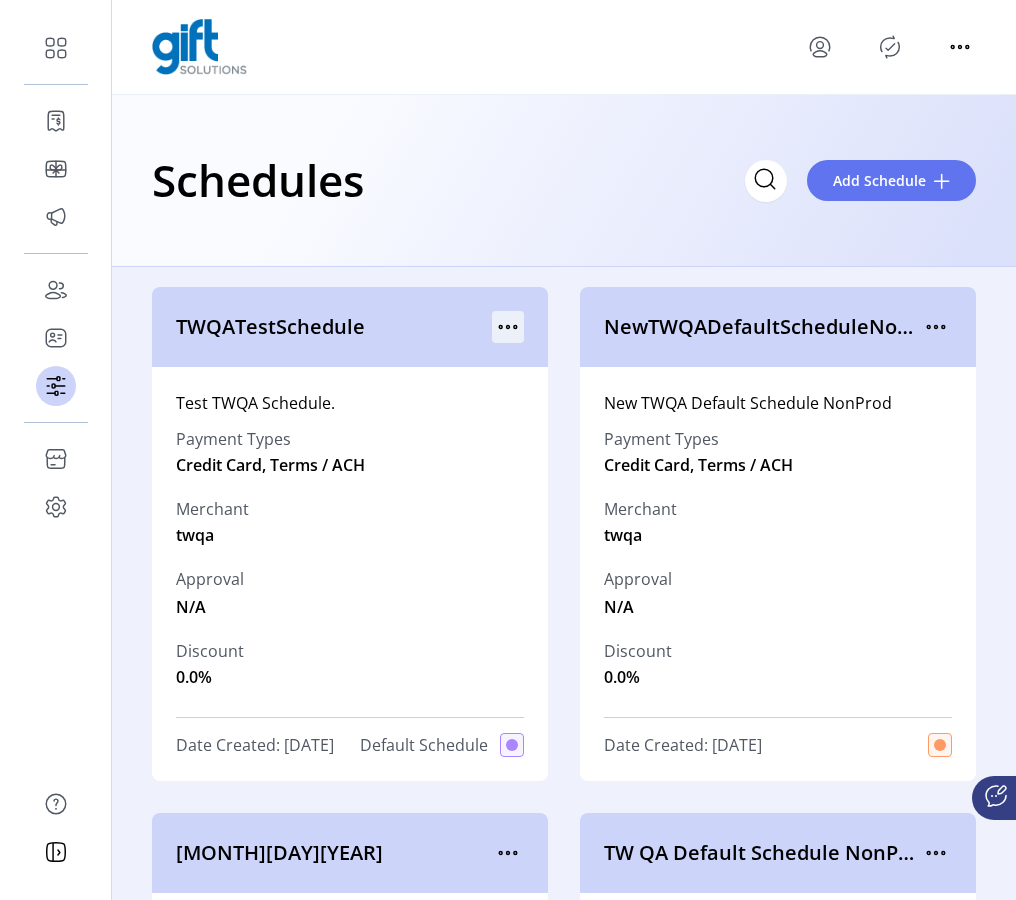click at bounding box center (508, 327) 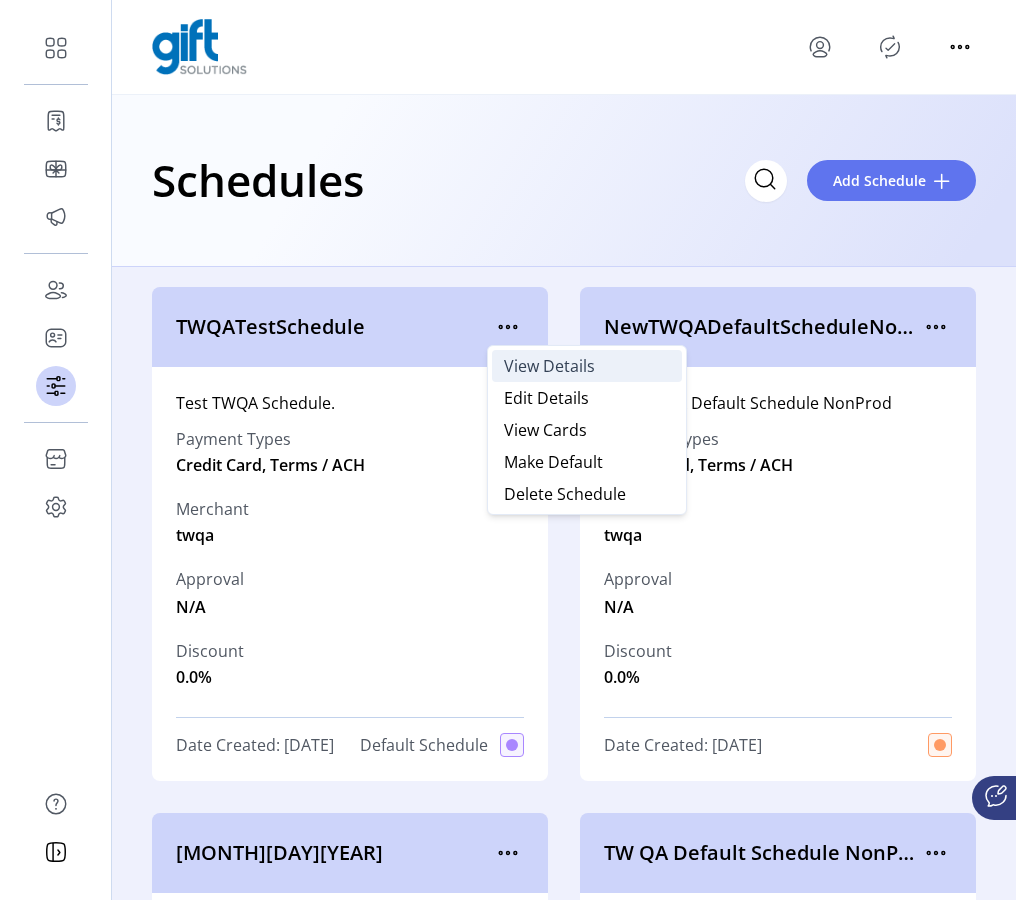 click on "View Details" at bounding box center [549, 366] 